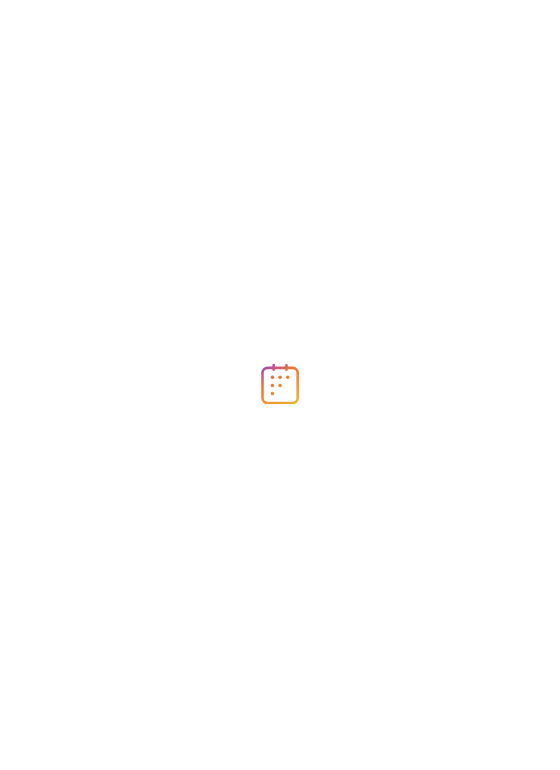 scroll, scrollTop: 0, scrollLeft: 0, axis: both 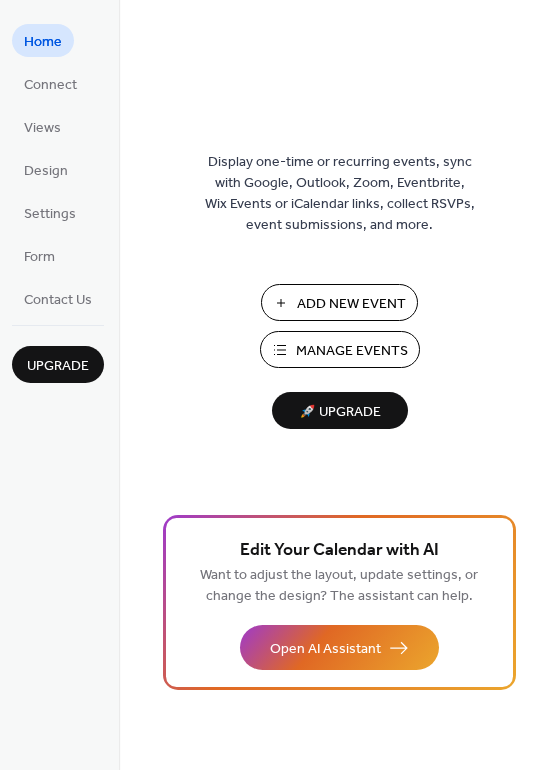 click on "Manage Events" at bounding box center [352, 351] 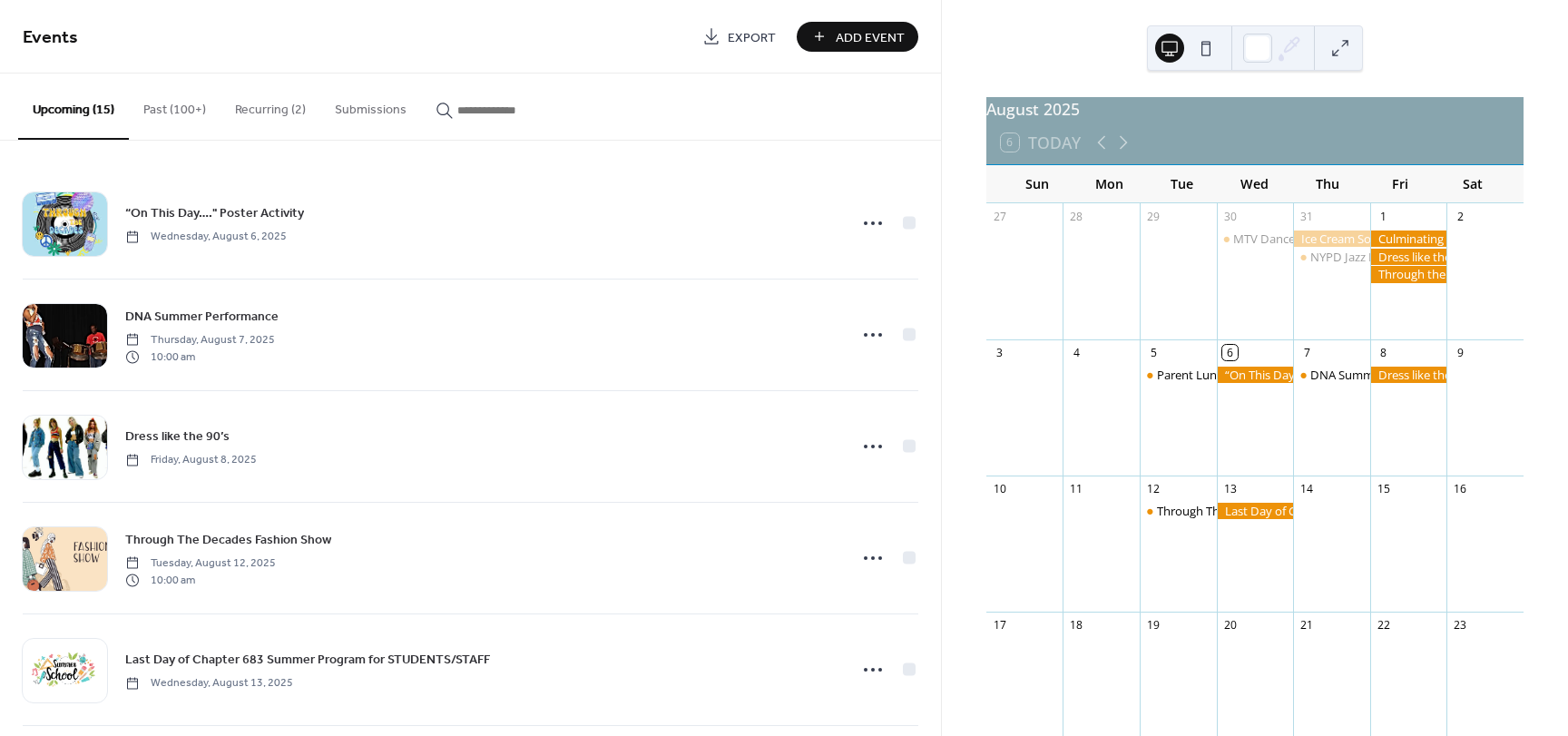 scroll, scrollTop: 0, scrollLeft: 0, axis: both 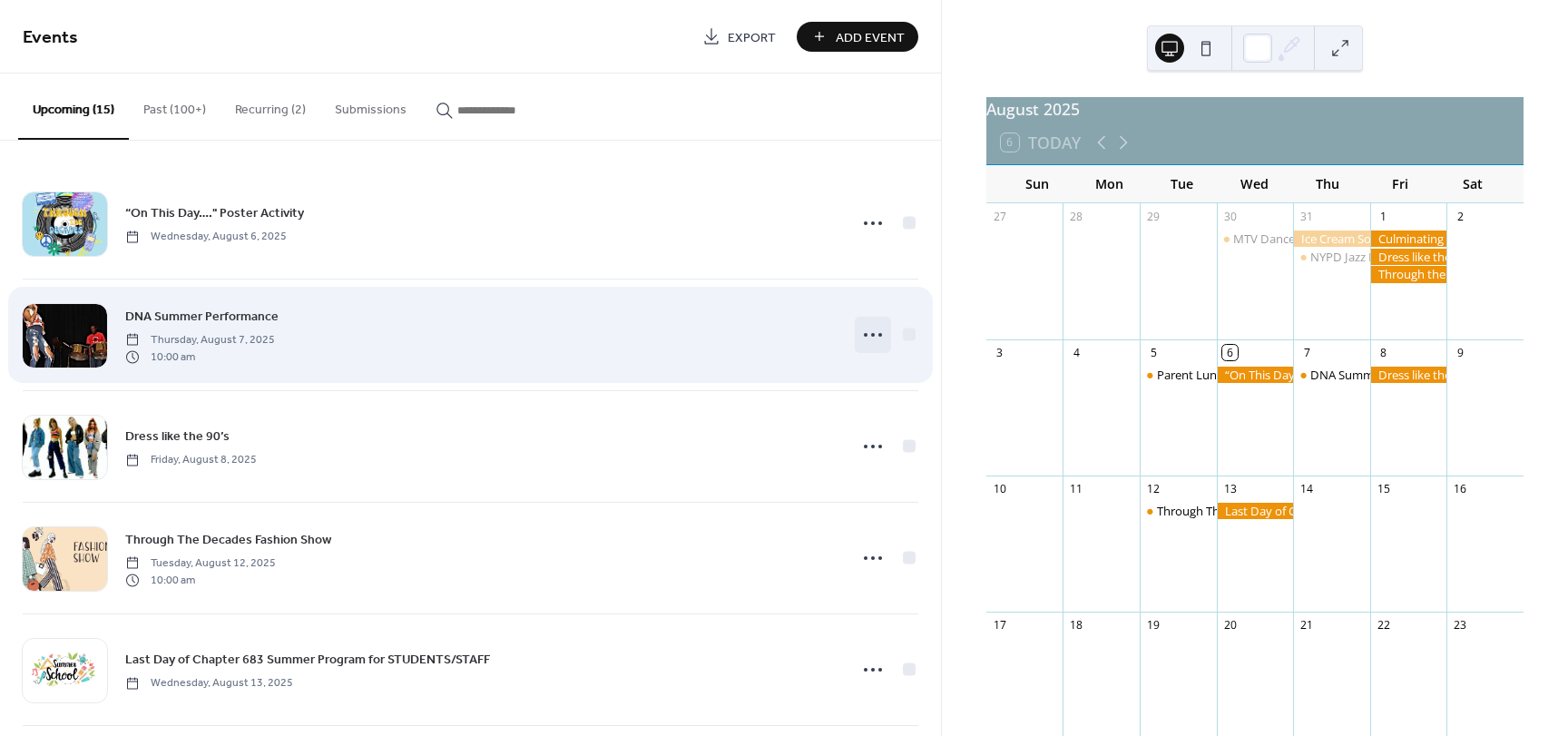 click 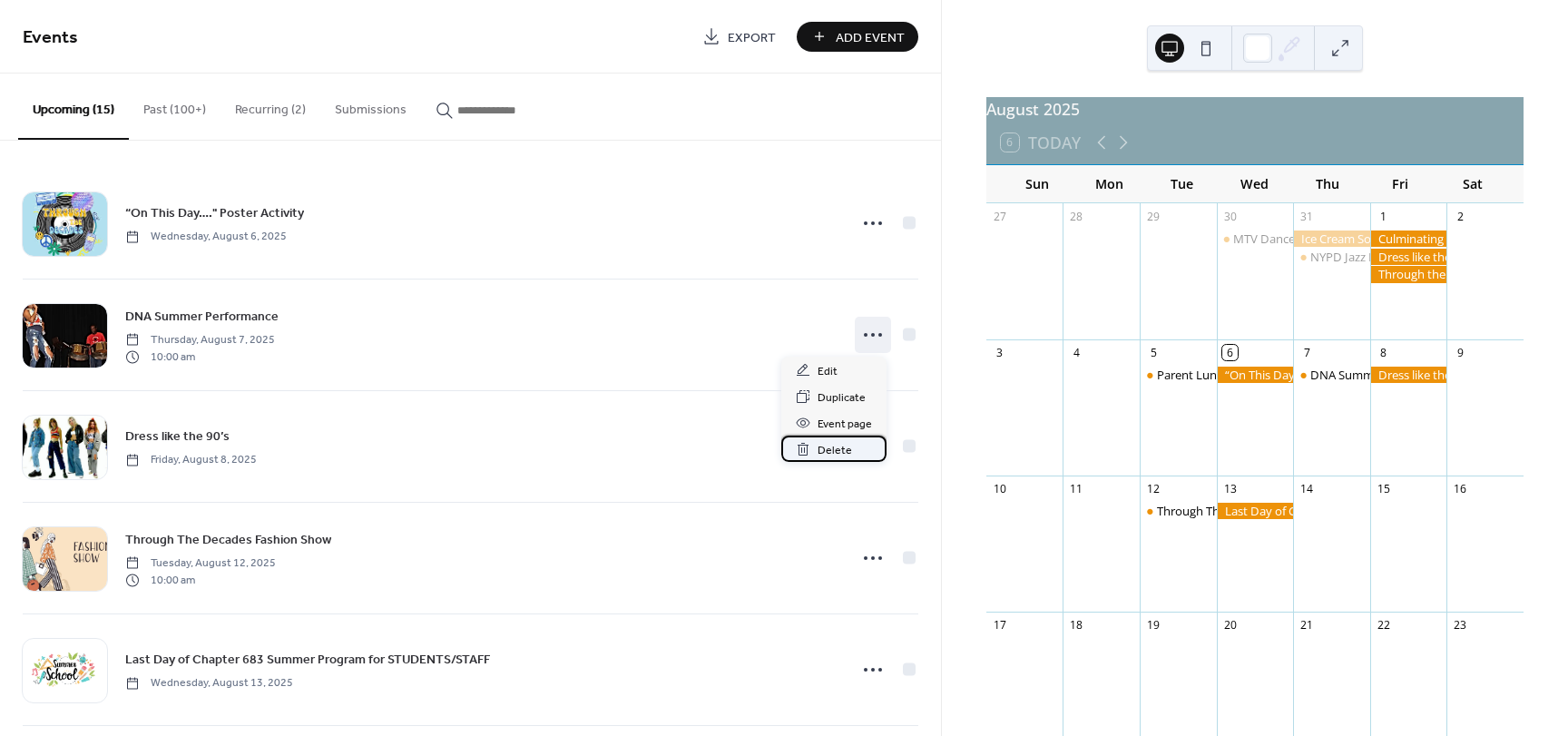 click on "Delete" at bounding box center (835, 450) 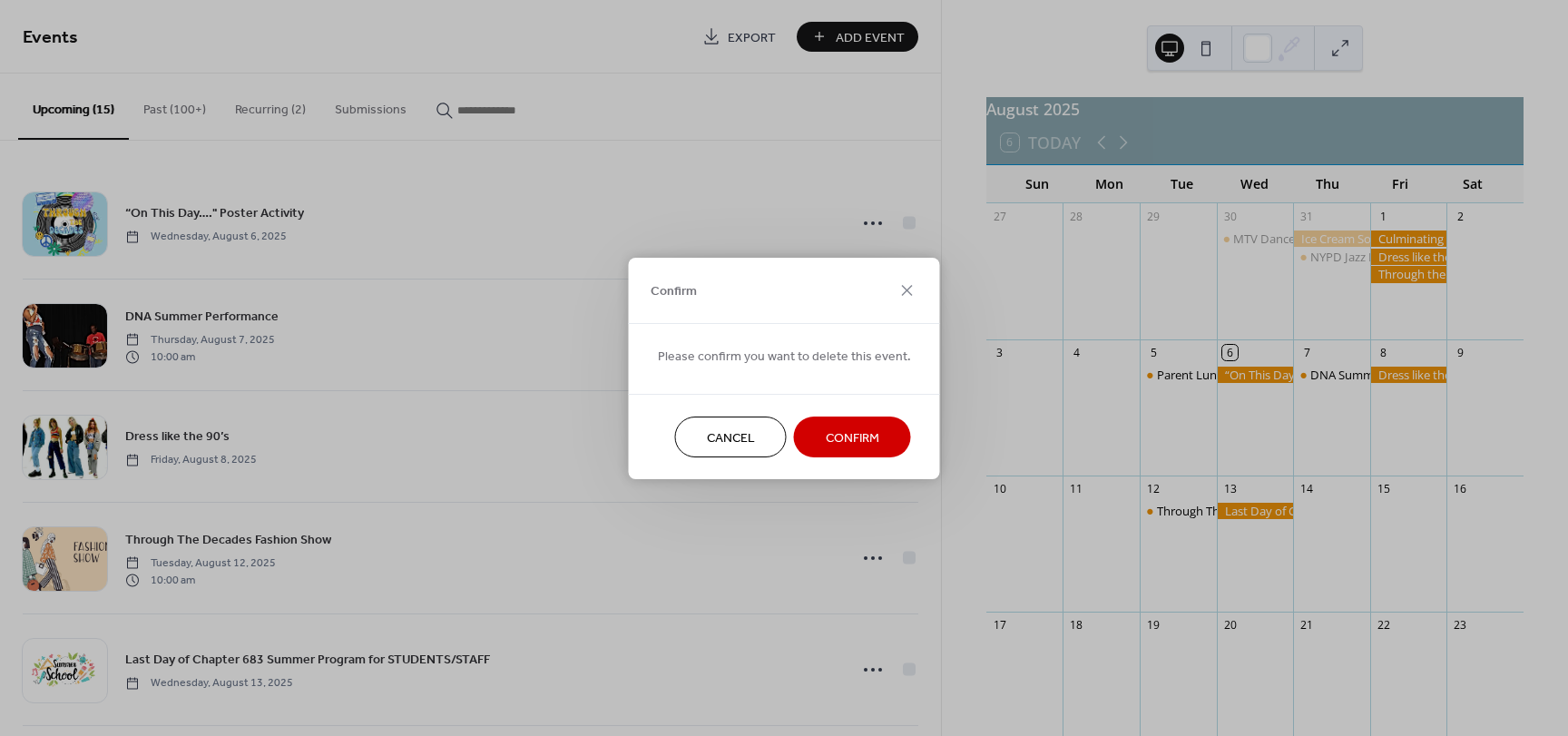 click on "Confirm" at bounding box center (852, 437) 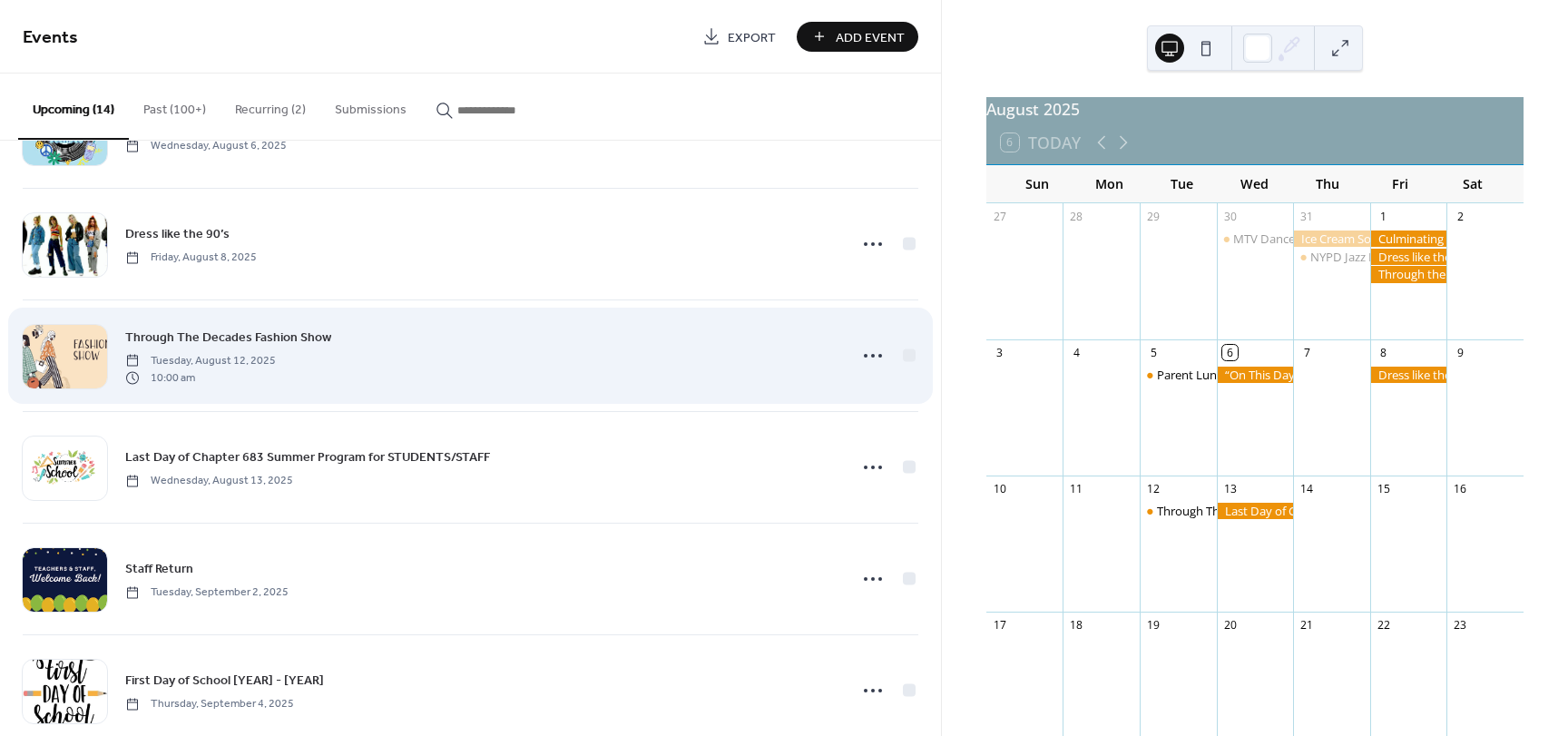 scroll, scrollTop: 0, scrollLeft: 0, axis: both 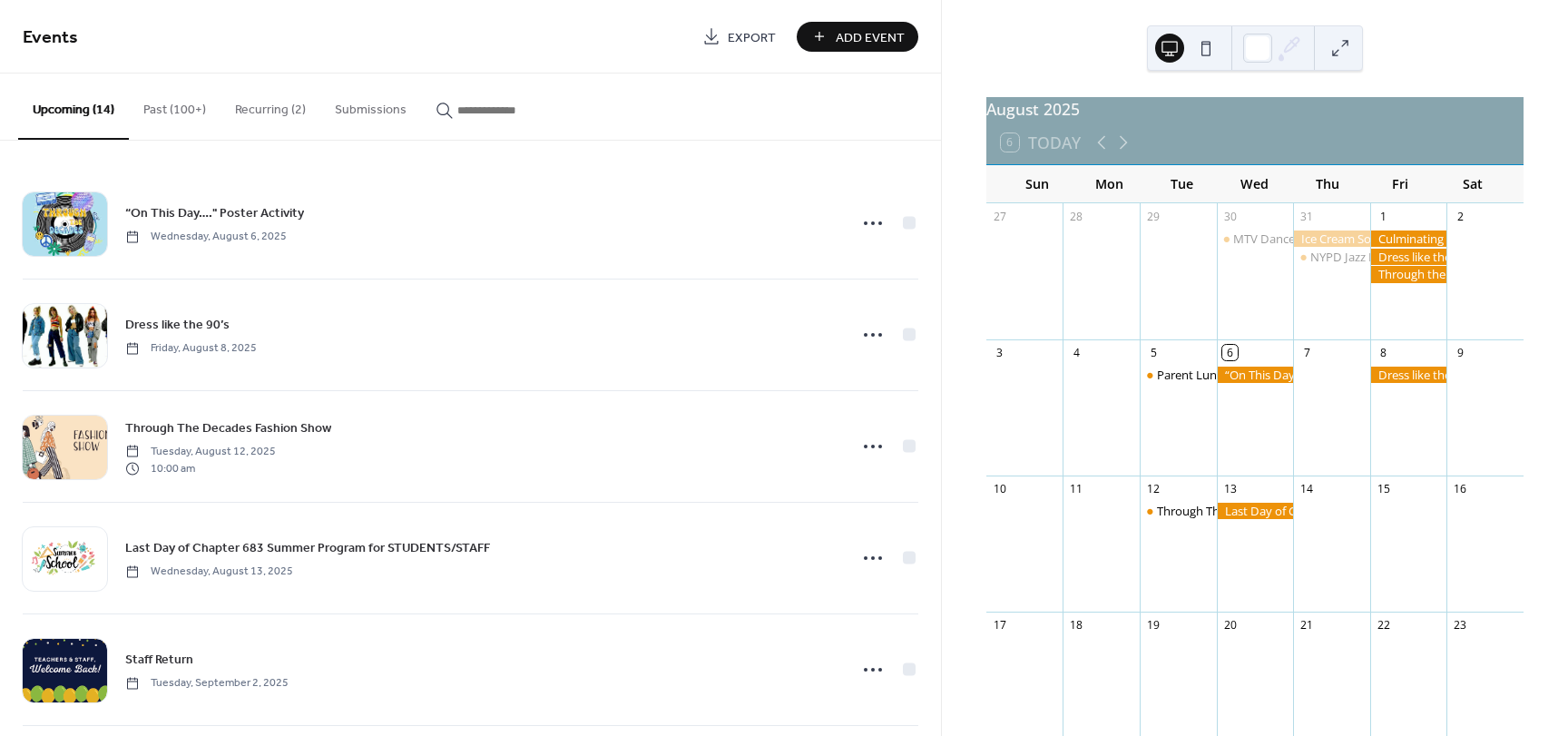 click on "Past (100+)" at bounding box center (174, 105) 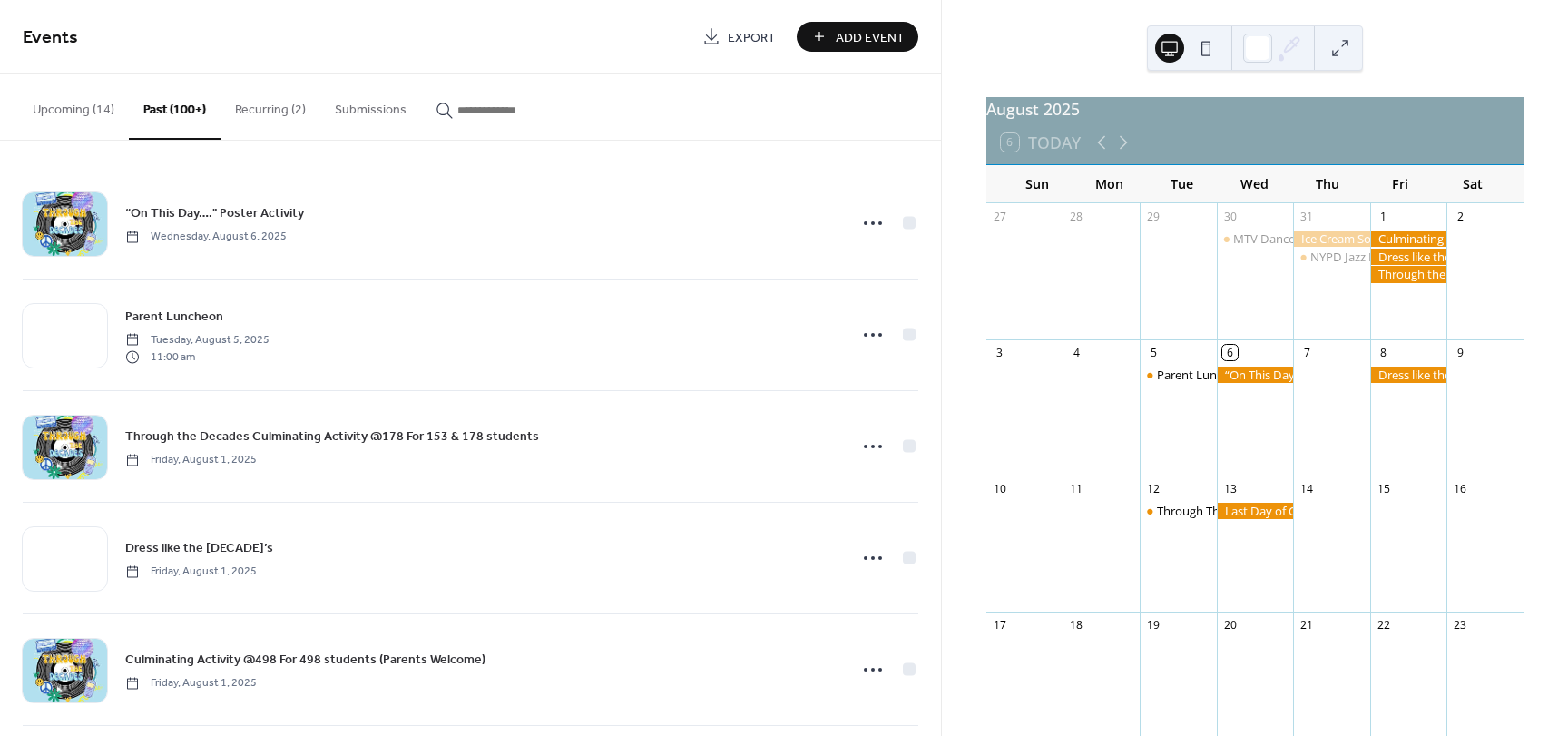click at bounding box center [512, 110] 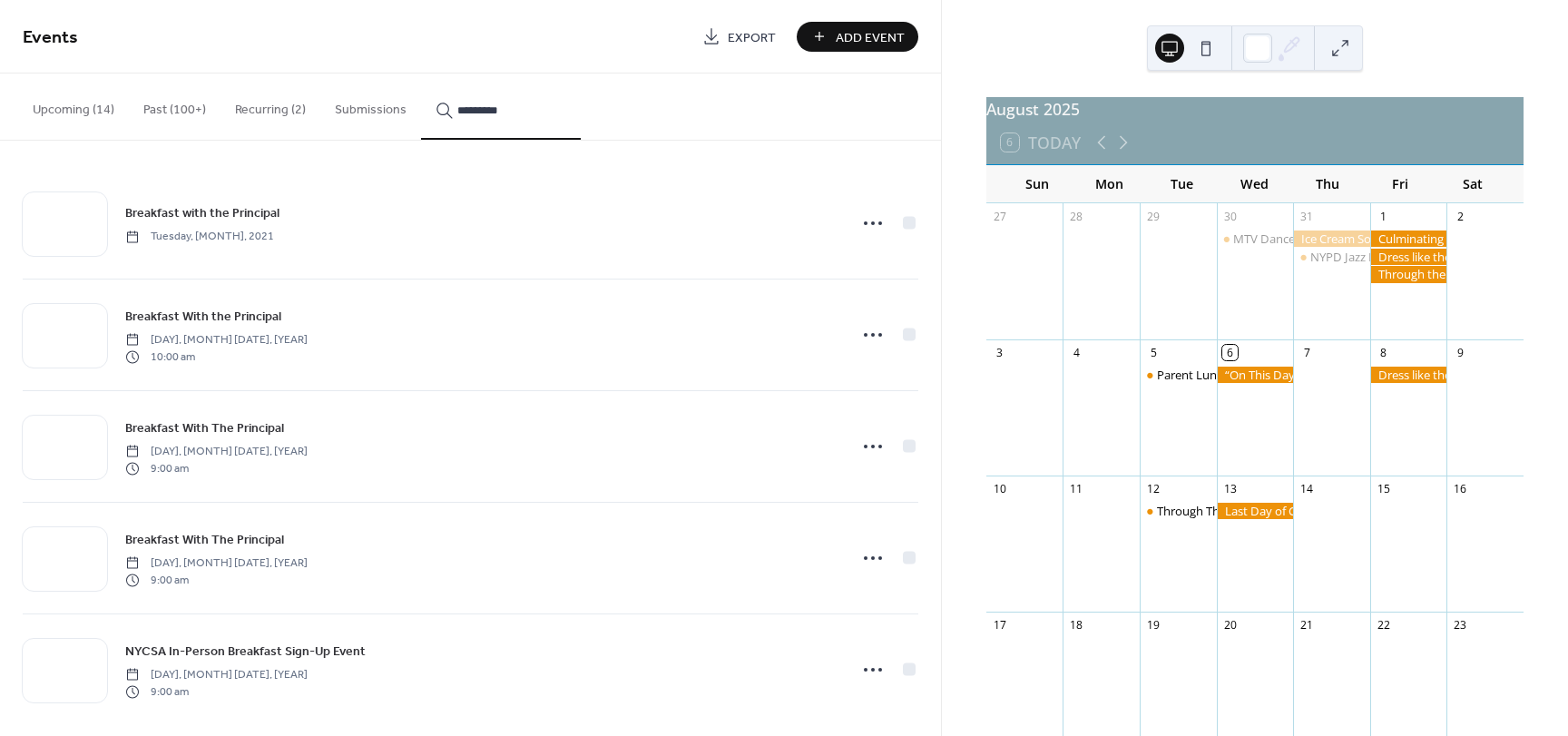 scroll, scrollTop: 16, scrollLeft: 0, axis: vertical 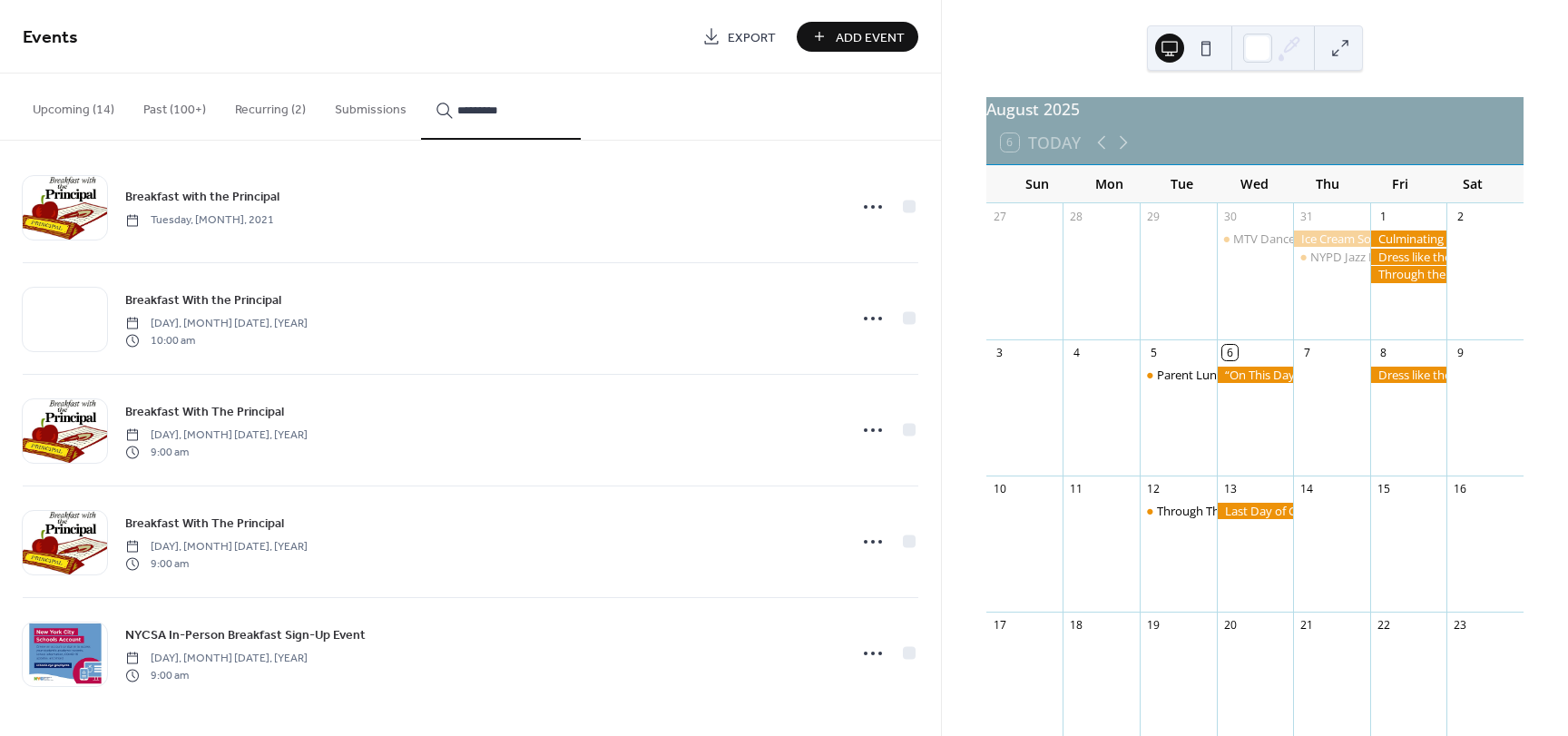 type on "*********" 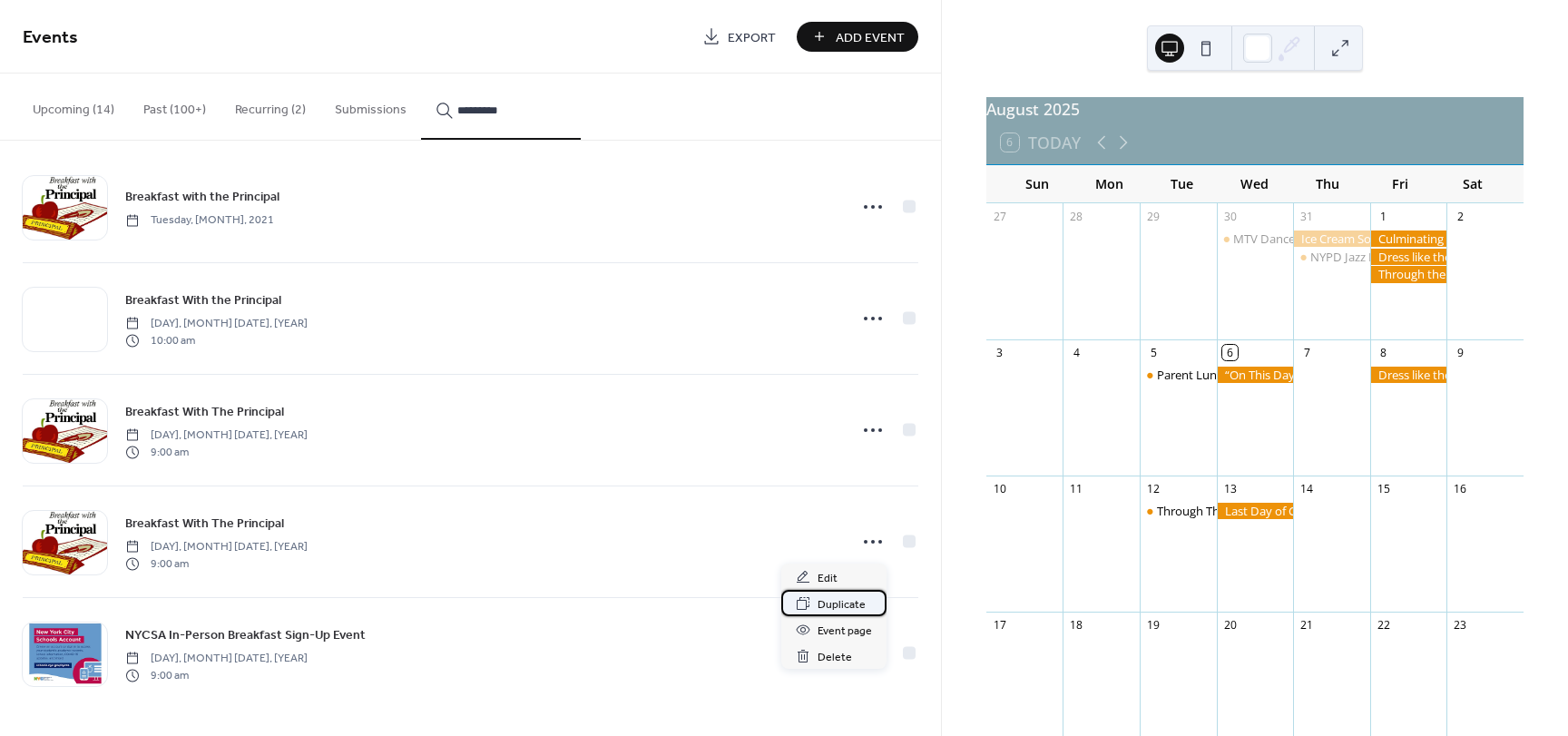 click on "Duplicate" at bounding box center [841, 604] 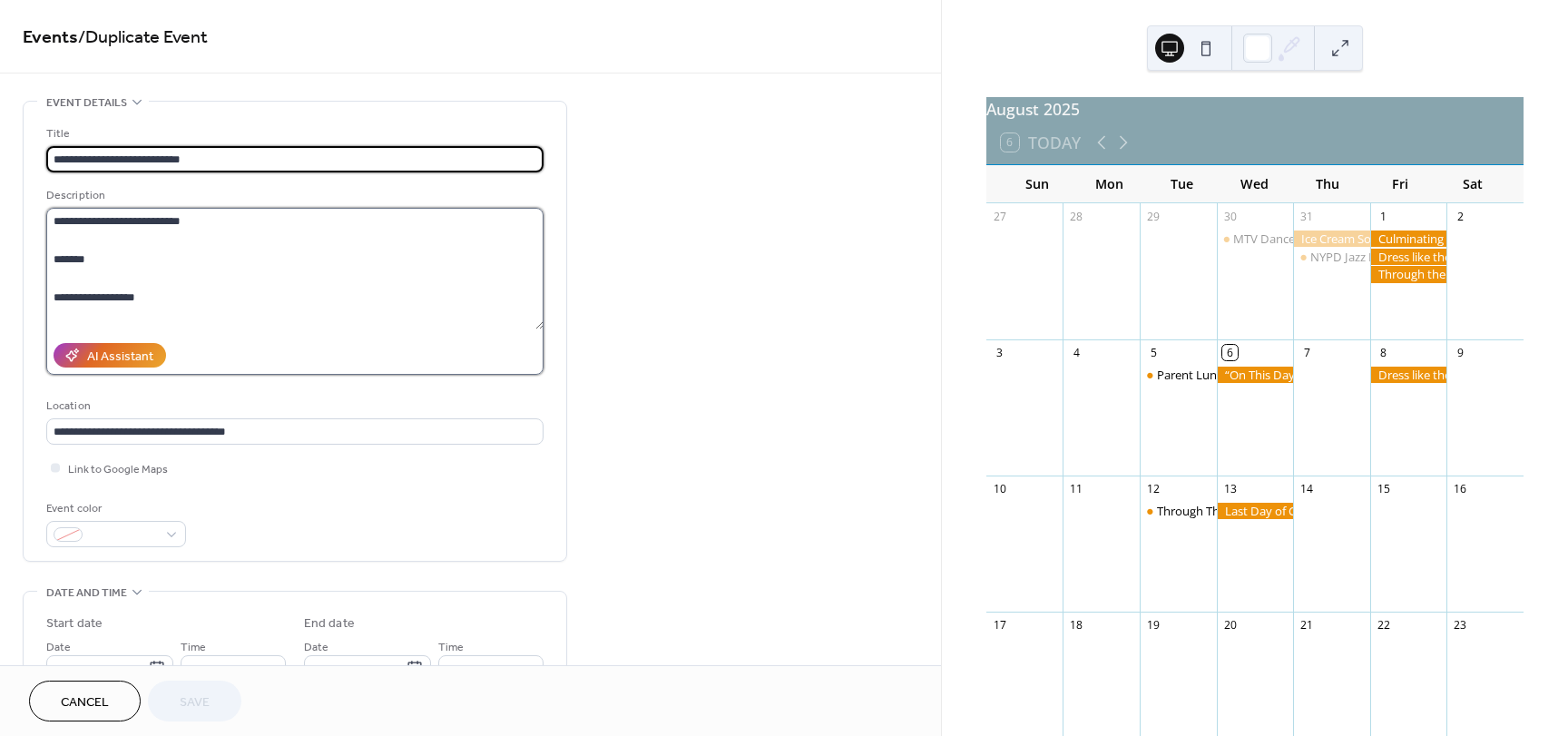 click on "**********" at bounding box center (295, 269) 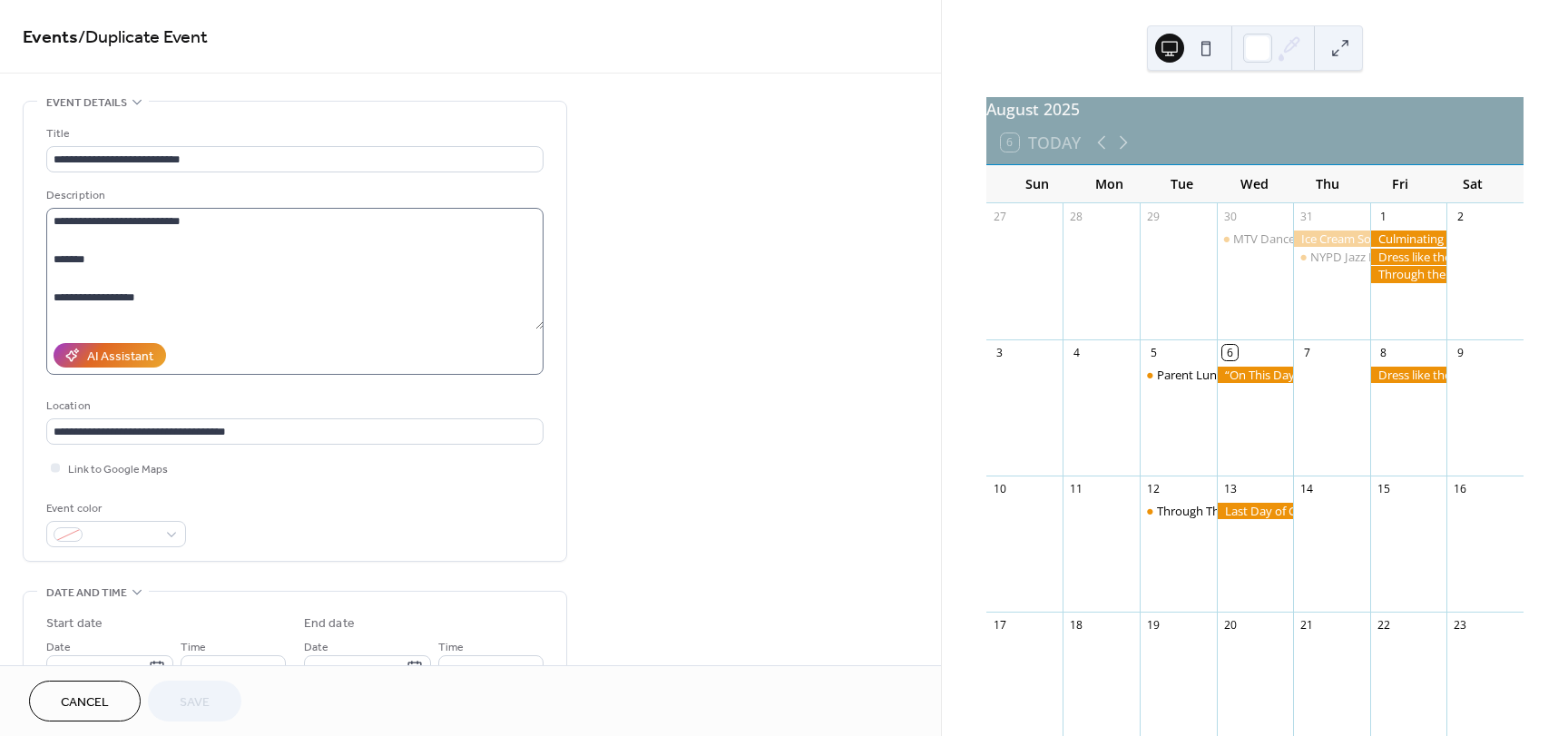 click on "**********" at bounding box center [295, 269] 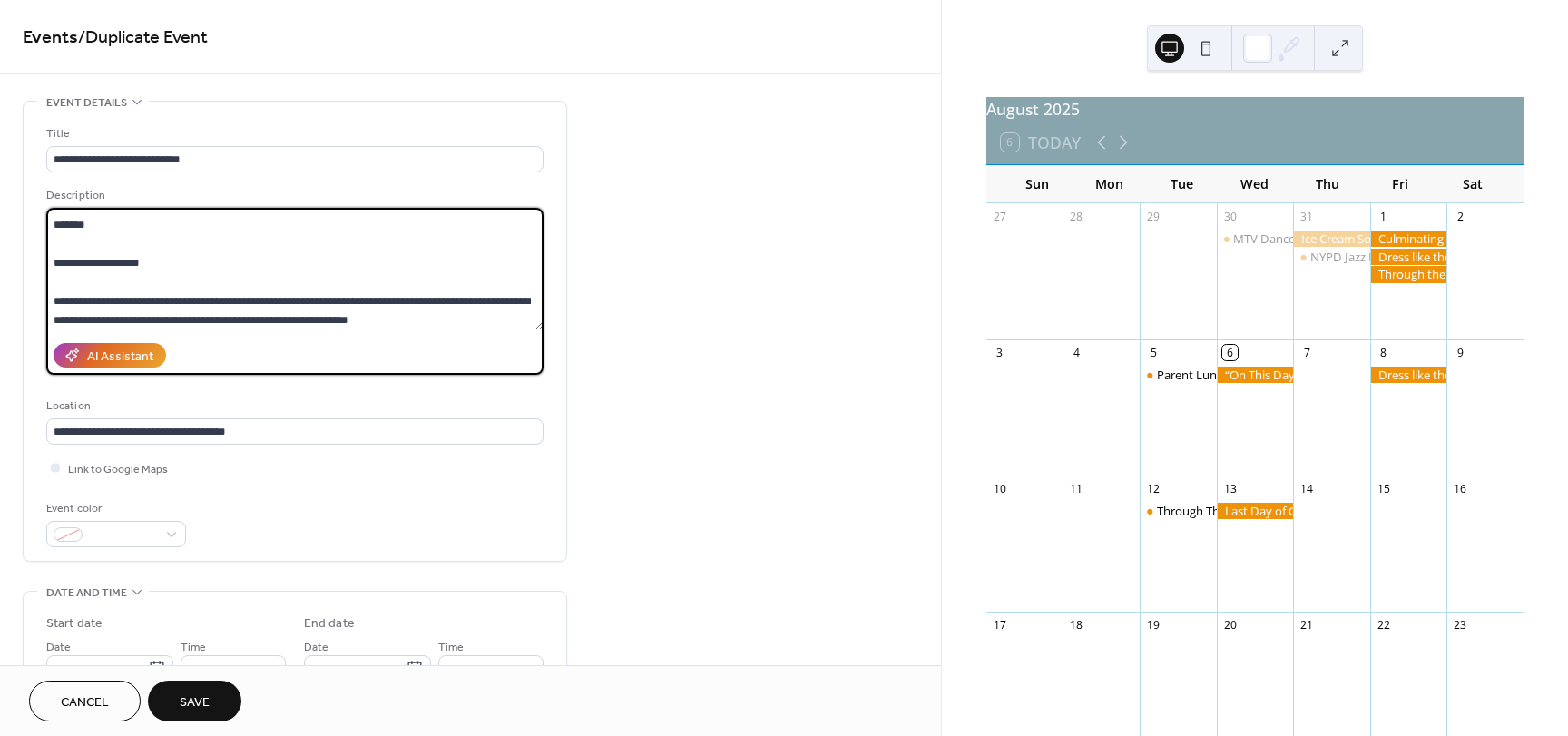 scroll, scrollTop: 114, scrollLeft: 0, axis: vertical 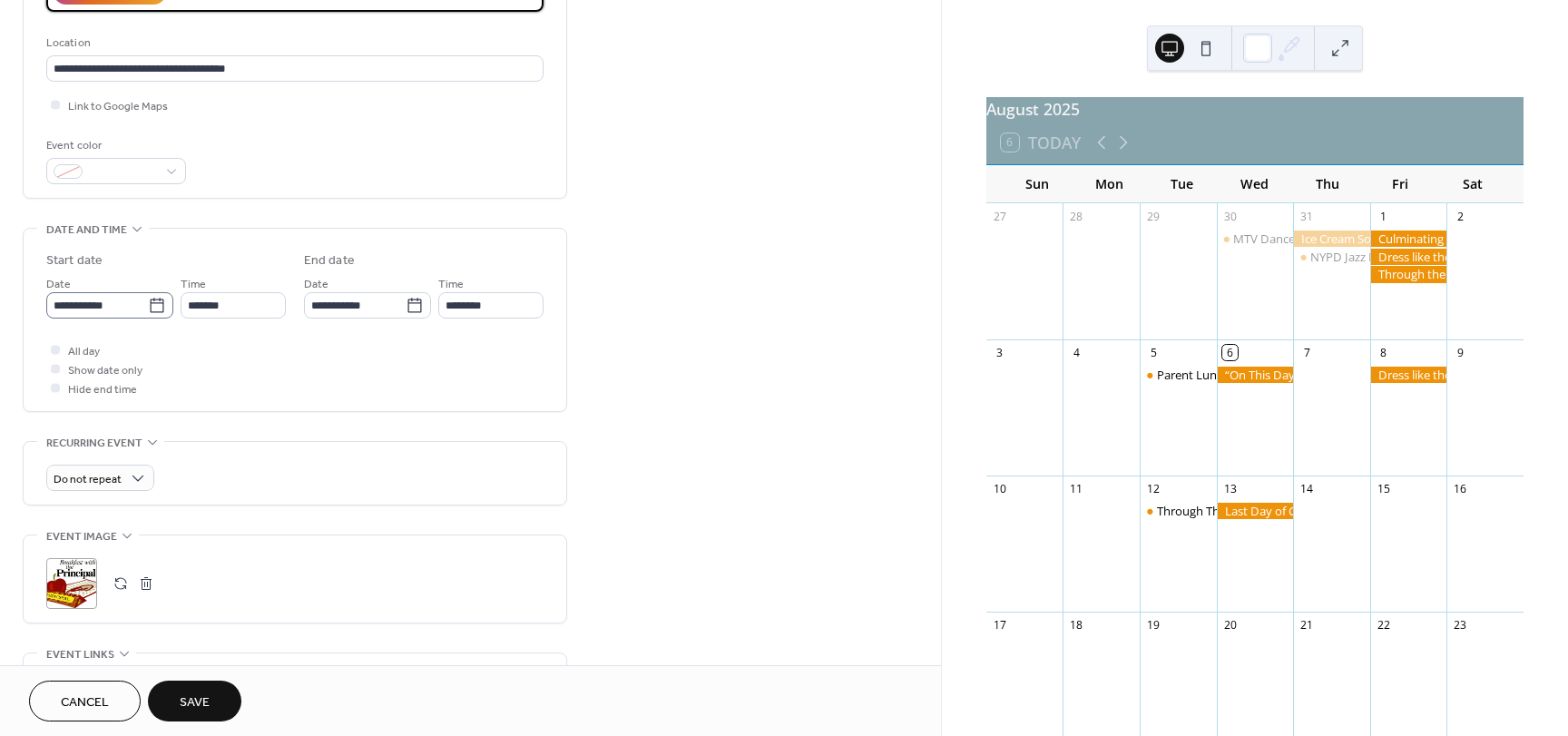 type on "**********" 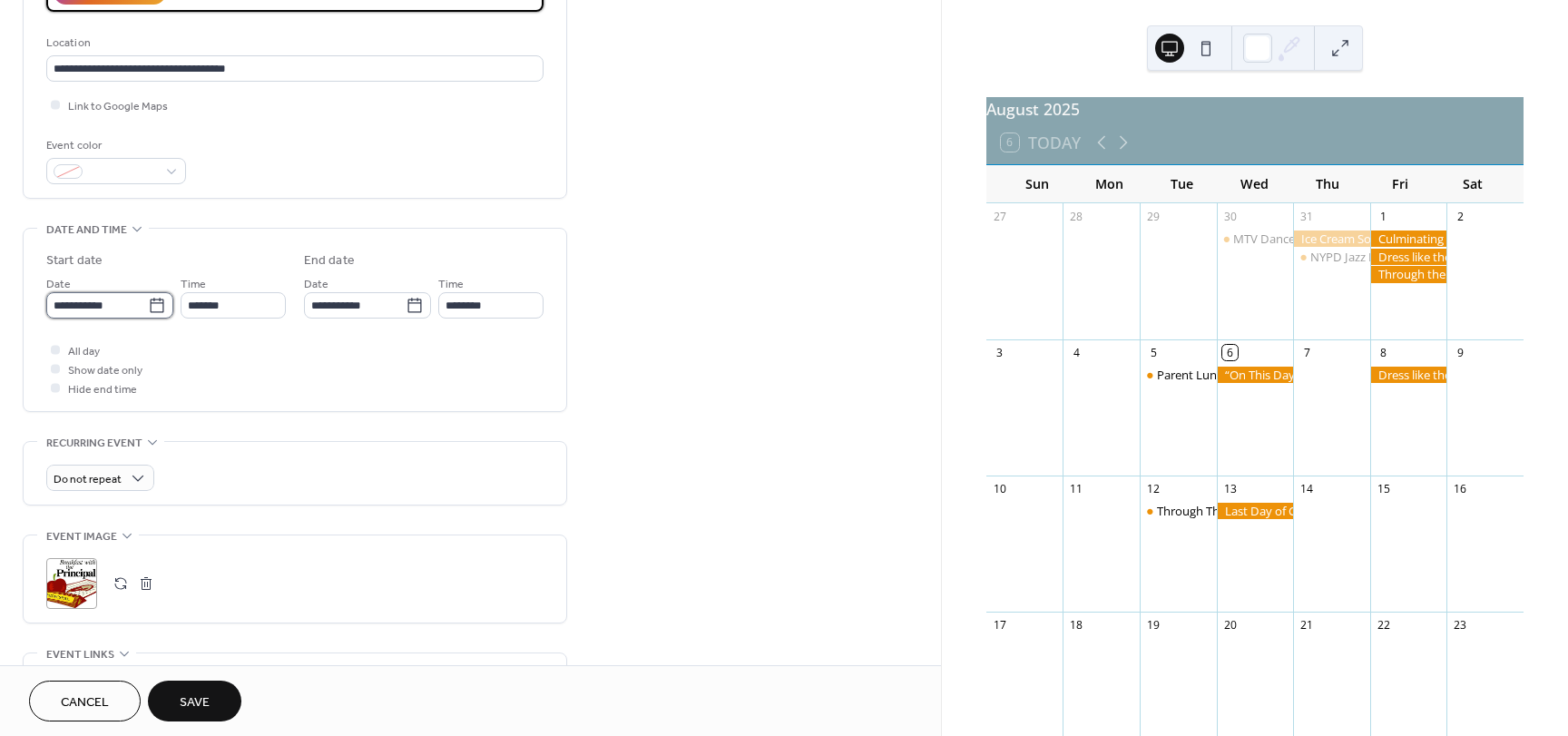 click on "**********" at bounding box center [97, 305] 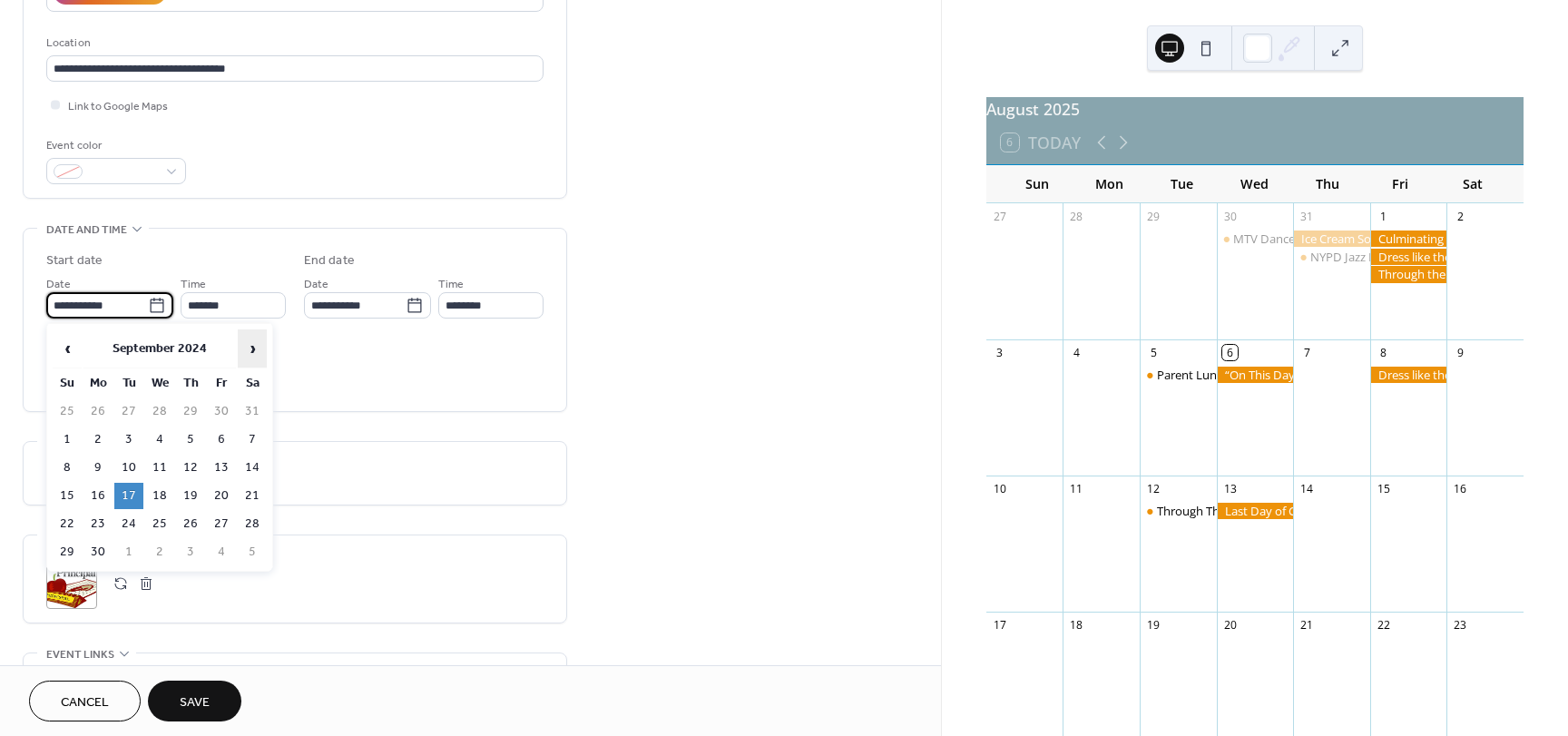 click on "›" at bounding box center [252, 348] 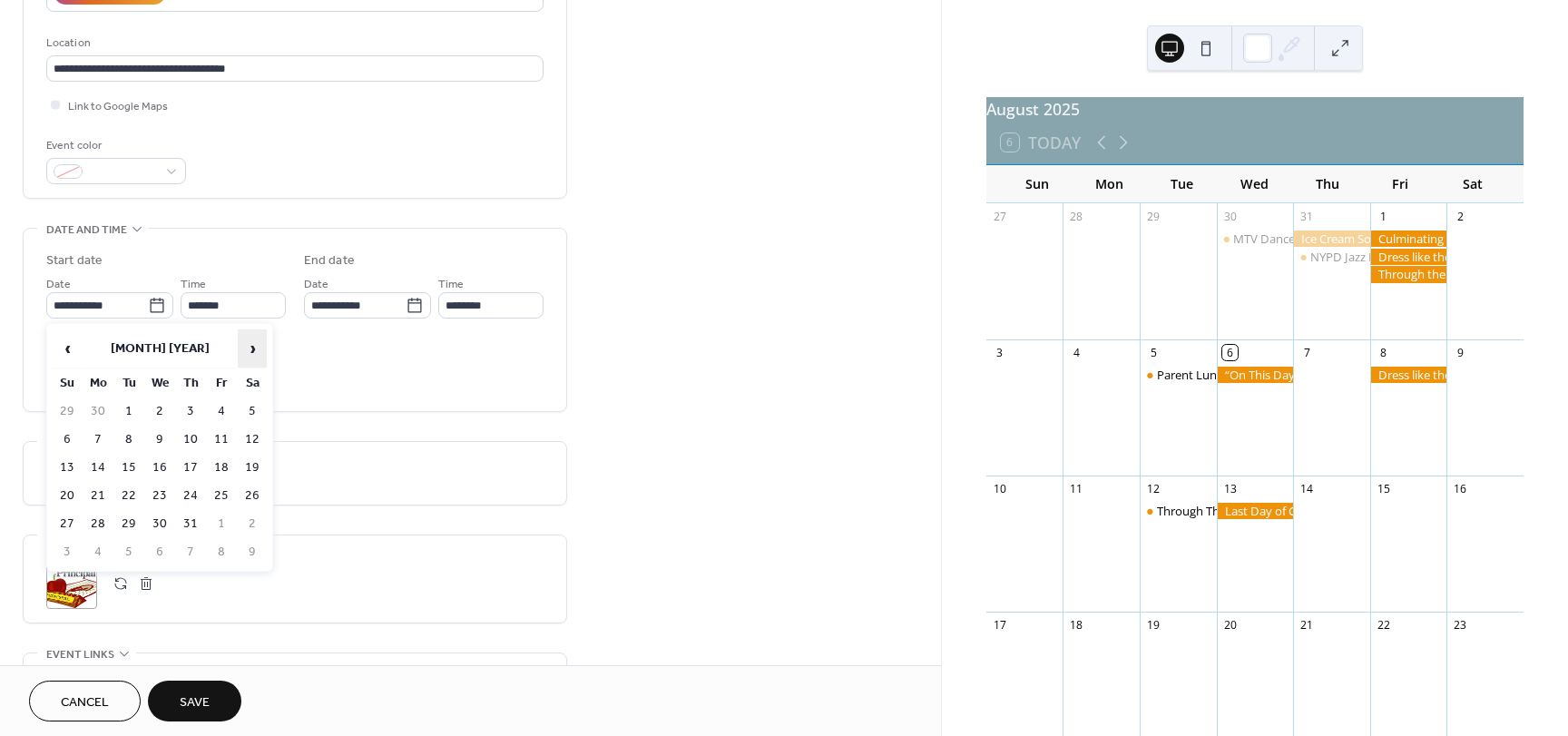 click on "›" at bounding box center [252, 348] 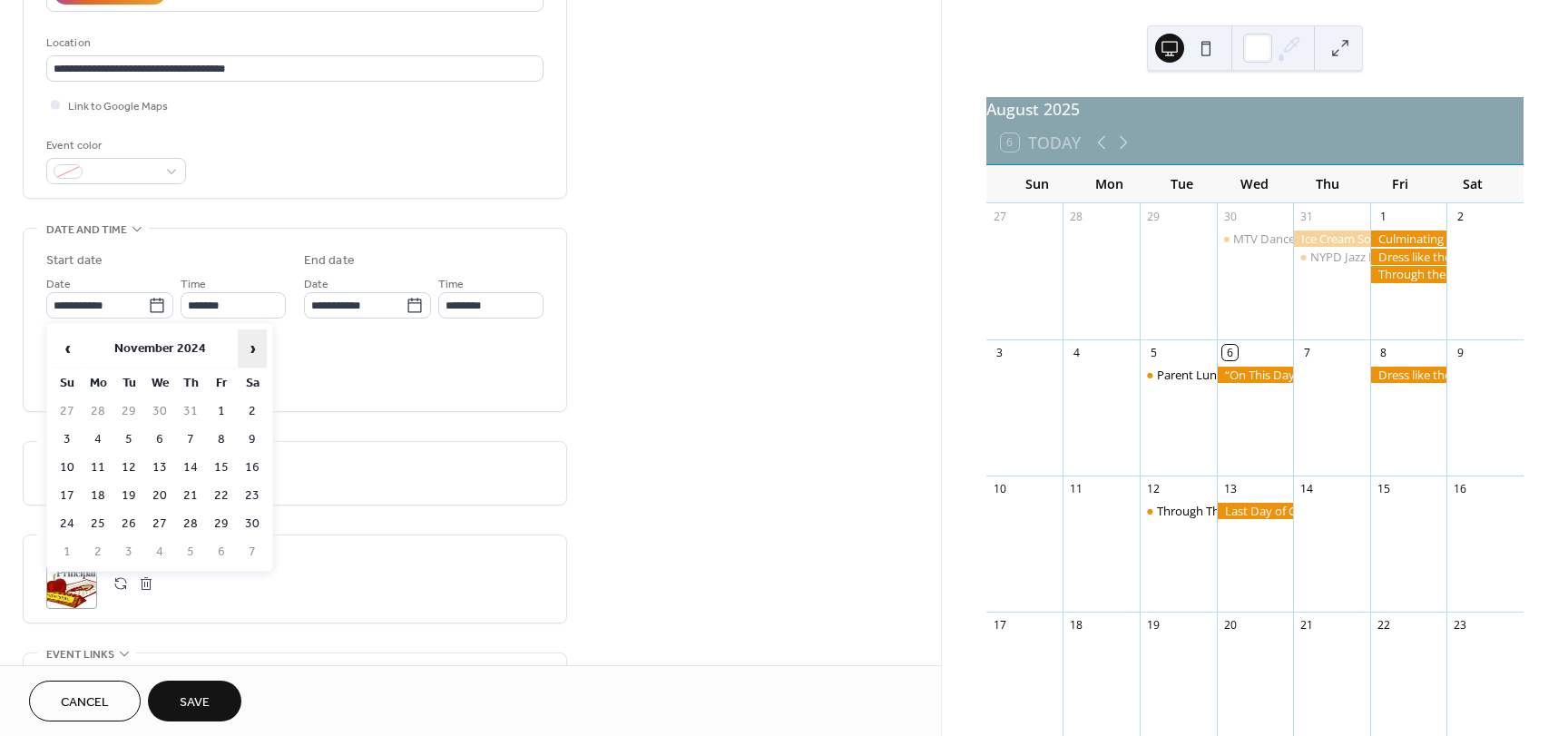 click on "›" at bounding box center (252, 348) 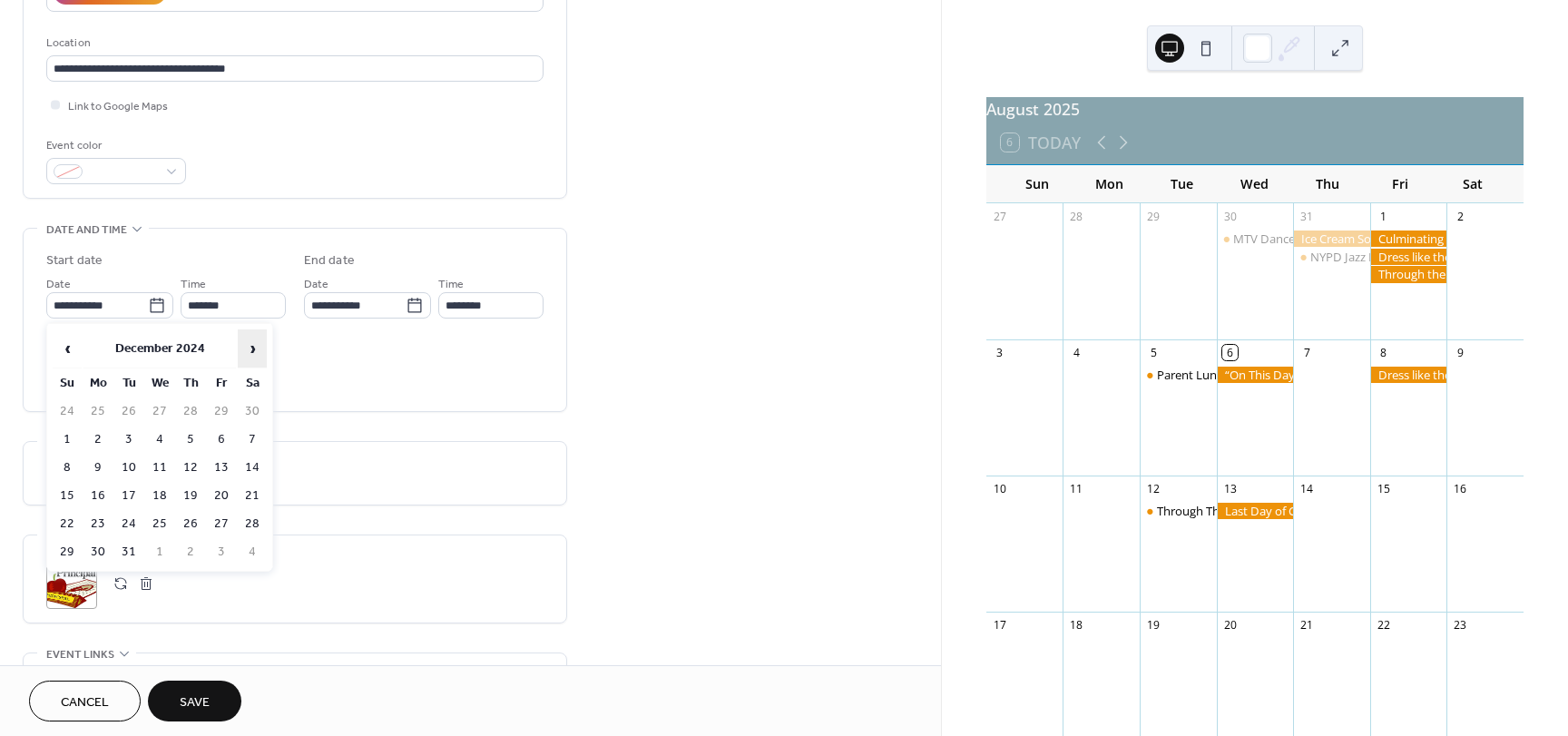 click on "›" at bounding box center (252, 348) 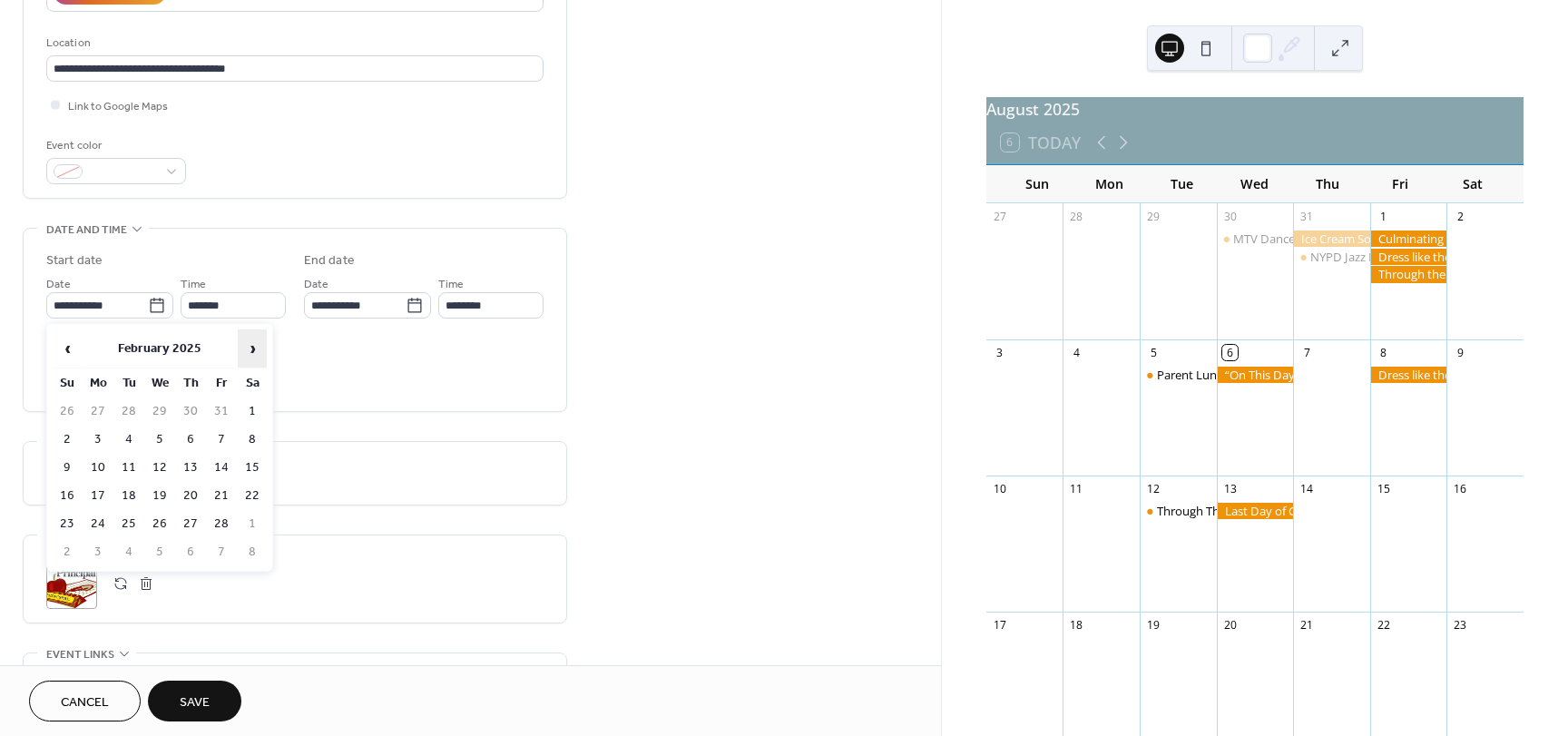 click on "›" at bounding box center [252, 348] 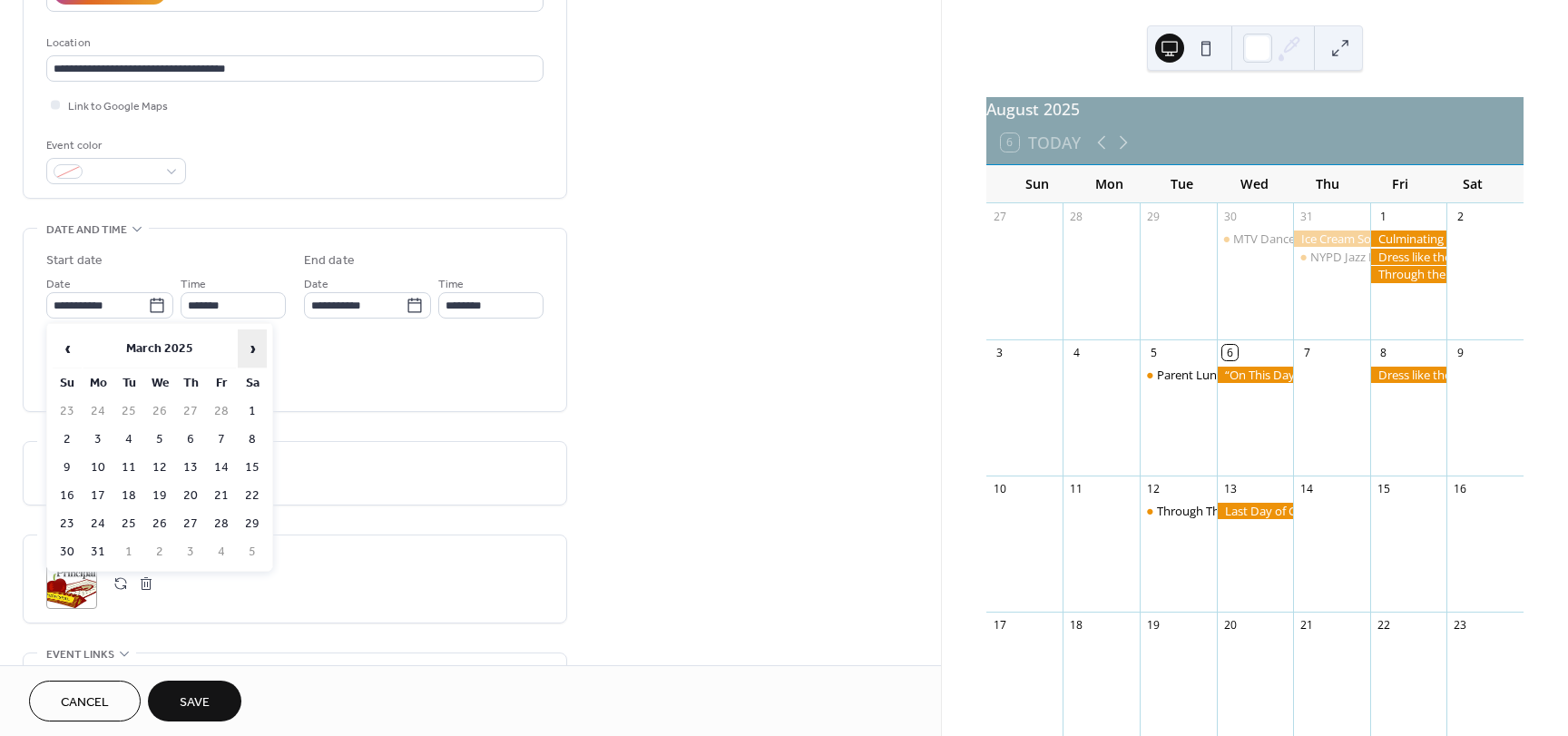 click on "›" at bounding box center [252, 348] 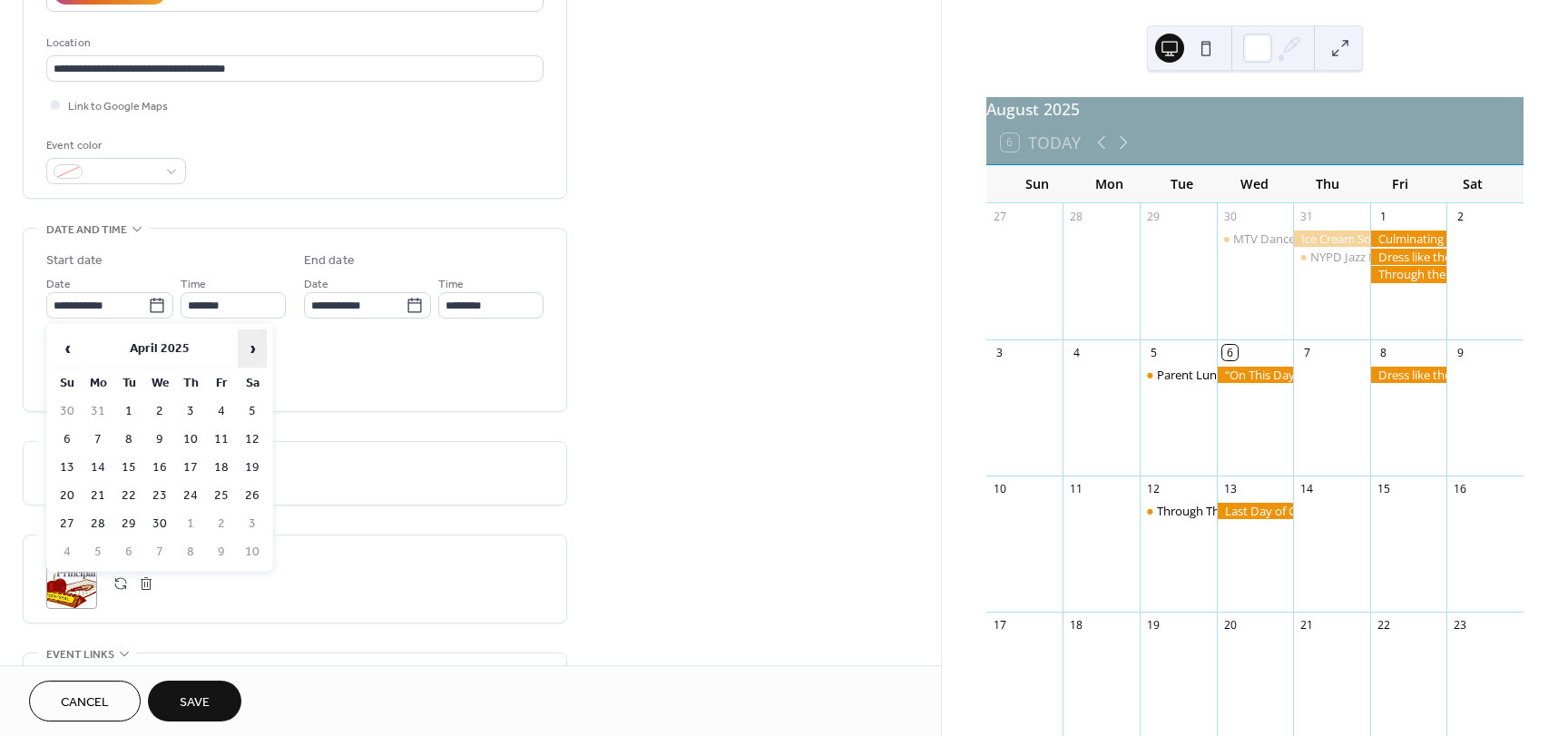 click on "›" at bounding box center [252, 348] 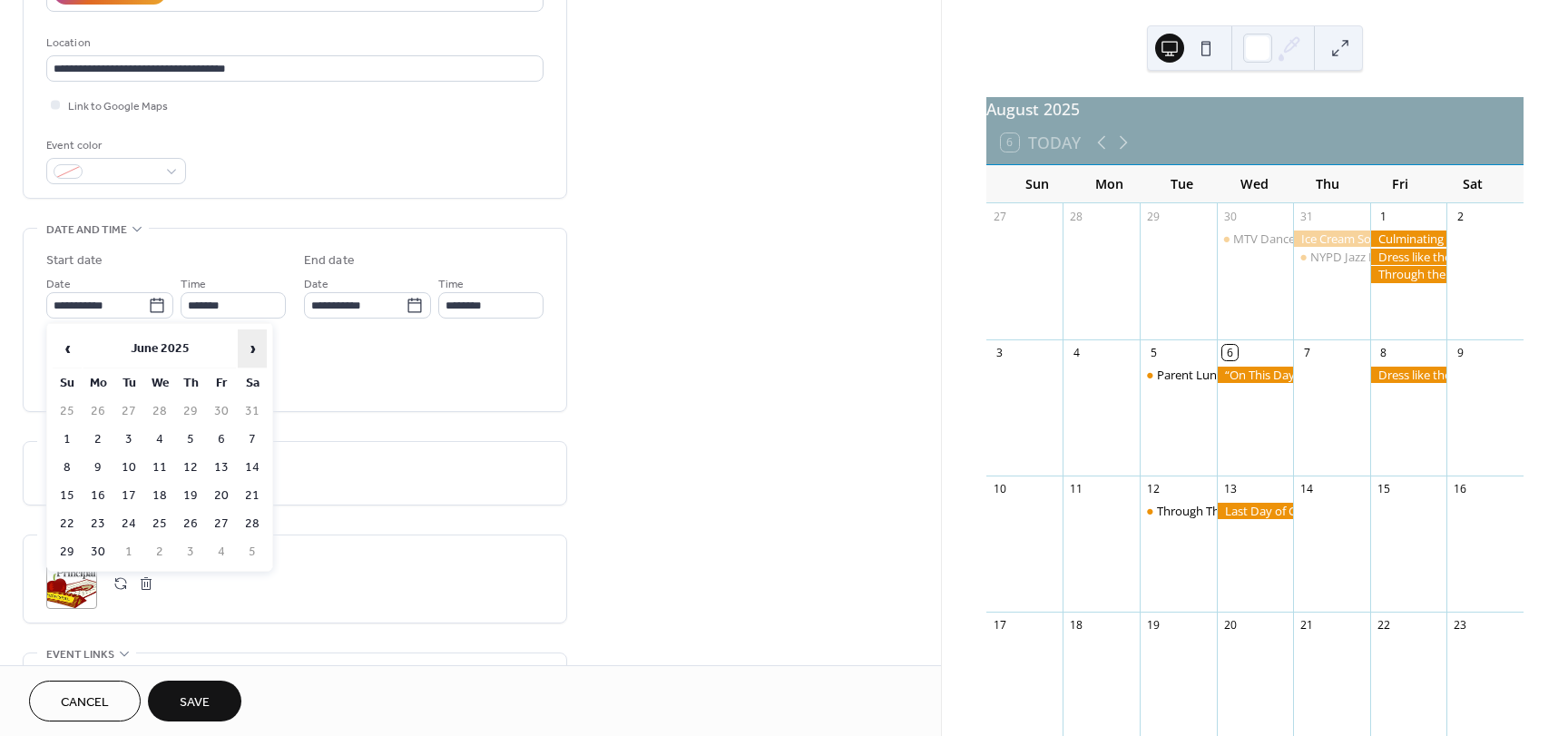 click on "›" at bounding box center [252, 348] 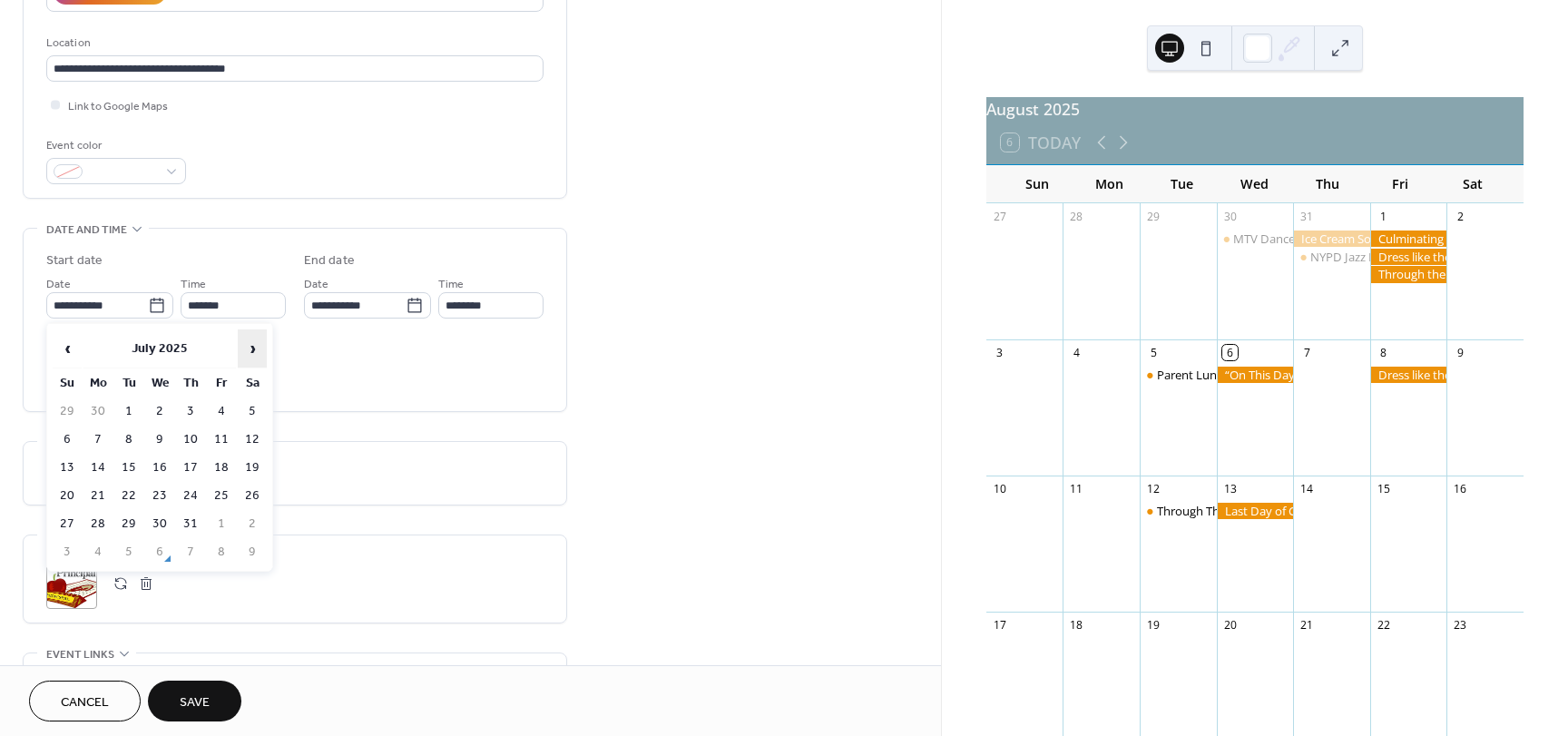 click on "›" at bounding box center (252, 348) 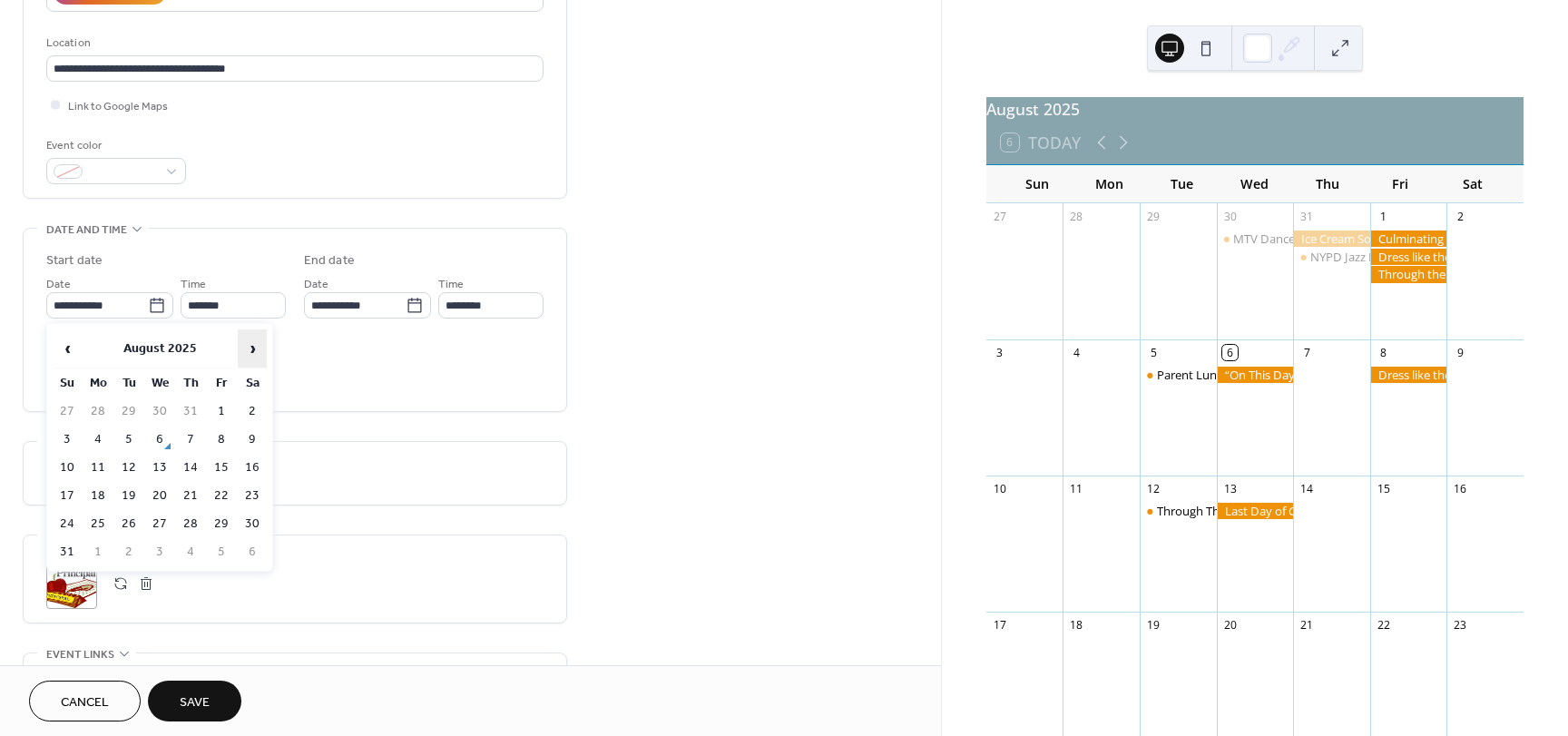 click on "›" at bounding box center [252, 348] 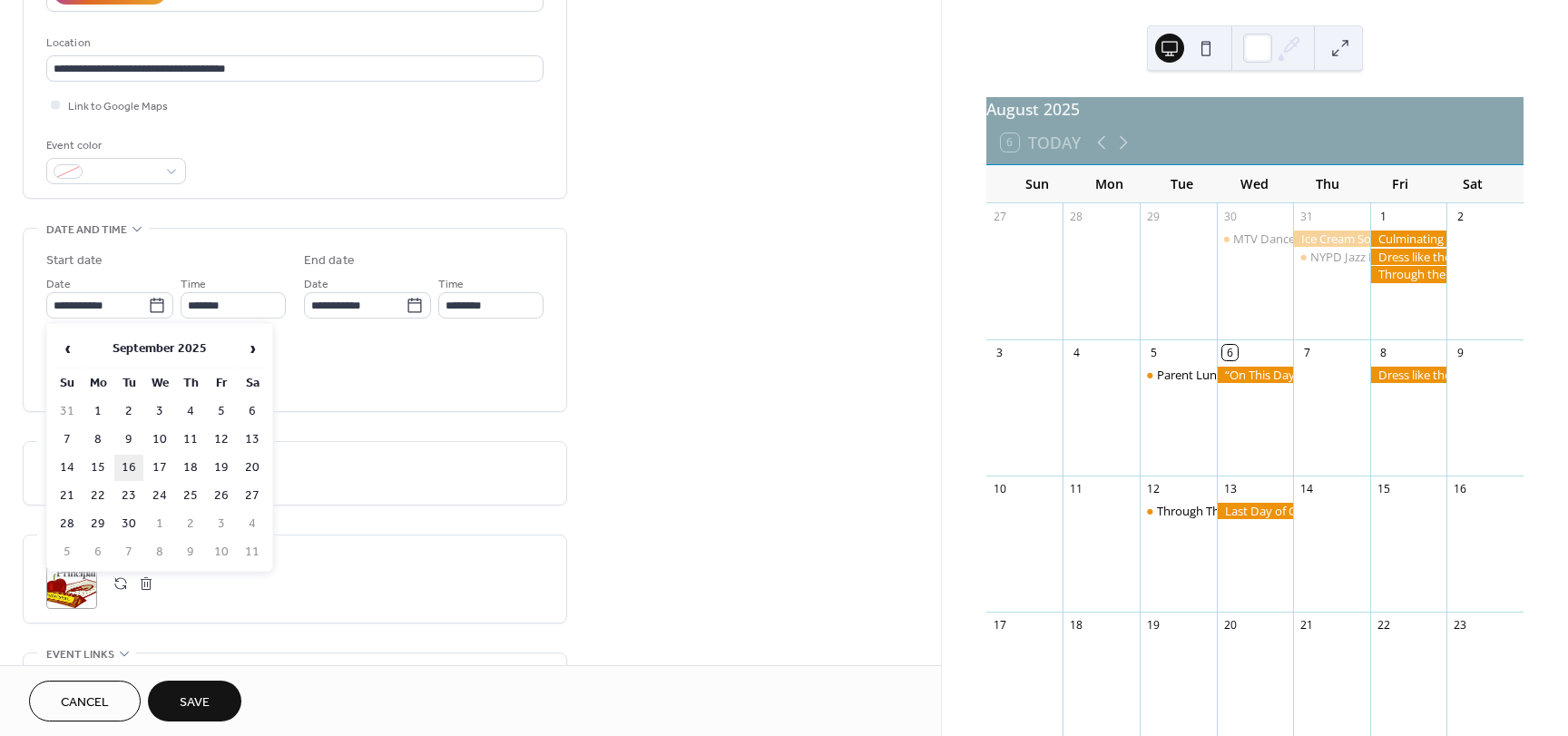 click on "16" at bounding box center [129, 467] 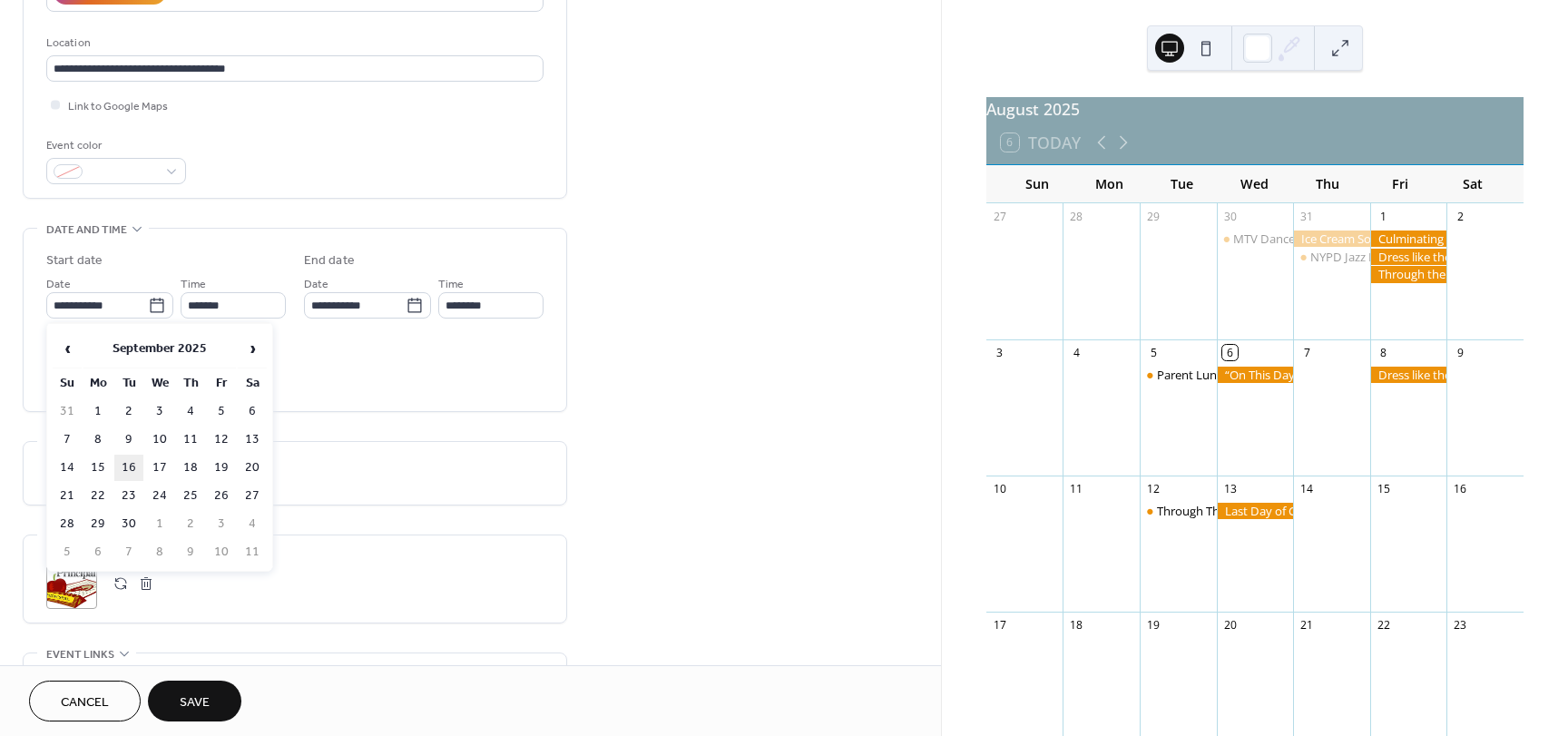 type on "**********" 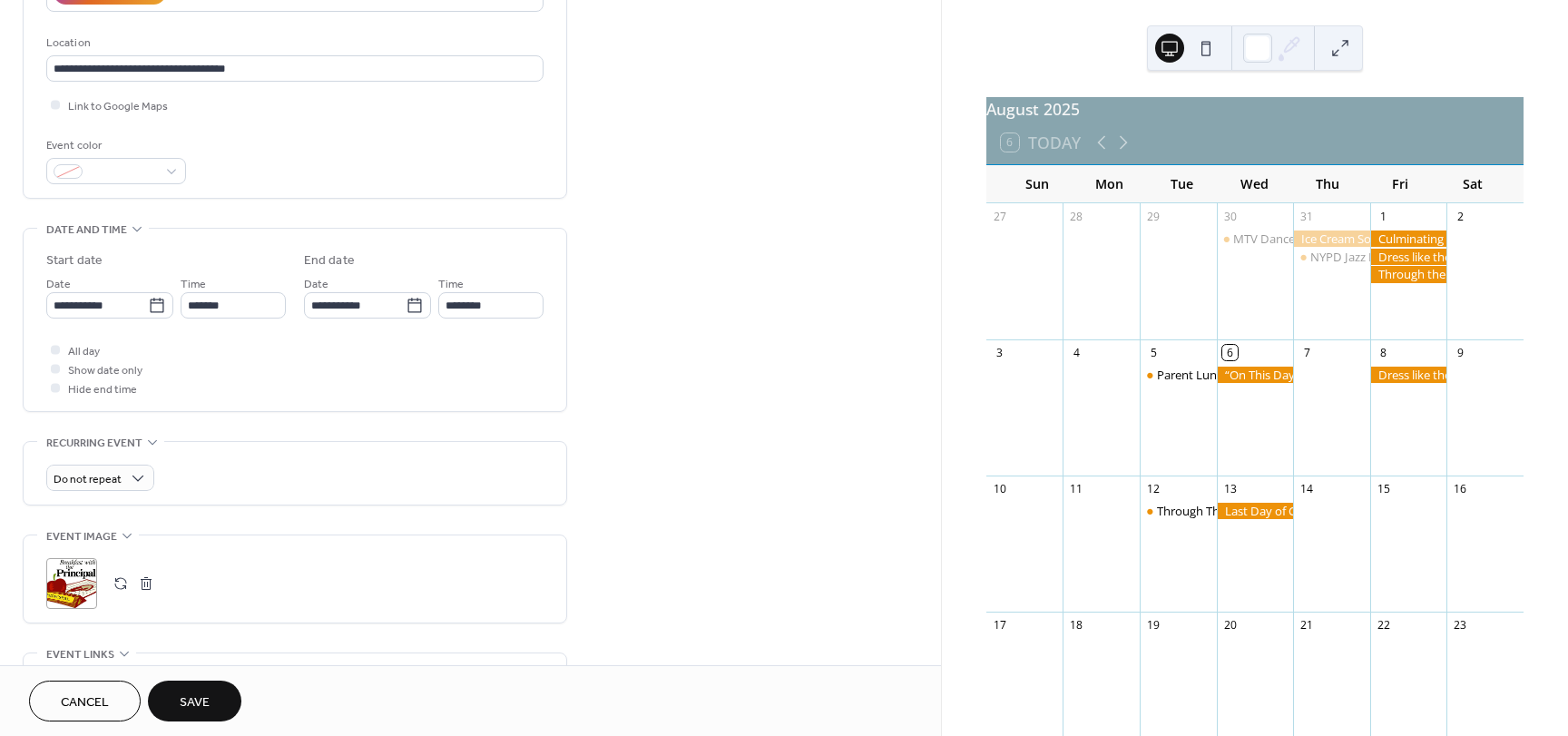 click on "**********" at bounding box center (470, 361) 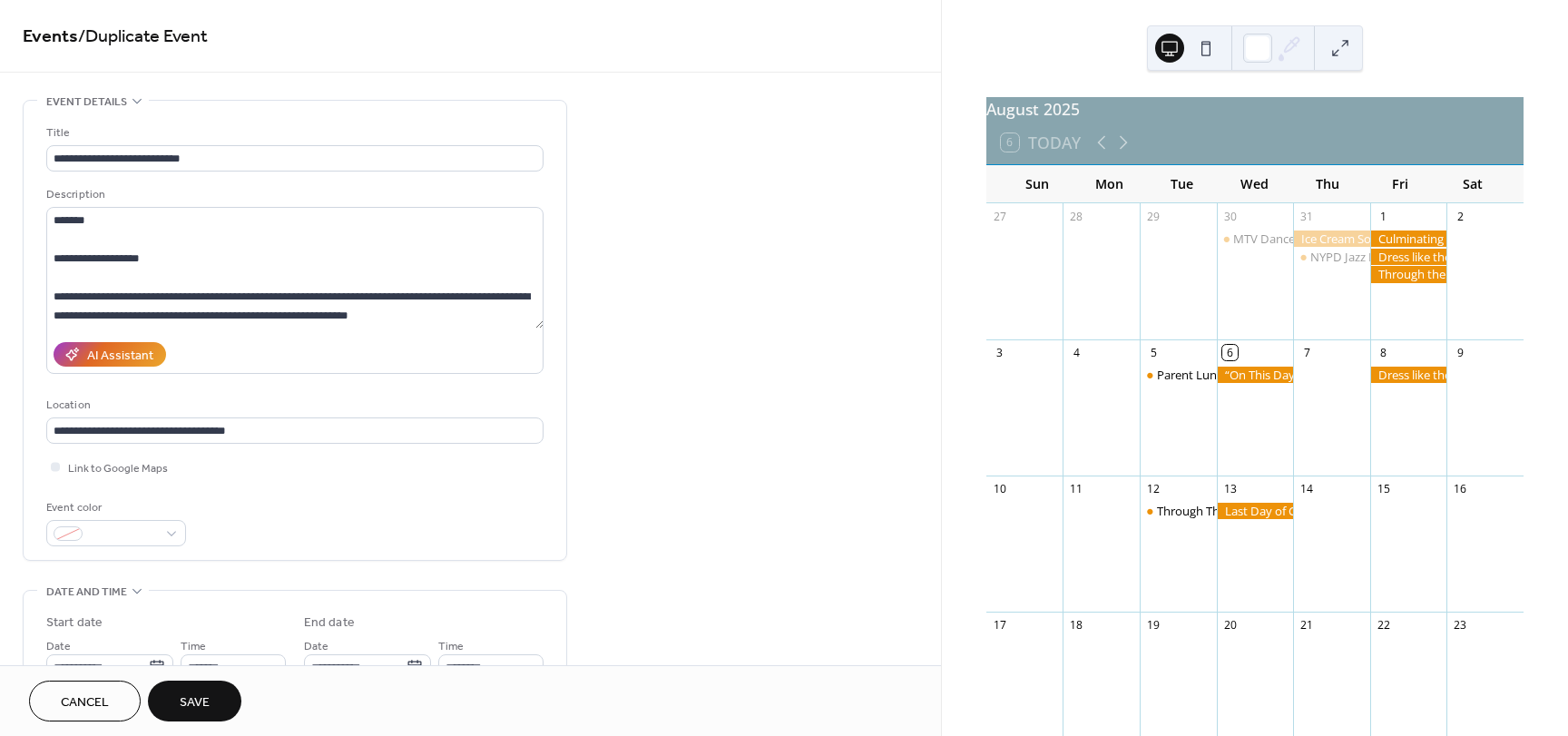 scroll, scrollTop: 0, scrollLeft: 0, axis: both 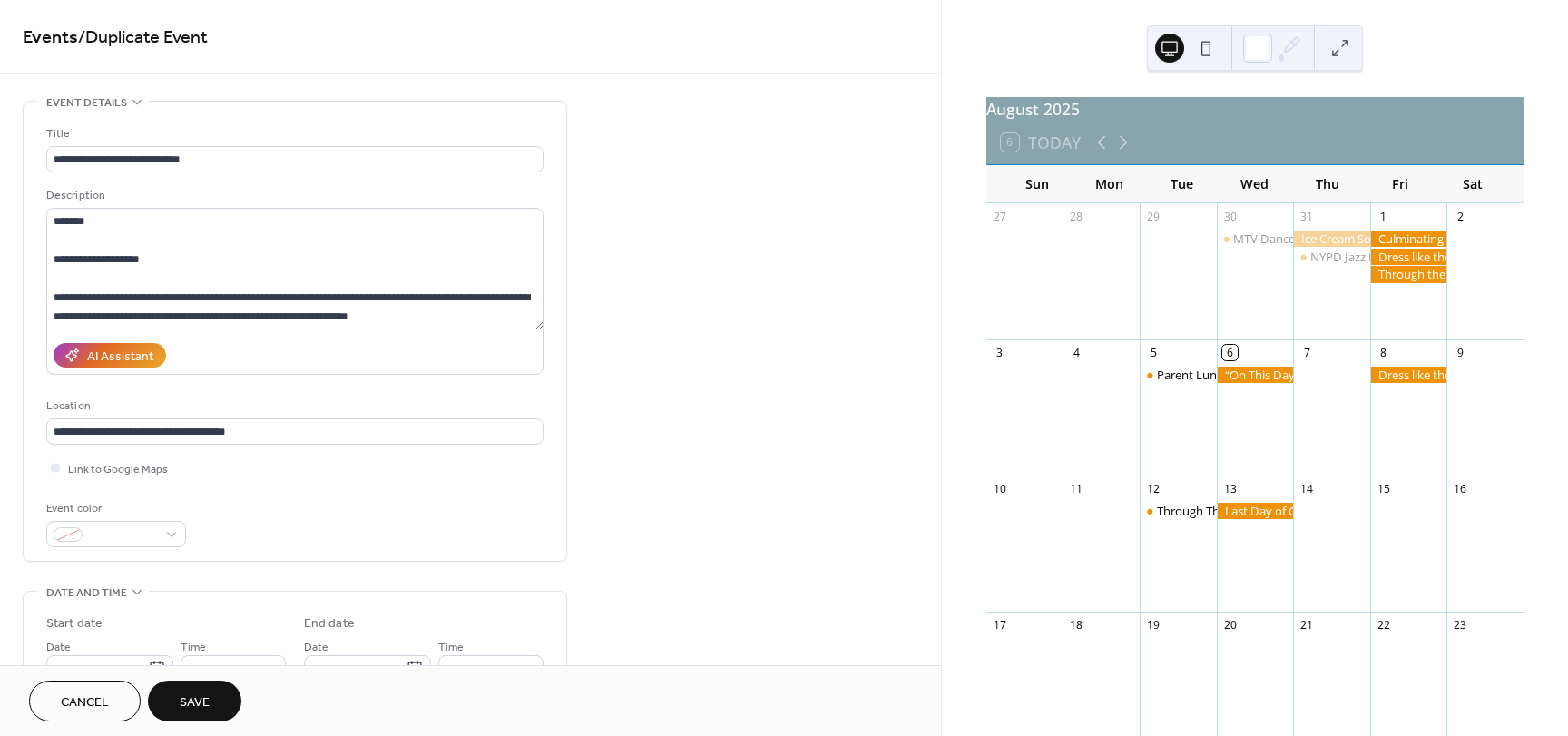 click on "Save" at bounding box center (194, 702) 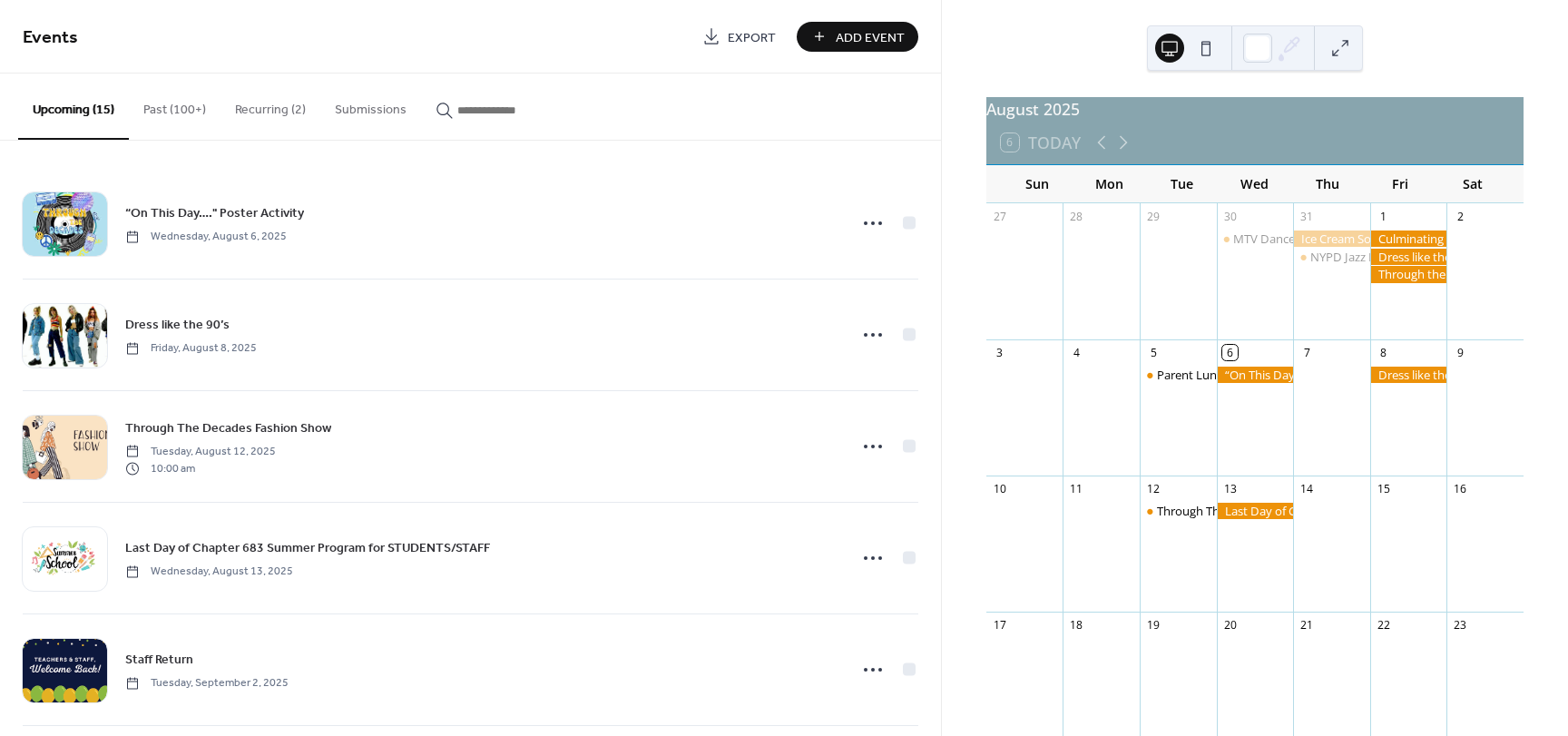 click on "Past (100+)" at bounding box center [174, 105] 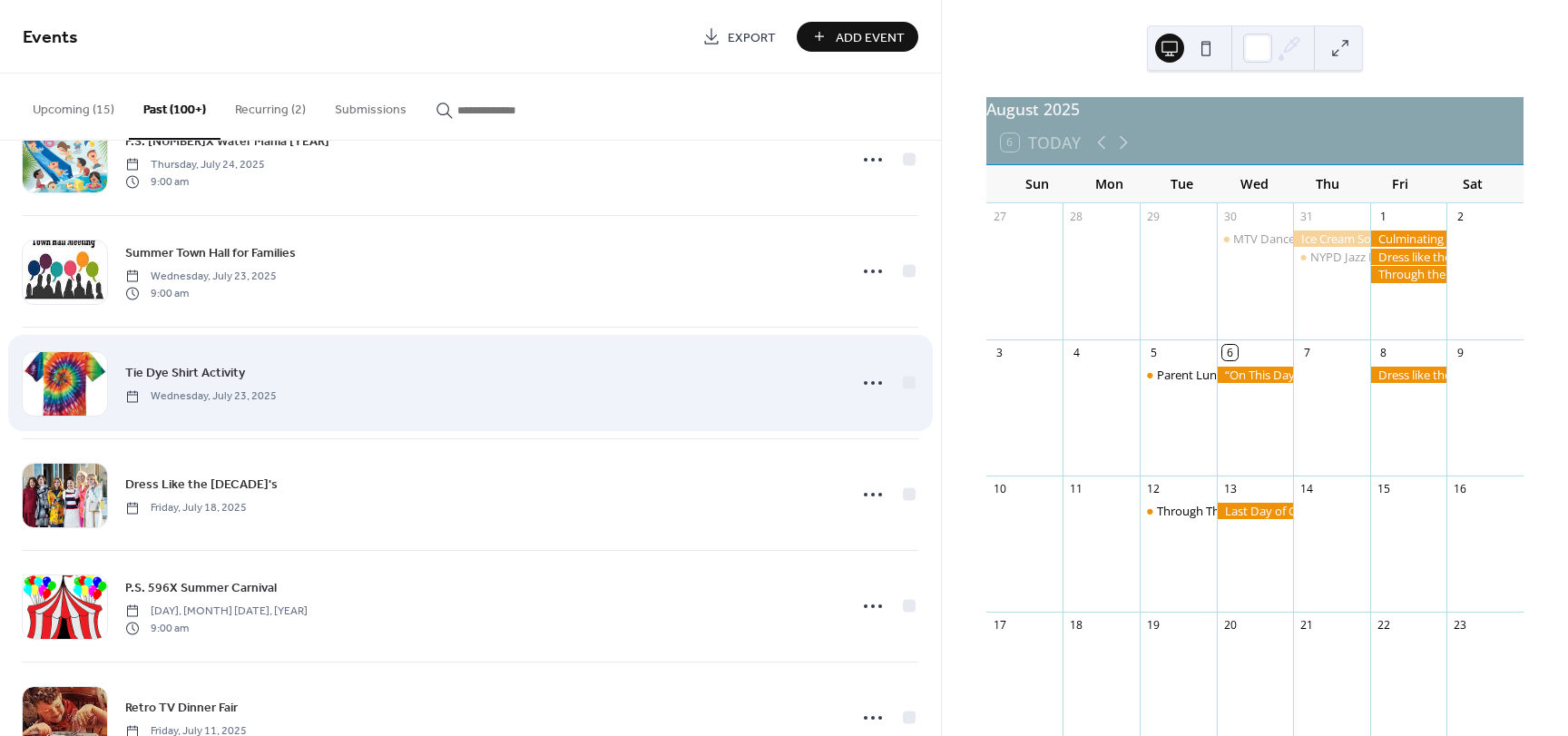 scroll, scrollTop: 726, scrollLeft: 0, axis: vertical 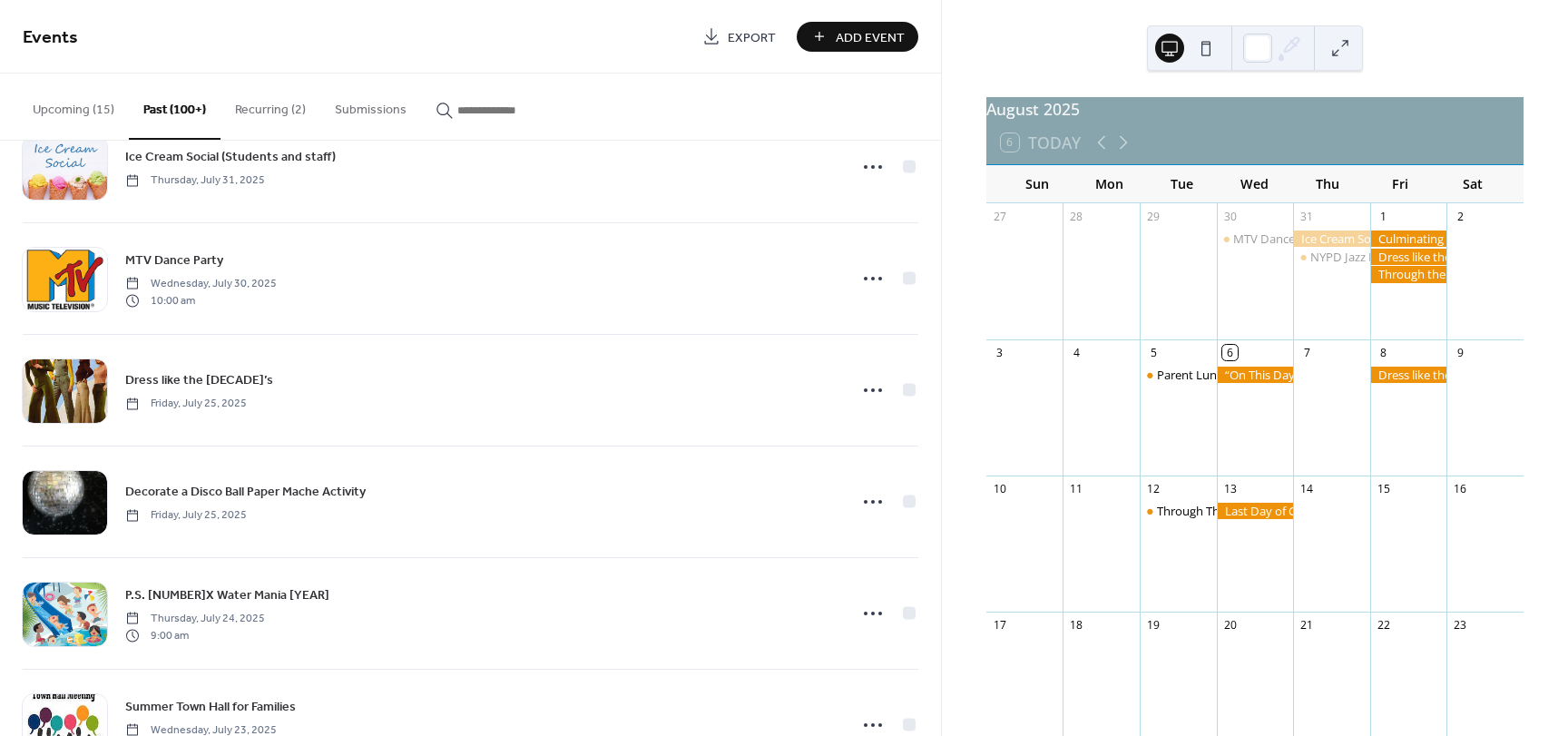 click at bounding box center [512, 110] 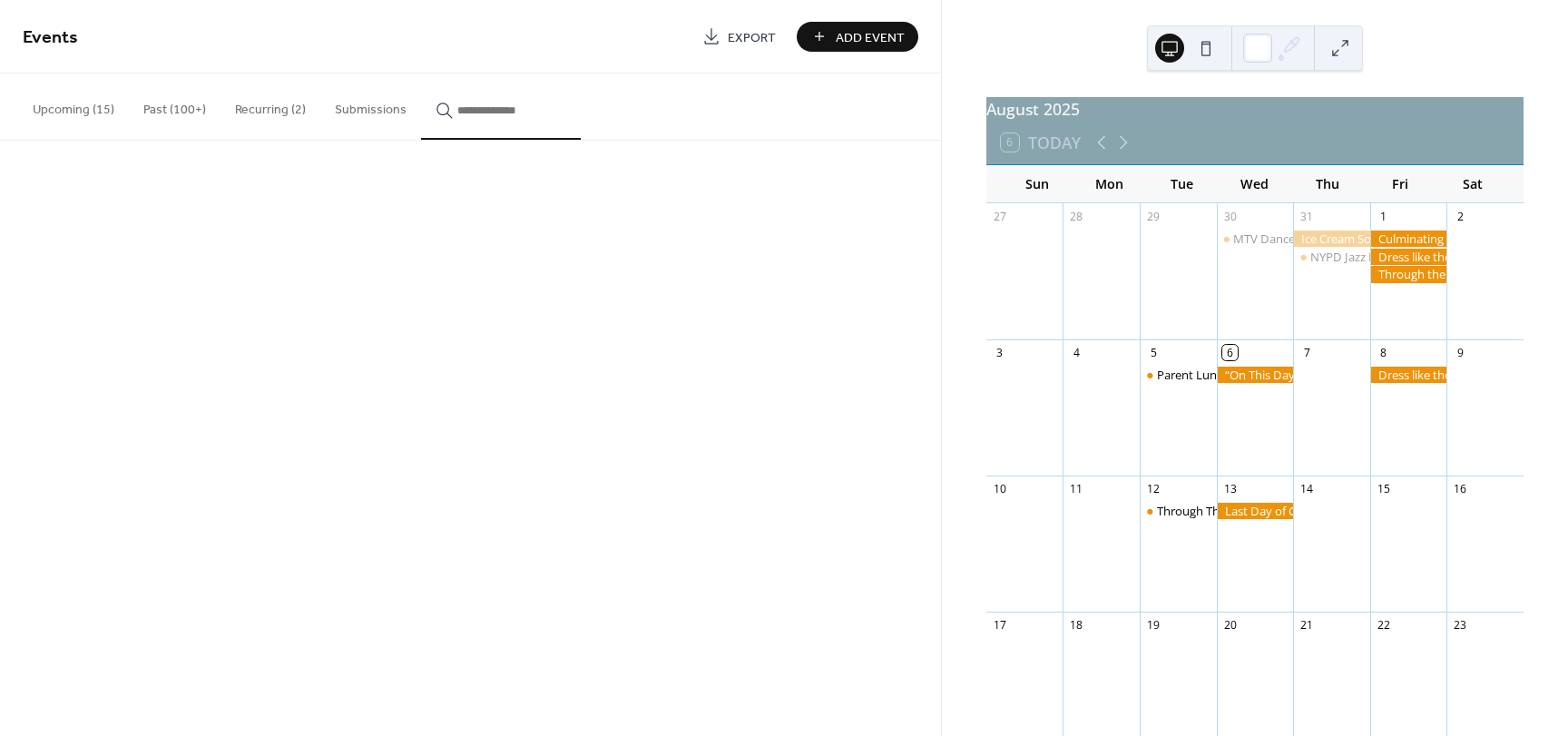 click at bounding box center [512, 110] 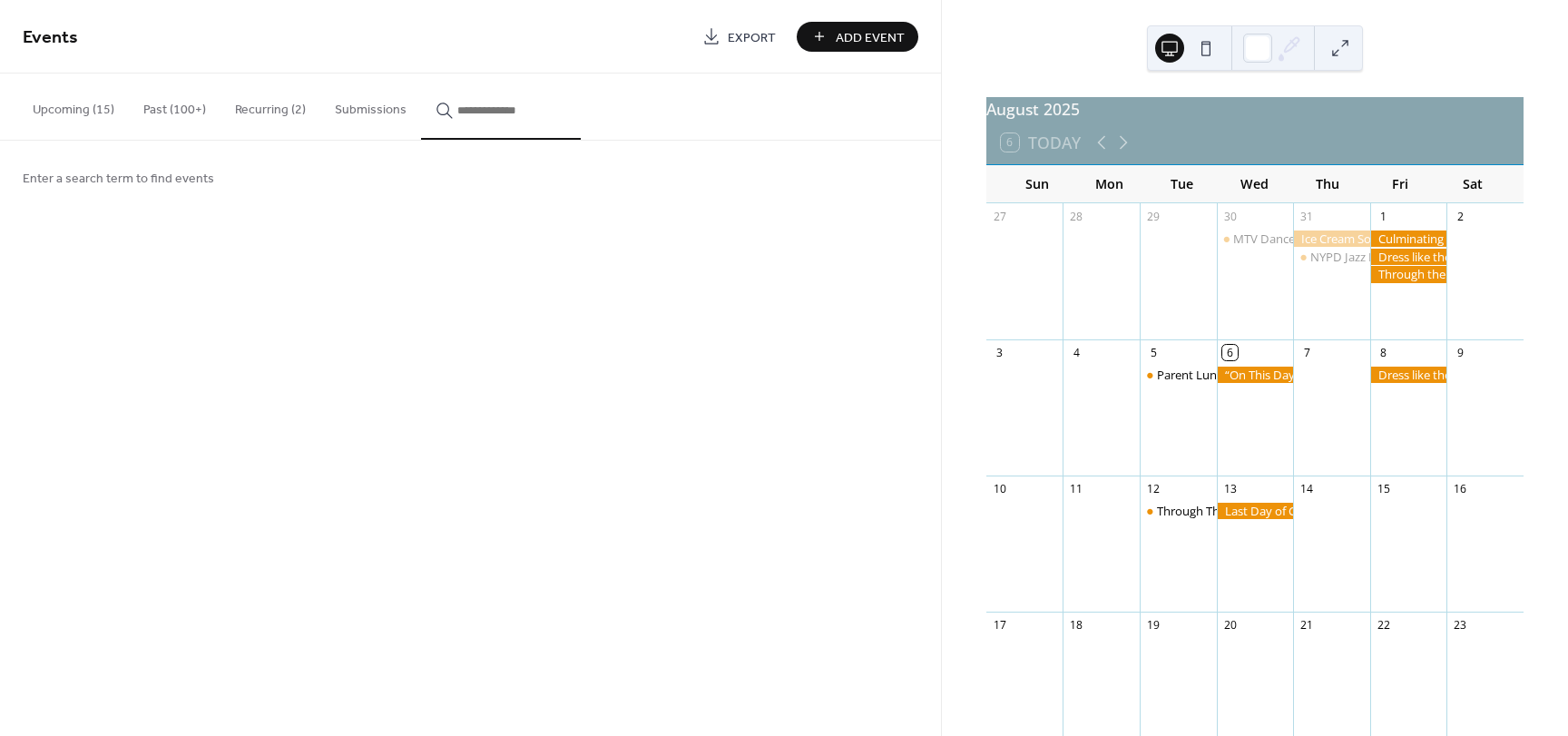 click at bounding box center [512, 110] 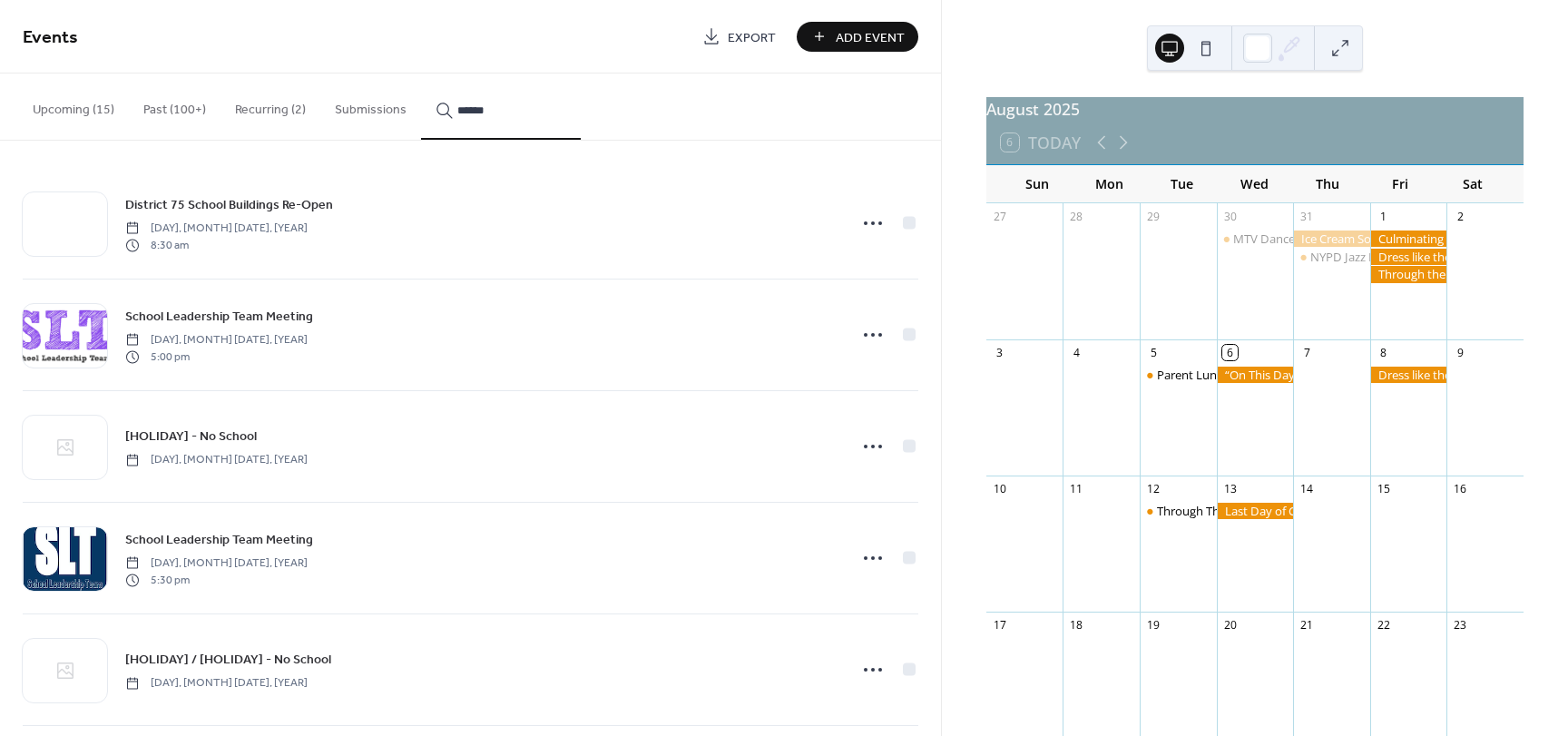 scroll, scrollTop: 363, scrollLeft: 0, axis: vertical 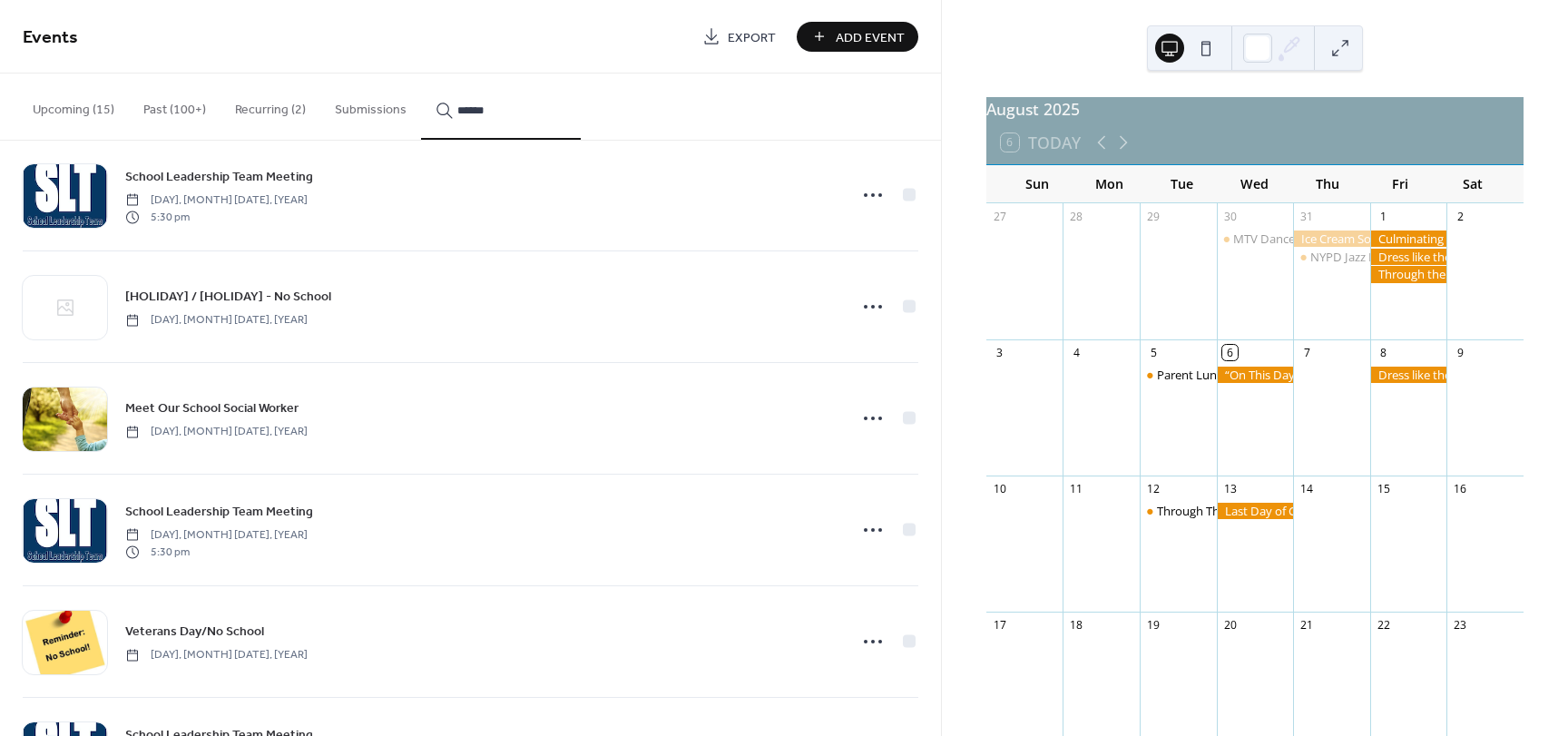 drag, startPoint x: 940, startPoint y: 230, endPoint x: 939, endPoint y: 315, distance: 85.00588 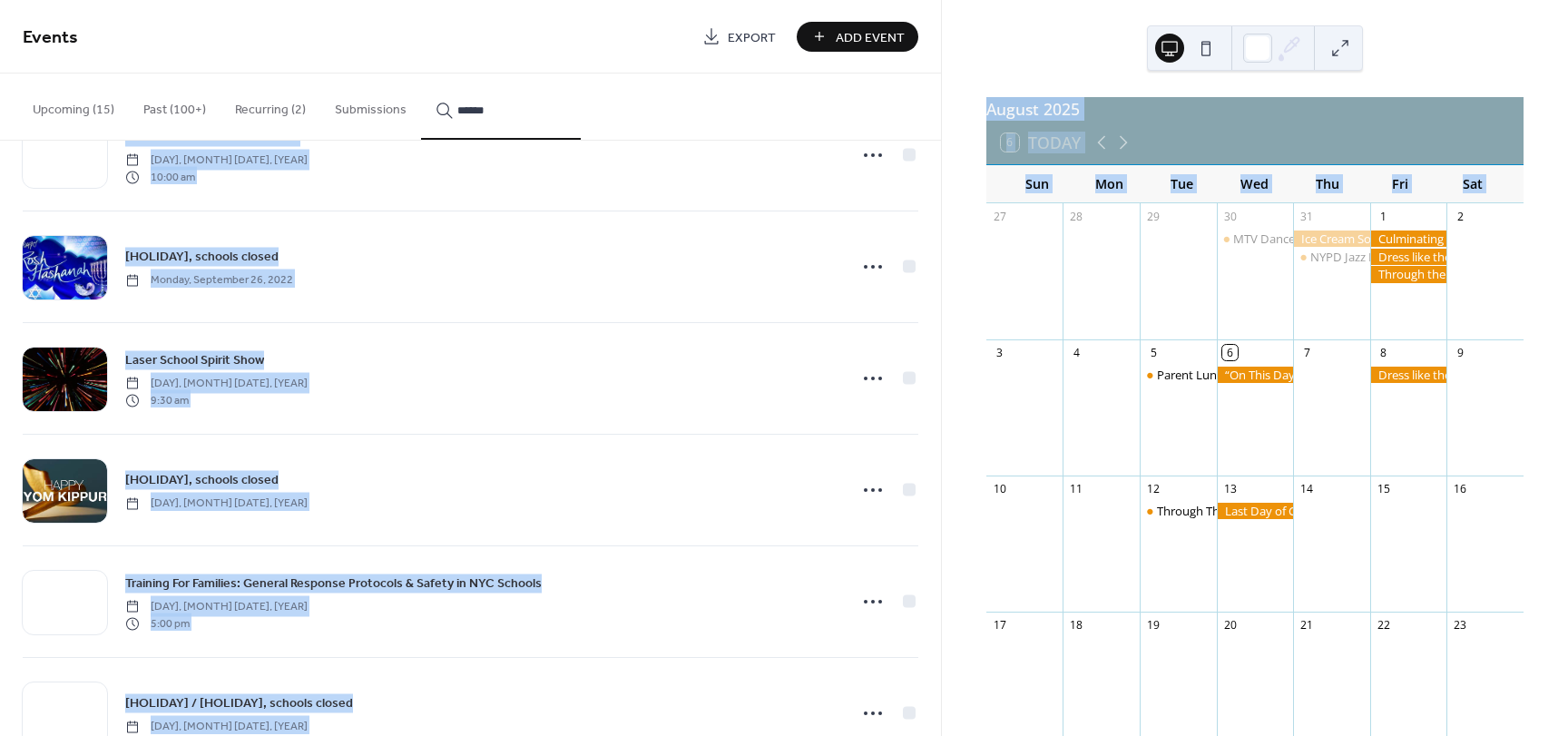 scroll, scrollTop: 3871, scrollLeft: 0, axis: vertical 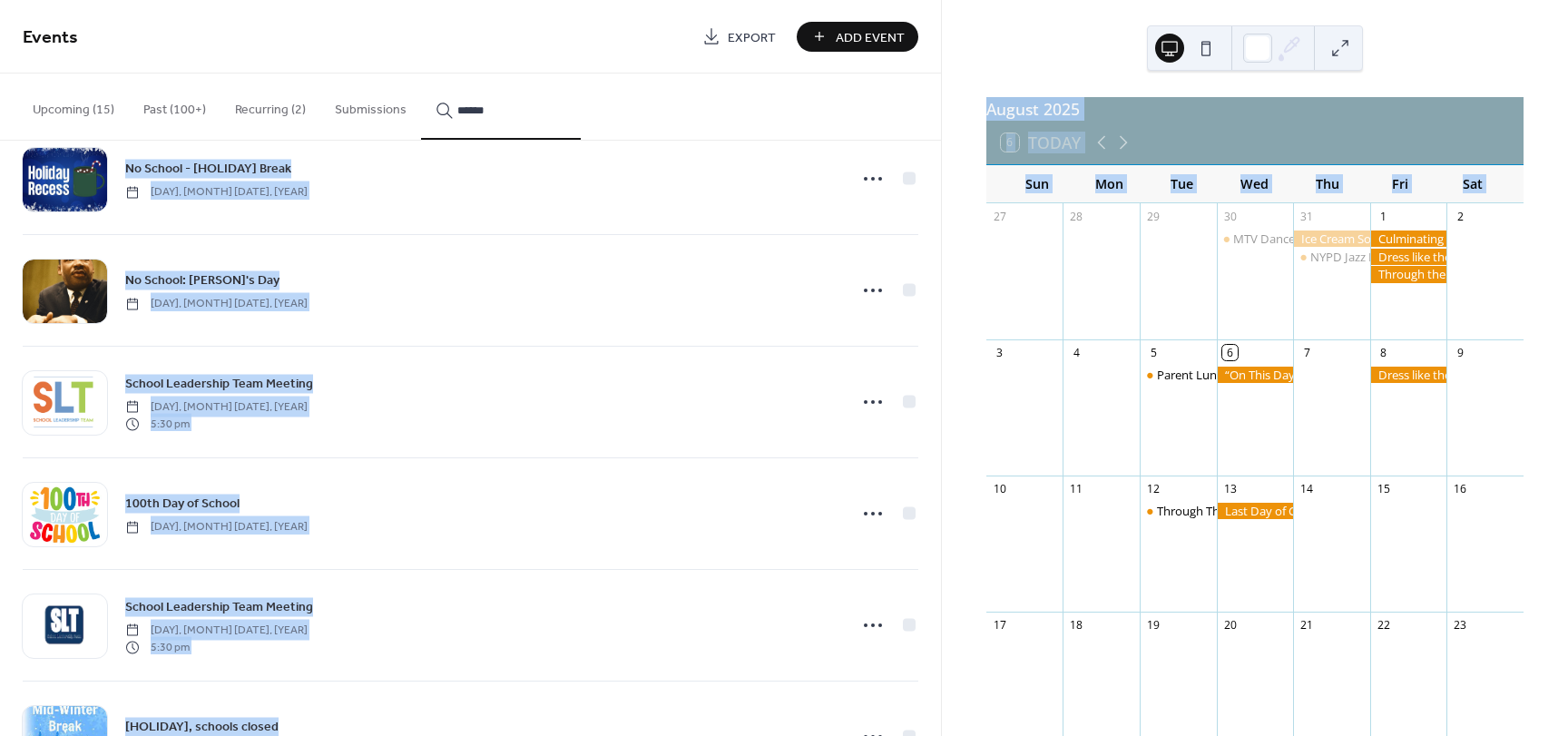 click on "******" at bounding box center [501, 106] 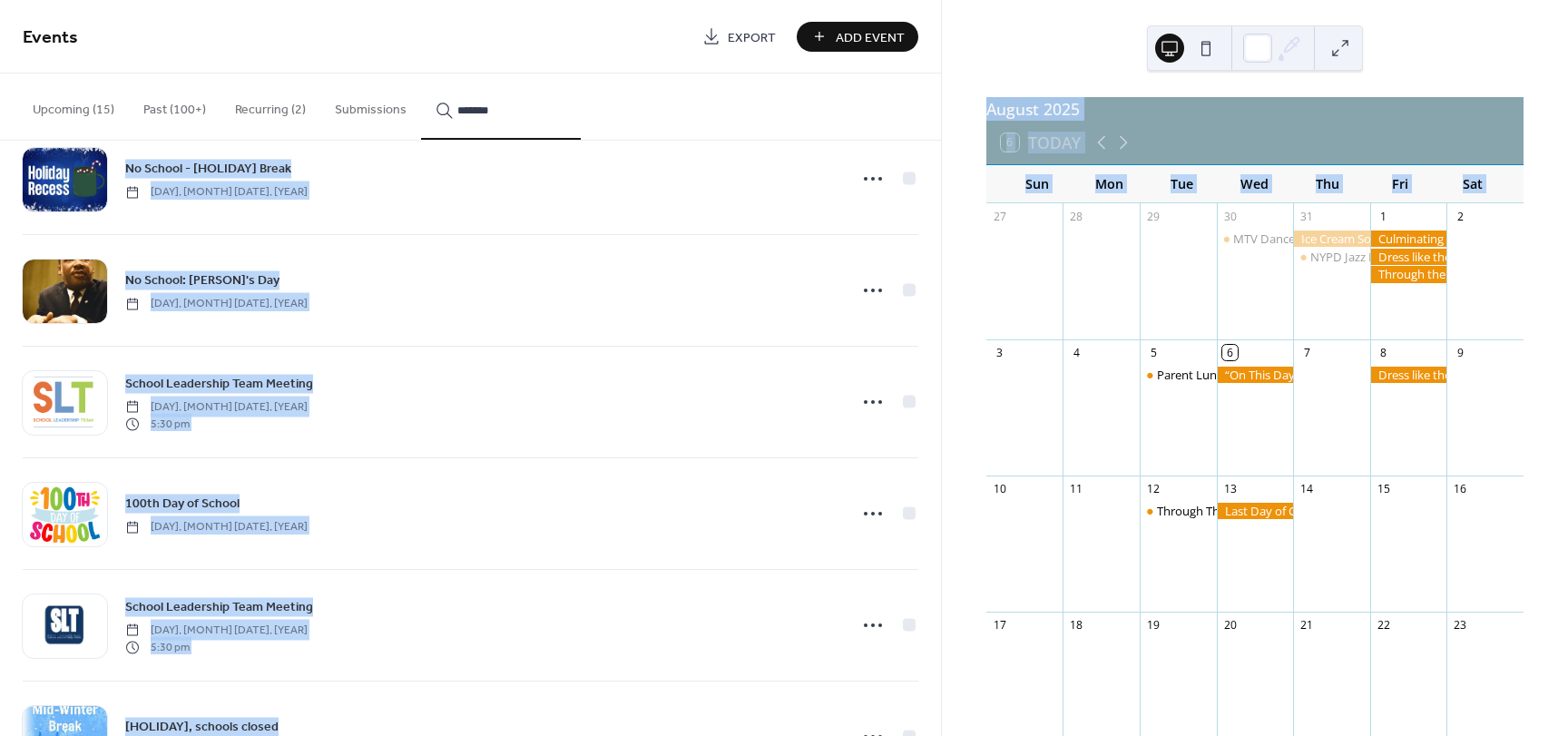 click on "******" at bounding box center (501, 106) 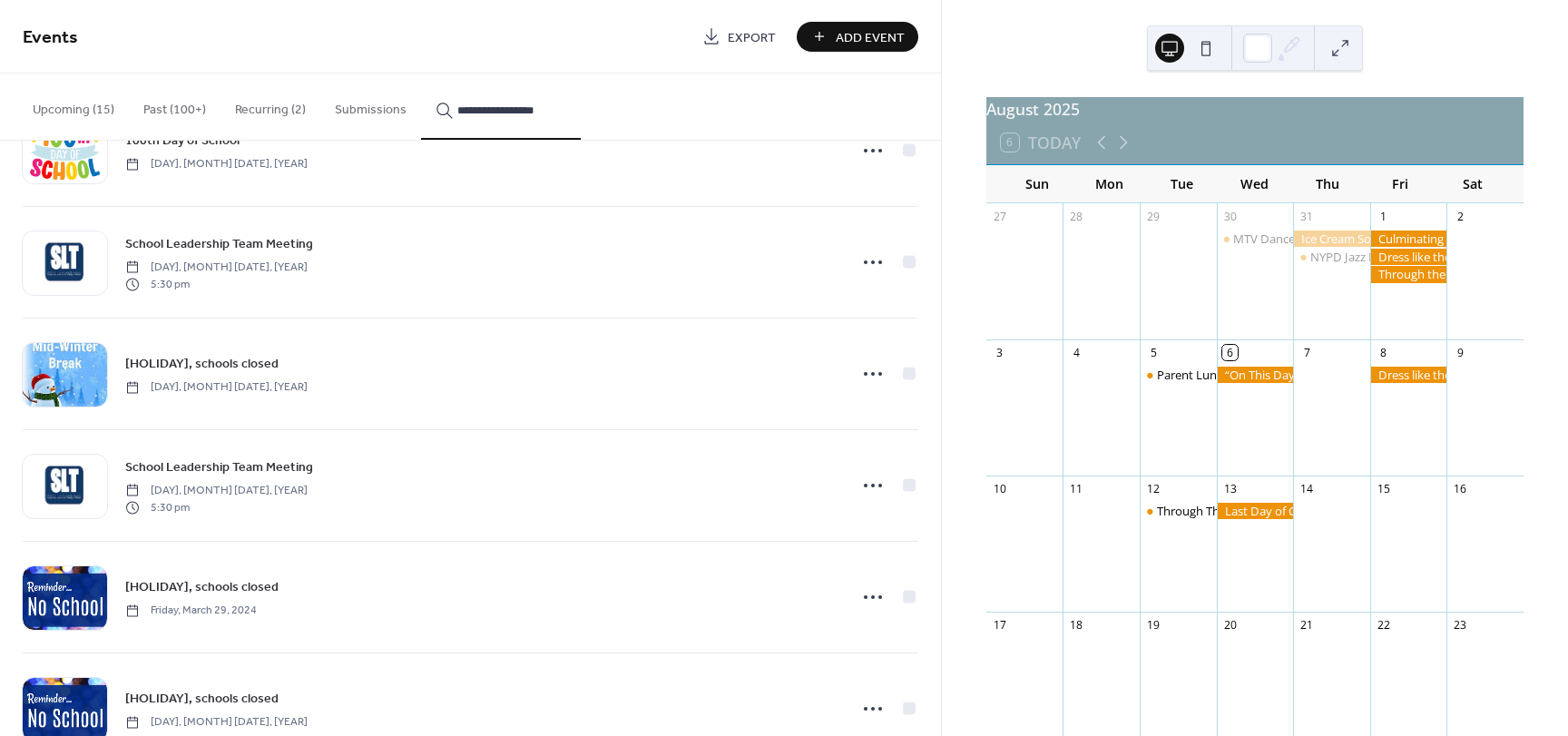 scroll, scrollTop: 7816, scrollLeft: 0, axis: vertical 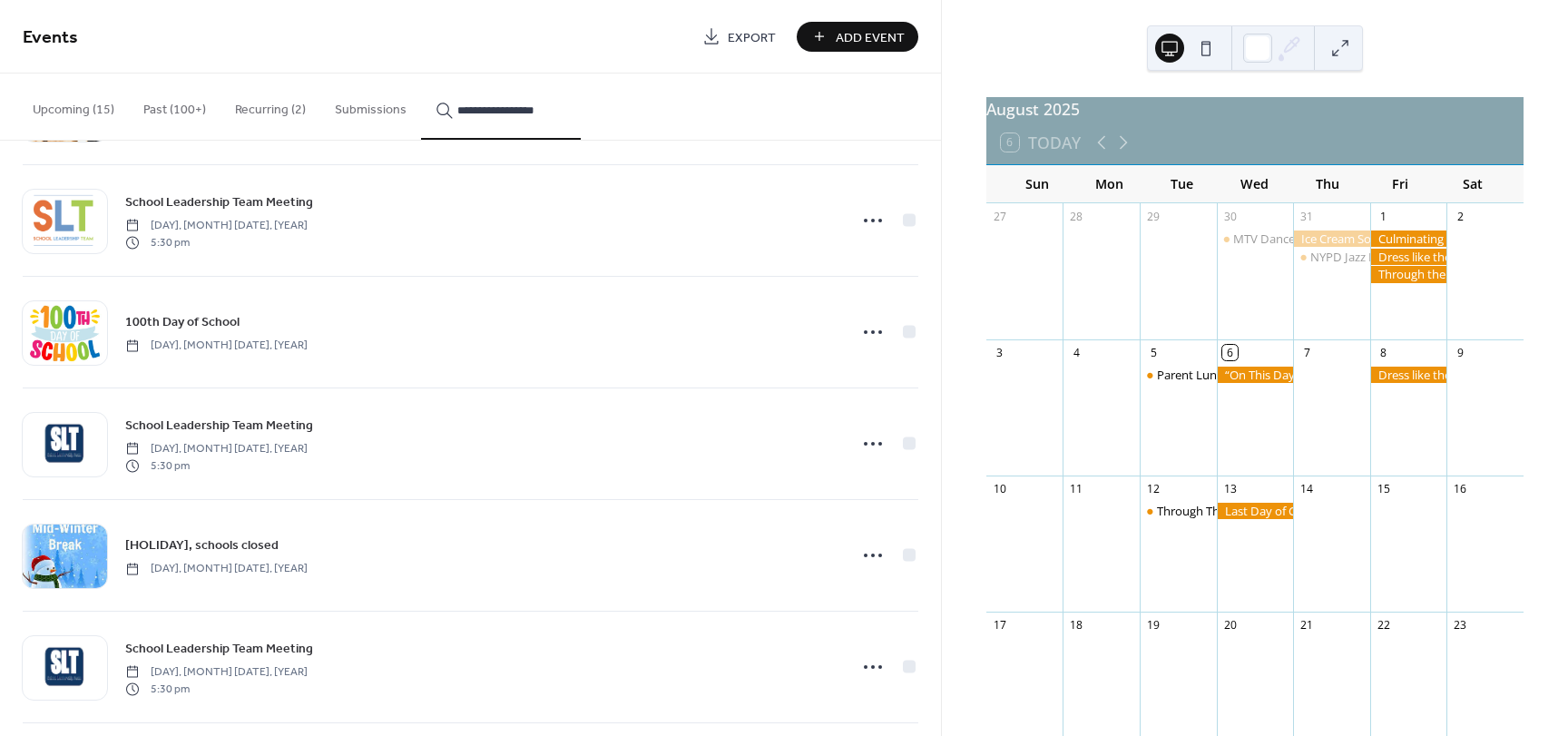 type on "**********" 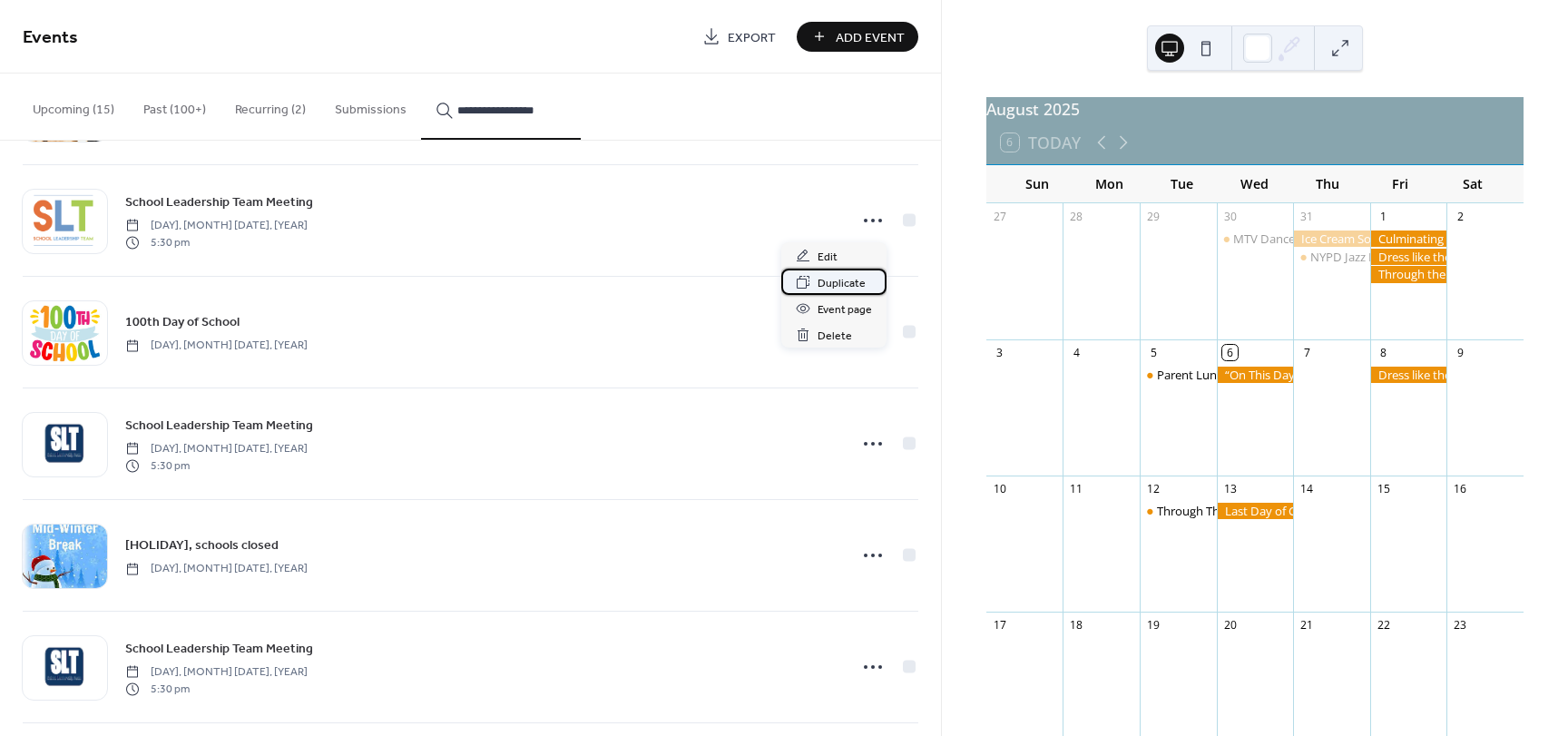 click on "Duplicate" at bounding box center [841, 283] 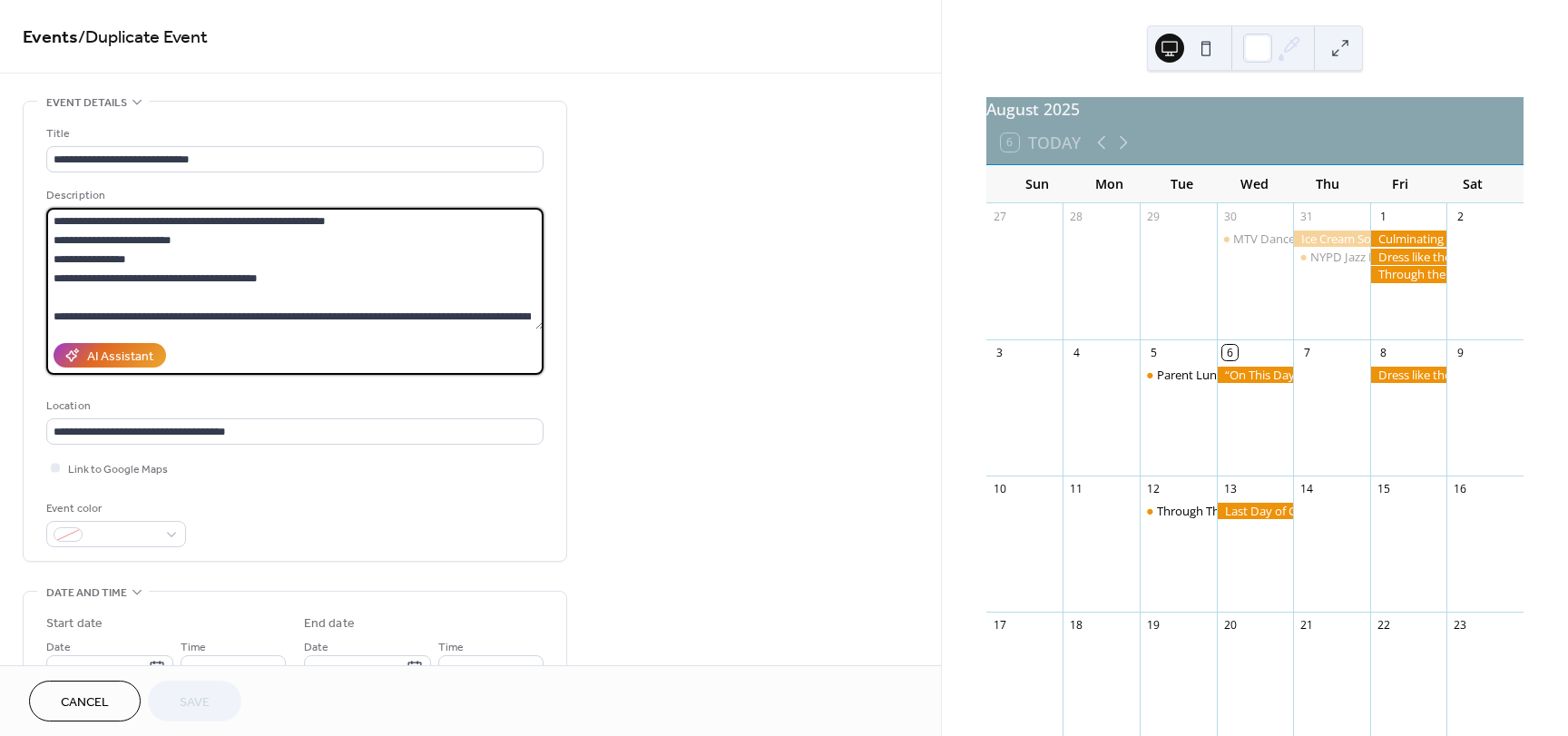 click at bounding box center [295, 269] 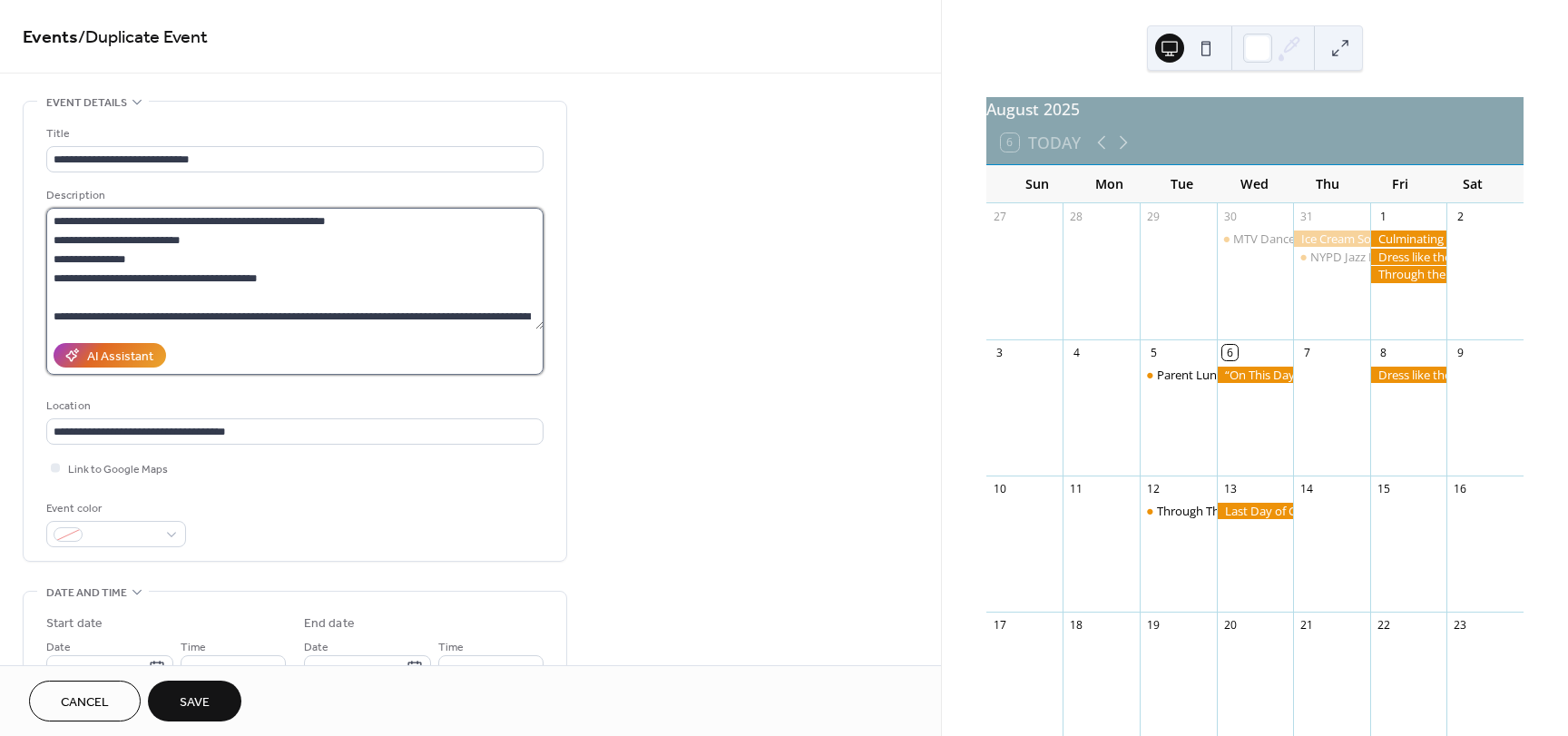 click at bounding box center (295, 269) 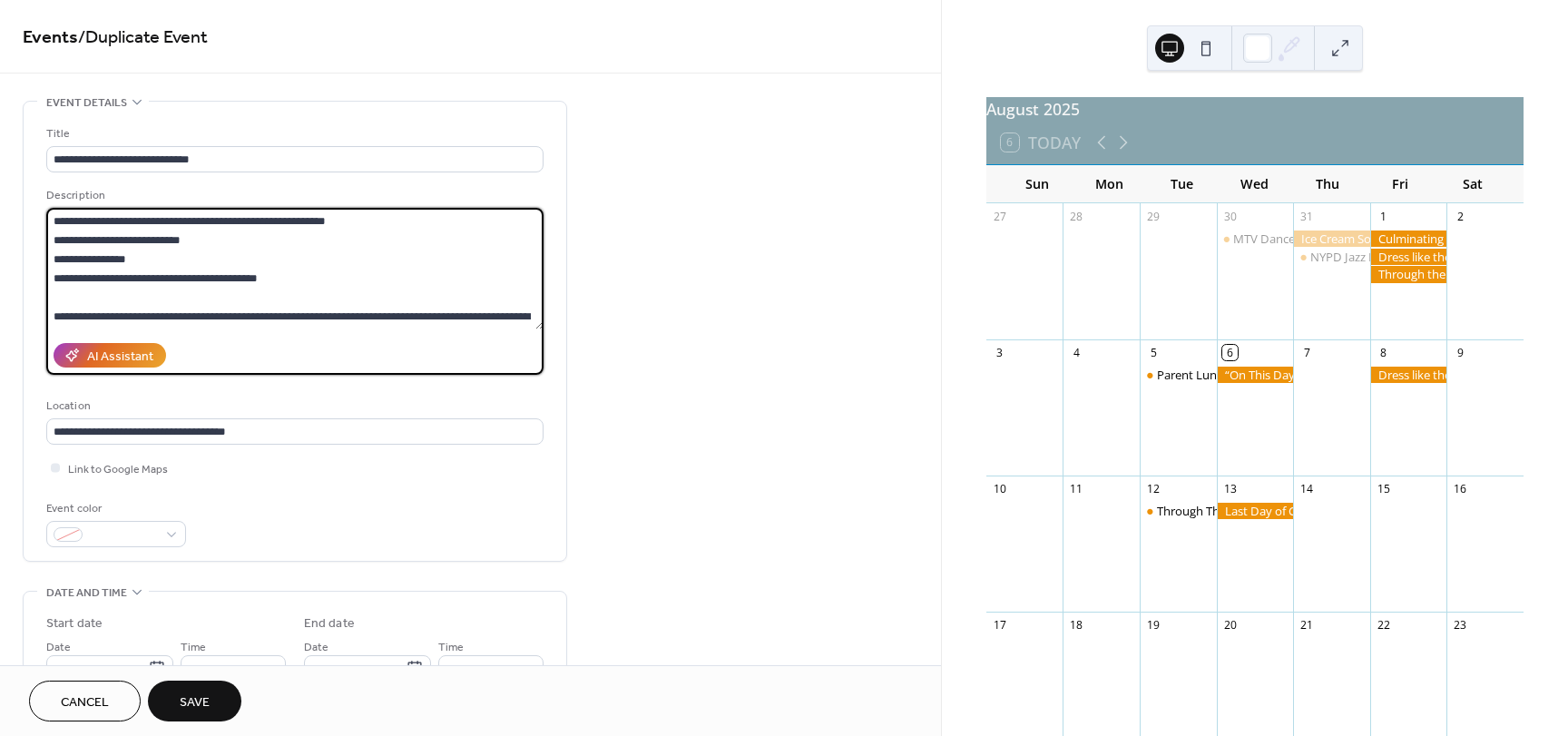 click at bounding box center [295, 269] 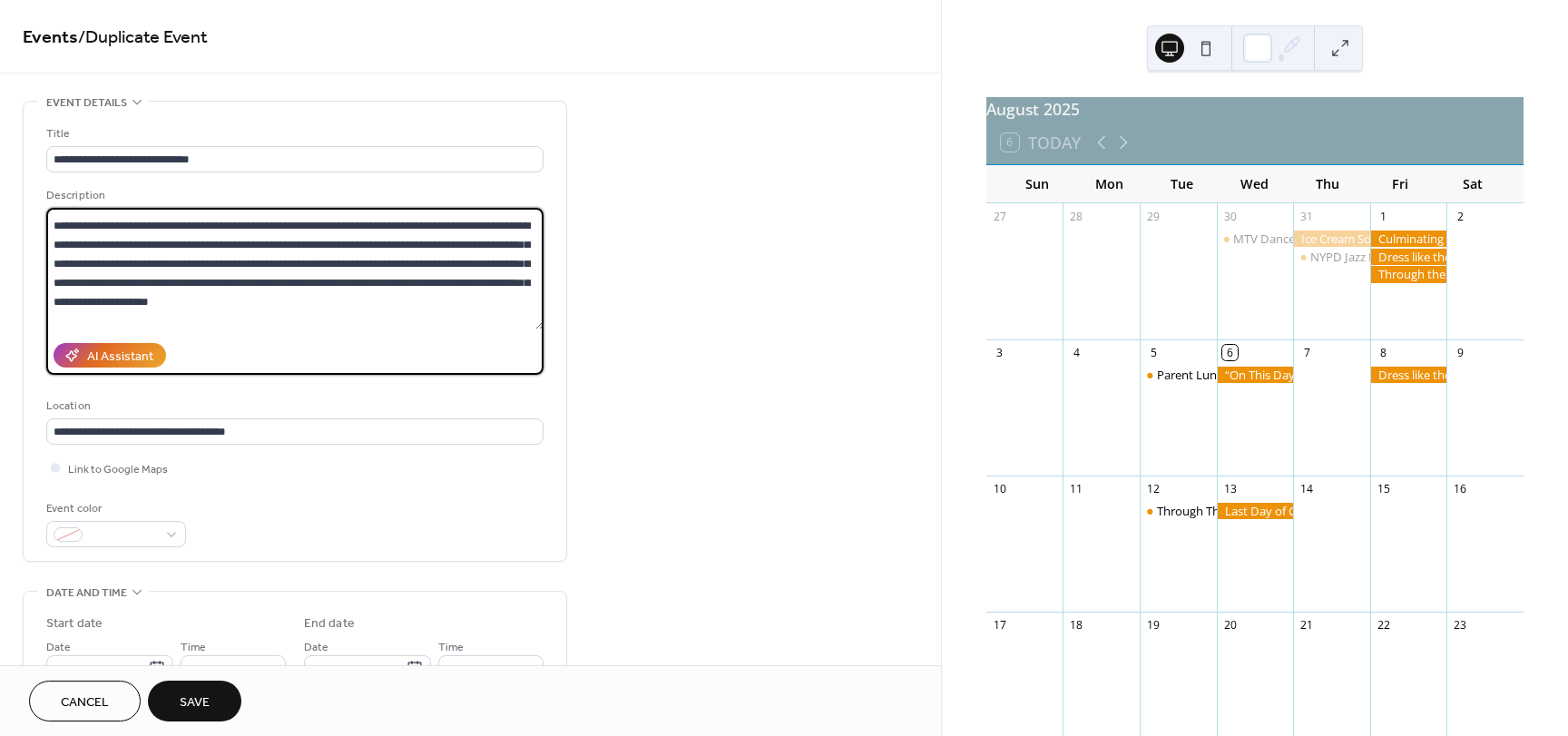 scroll, scrollTop: 0, scrollLeft: 0, axis: both 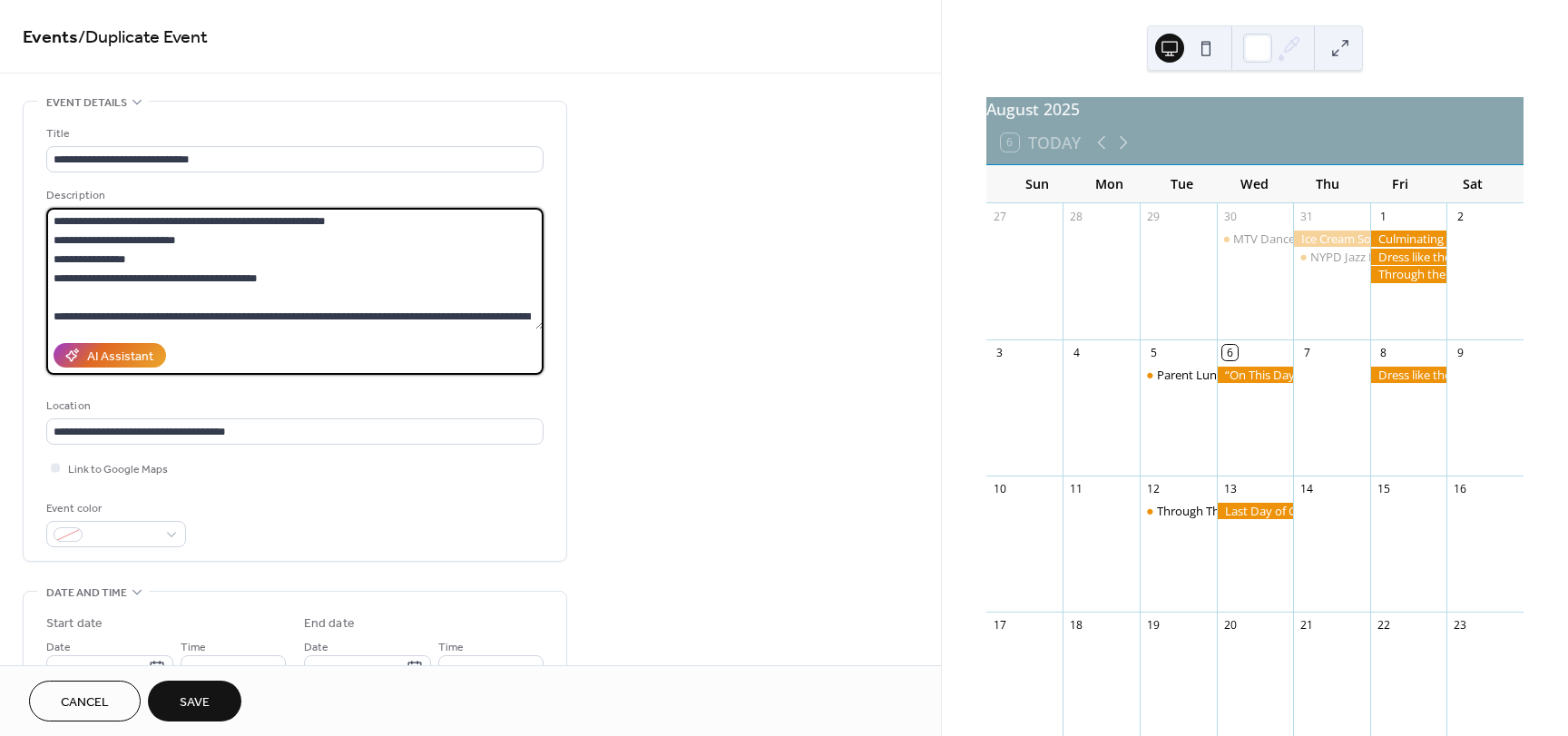 click at bounding box center (295, 269) 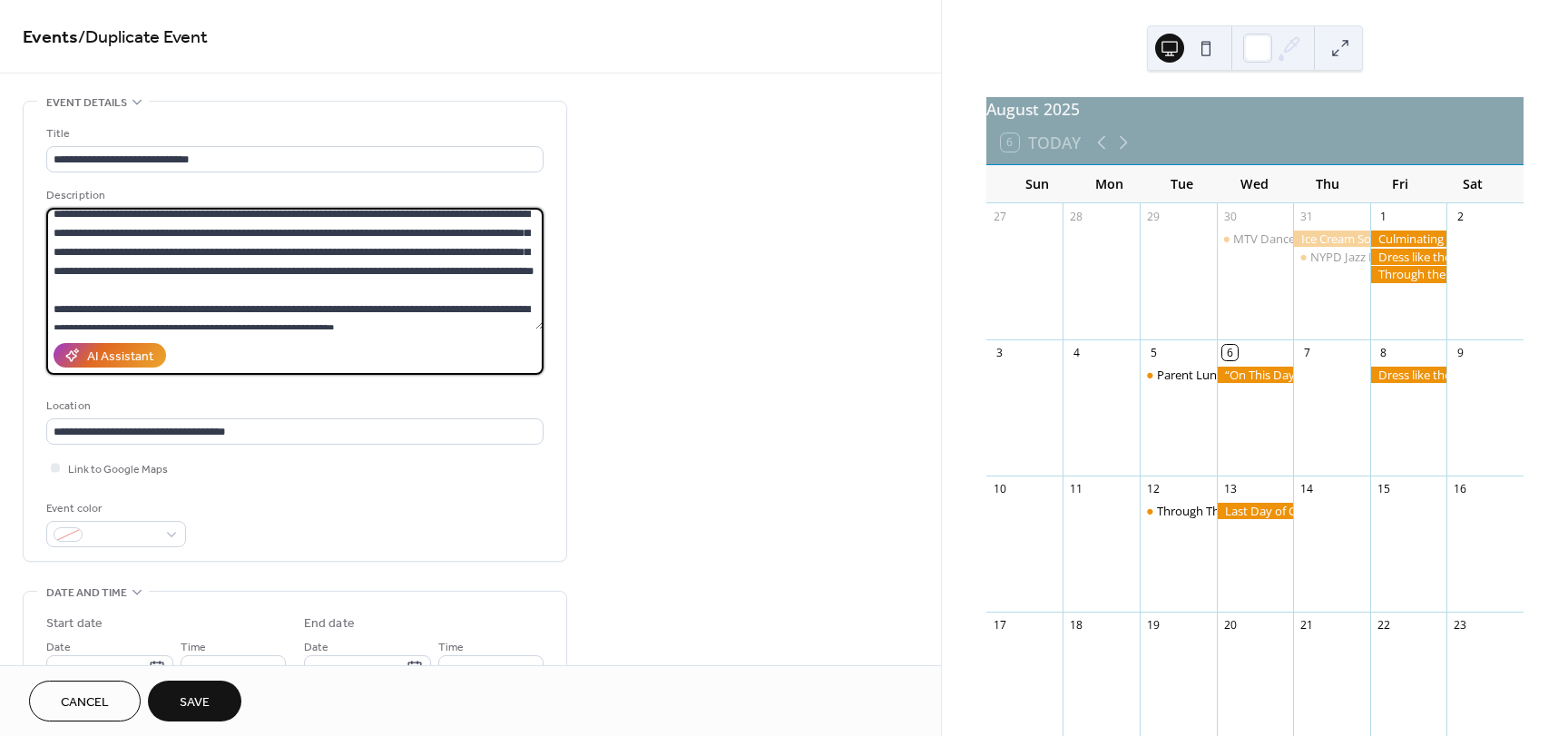 scroll, scrollTop: 248, scrollLeft: 0, axis: vertical 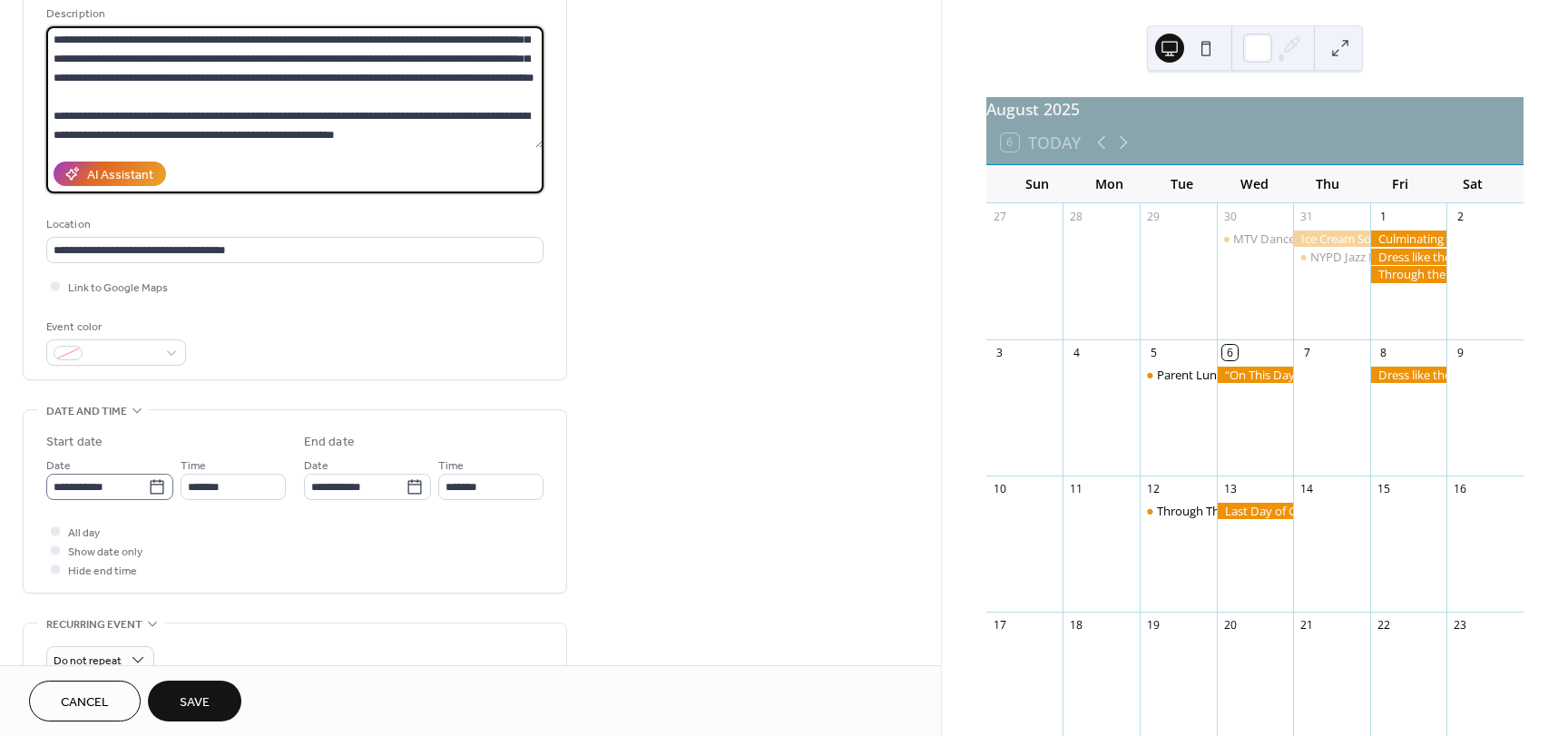 type on "**********" 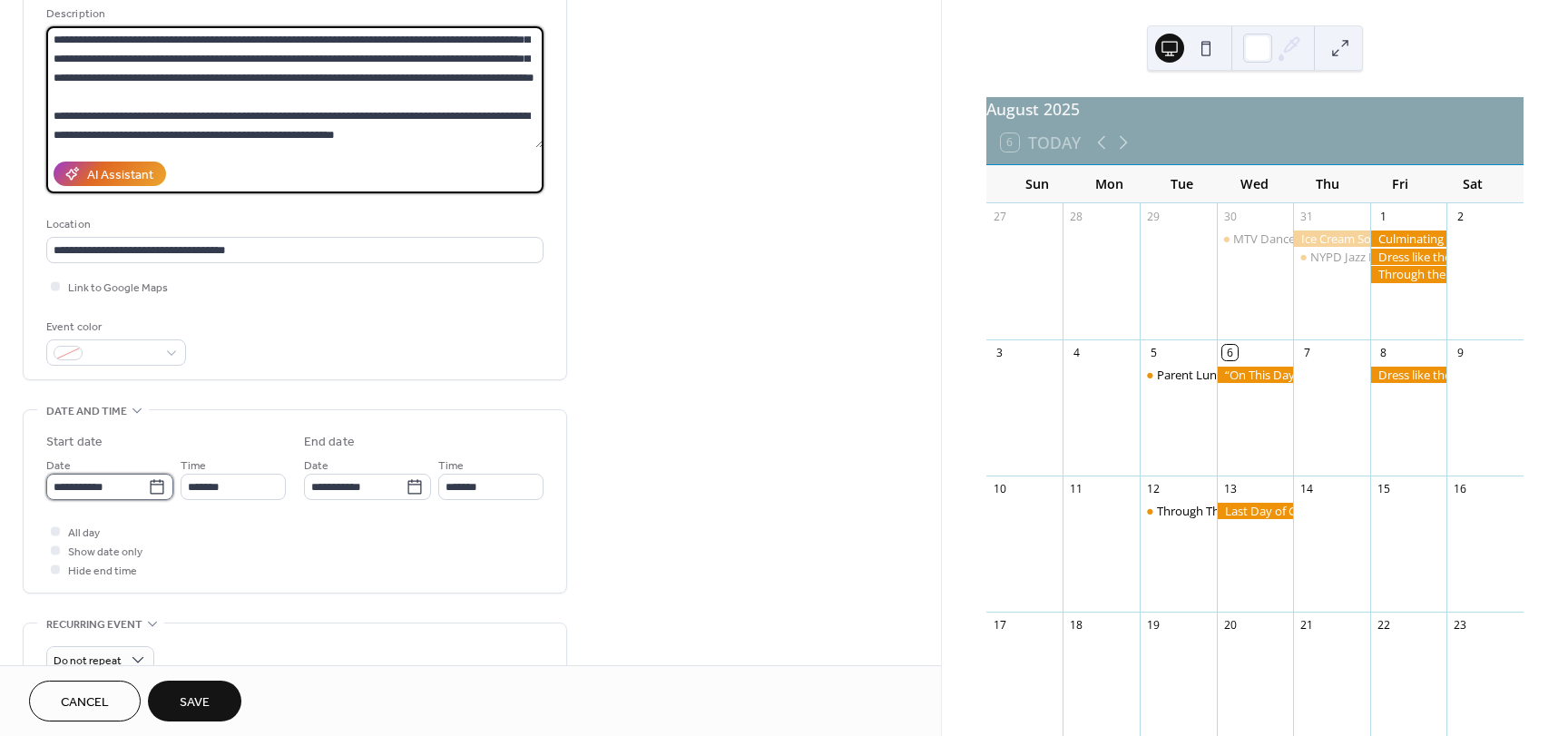 click on "**********" at bounding box center [97, 486] 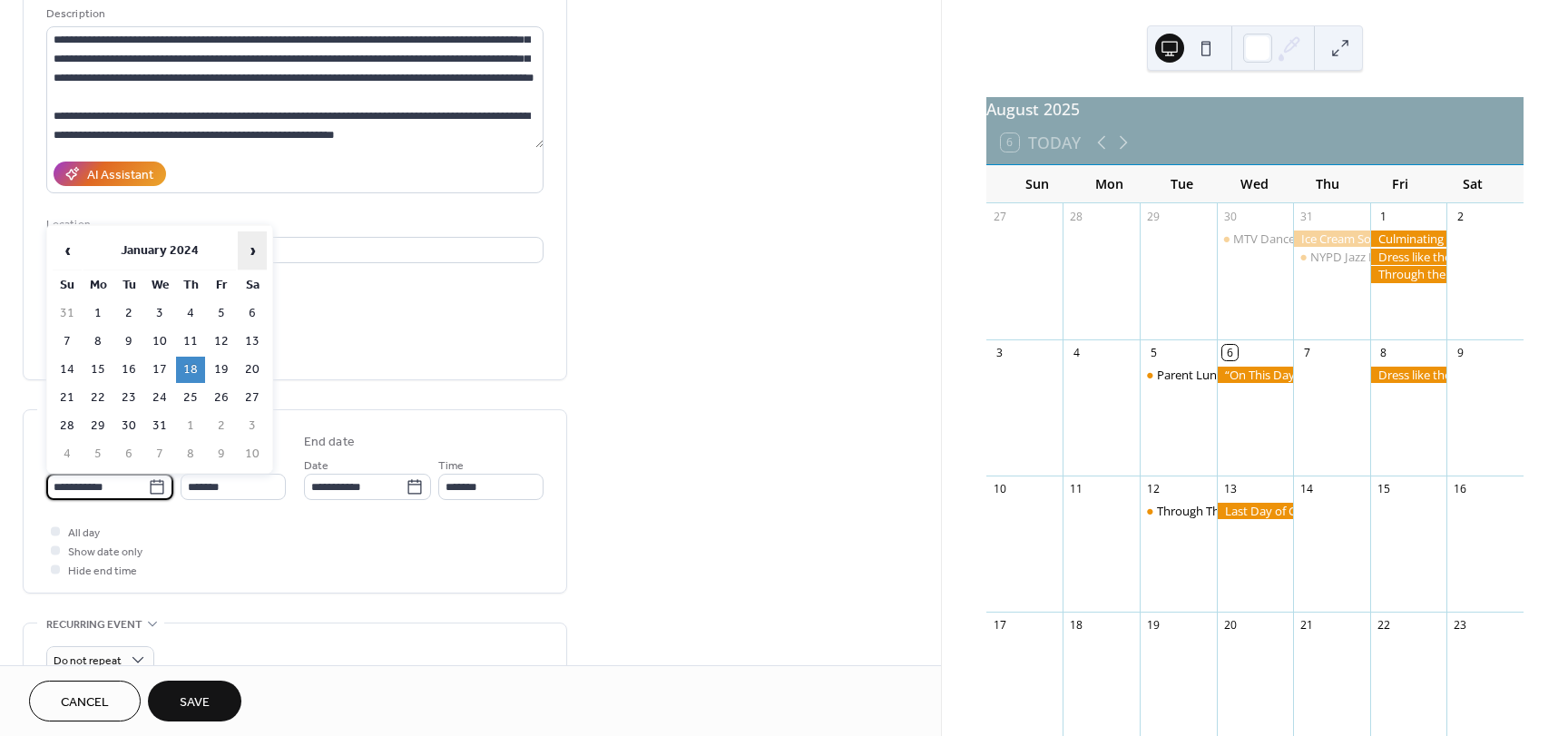 click on "›" at bounding box center [252, 250] 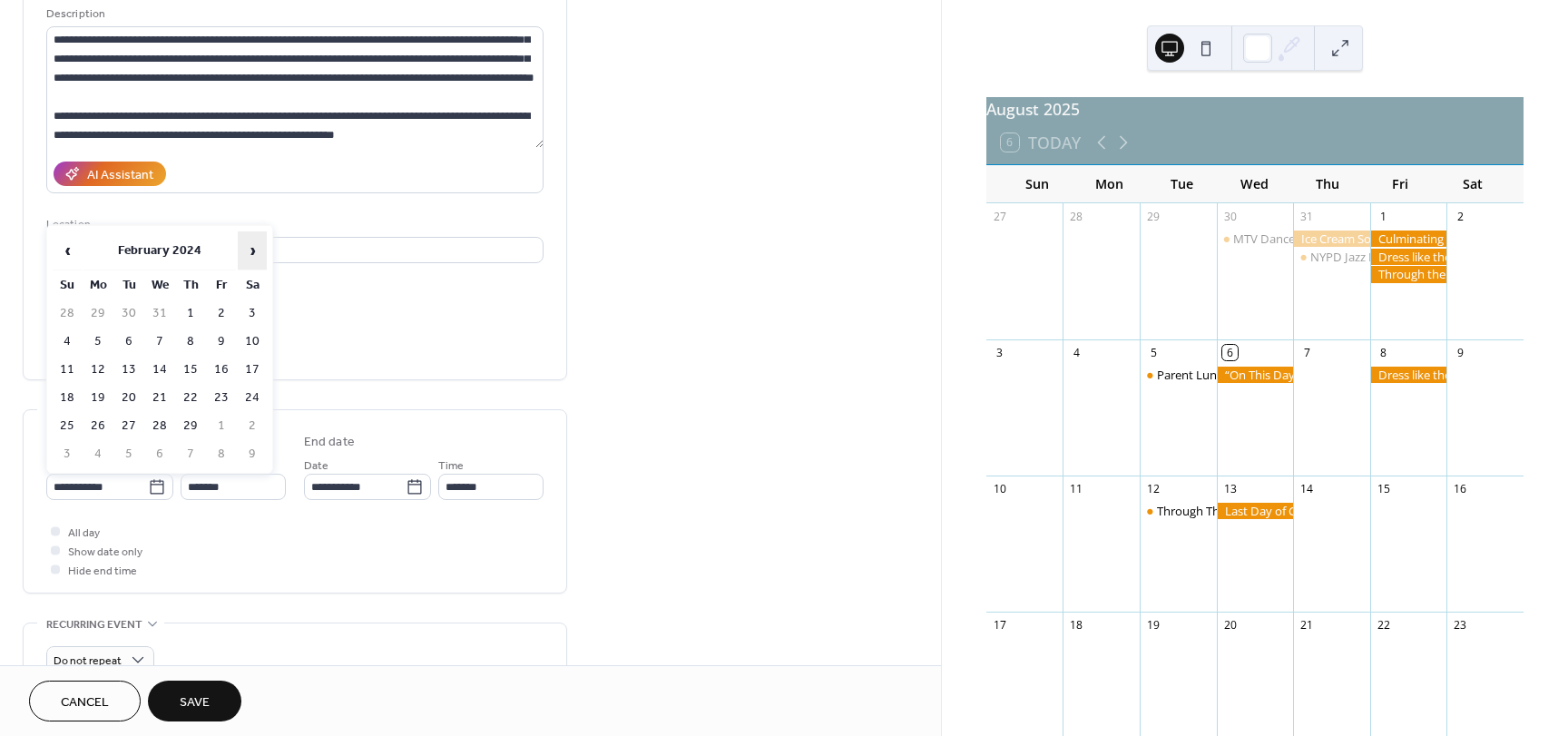 click on "›" at bounding box center [252, 250] 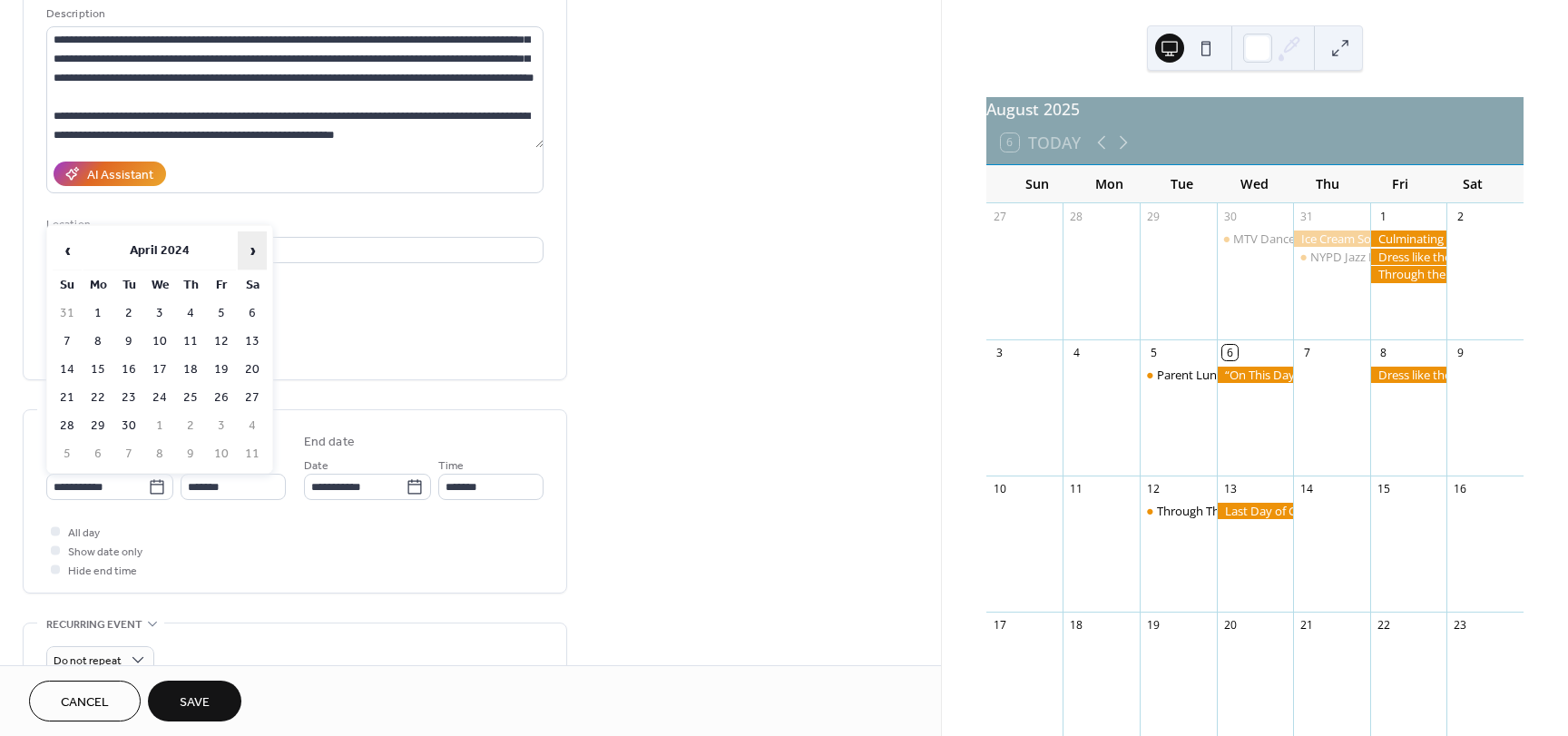 click on "›" at bounding box center (252, 250) 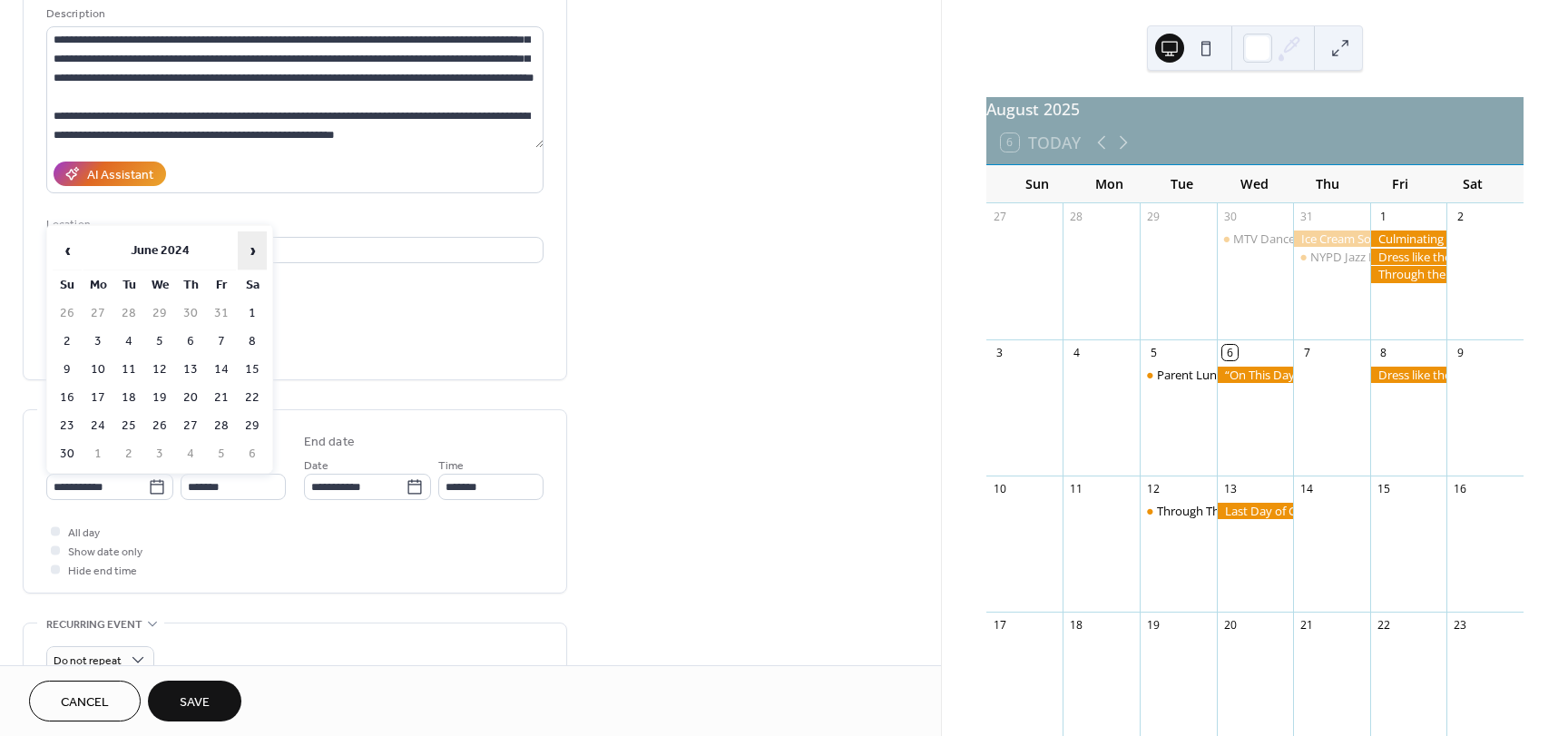 click on "›" at bounding box center (252, 250) 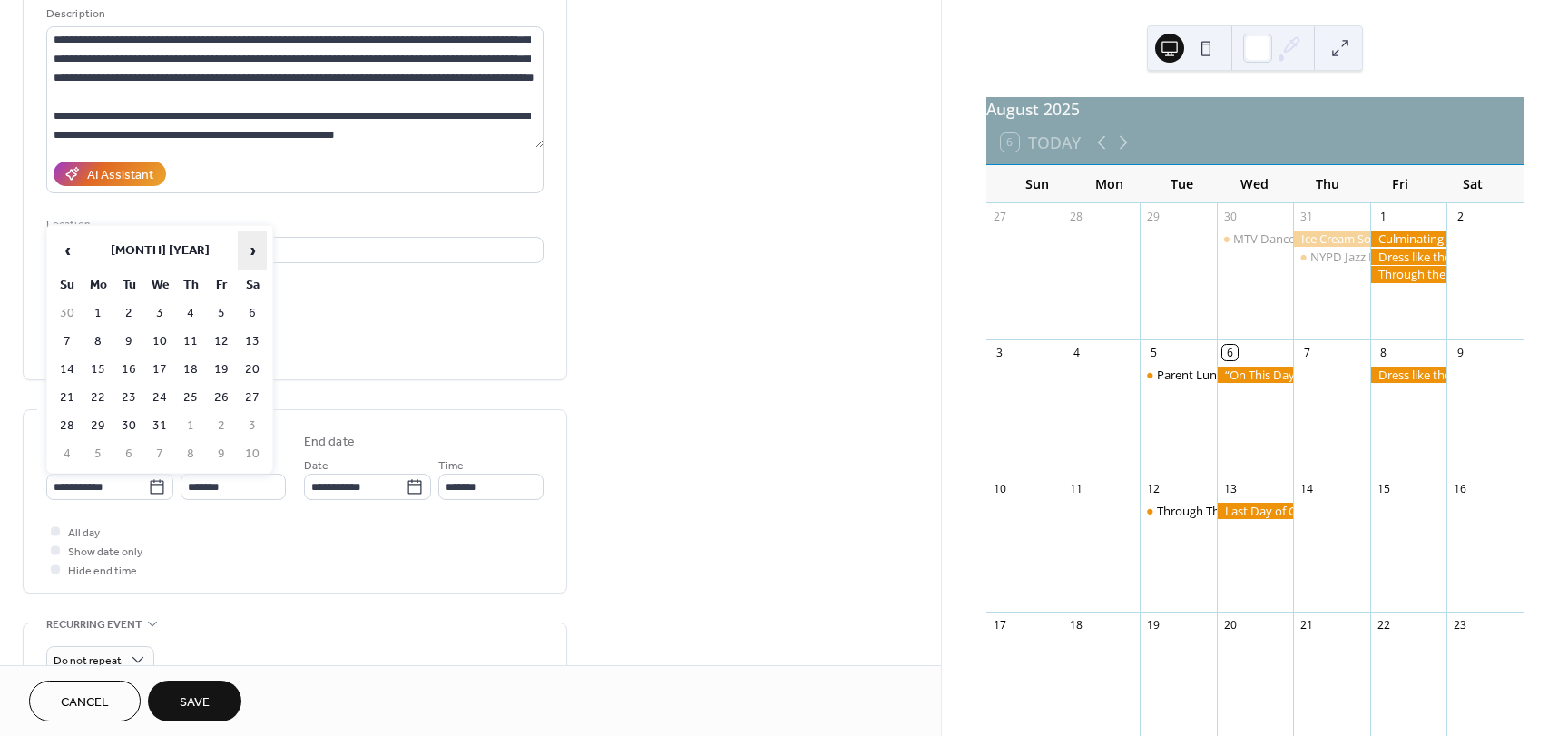 click on "›" at bounding box center [252, 250] 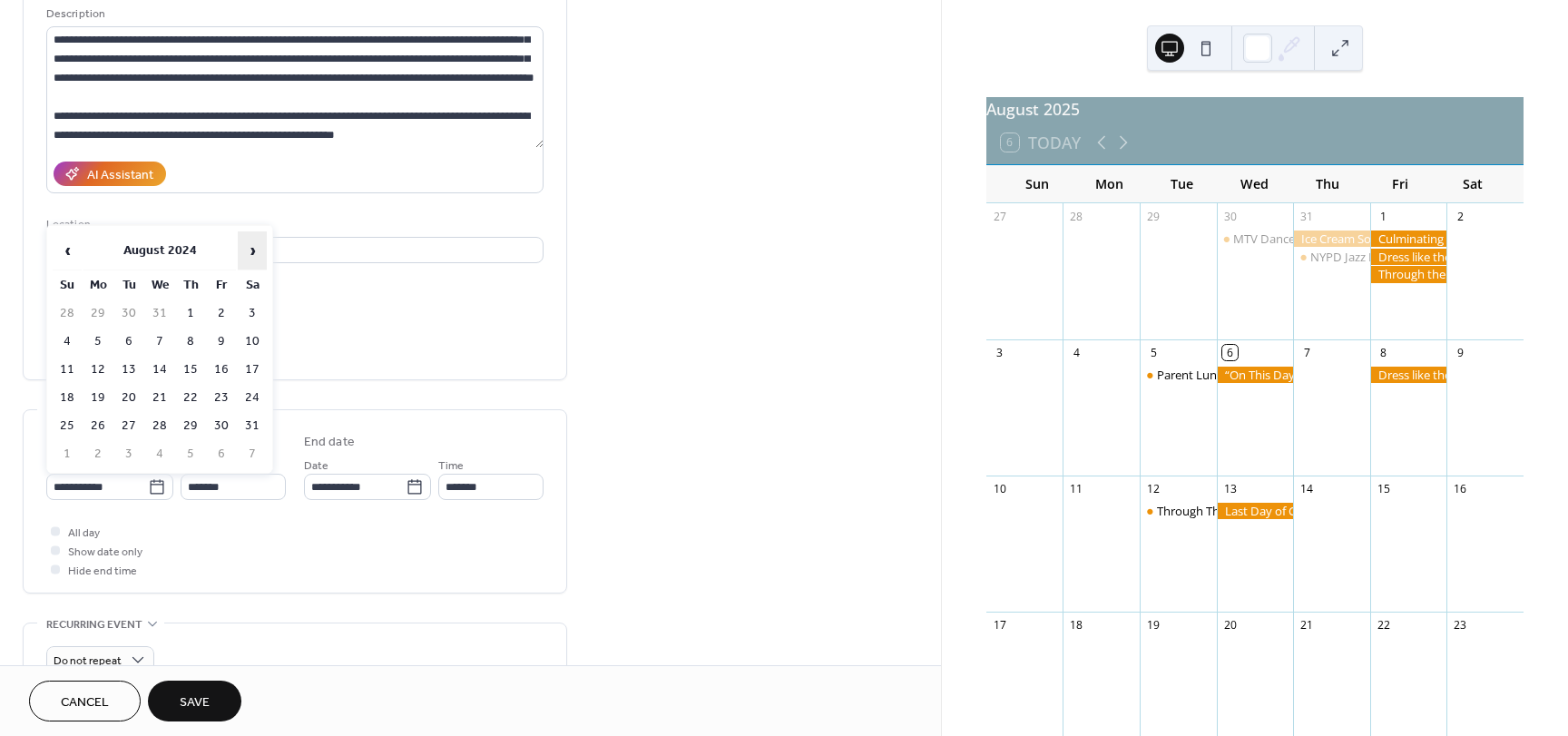 click on "›" at bounding box center (252, 250) 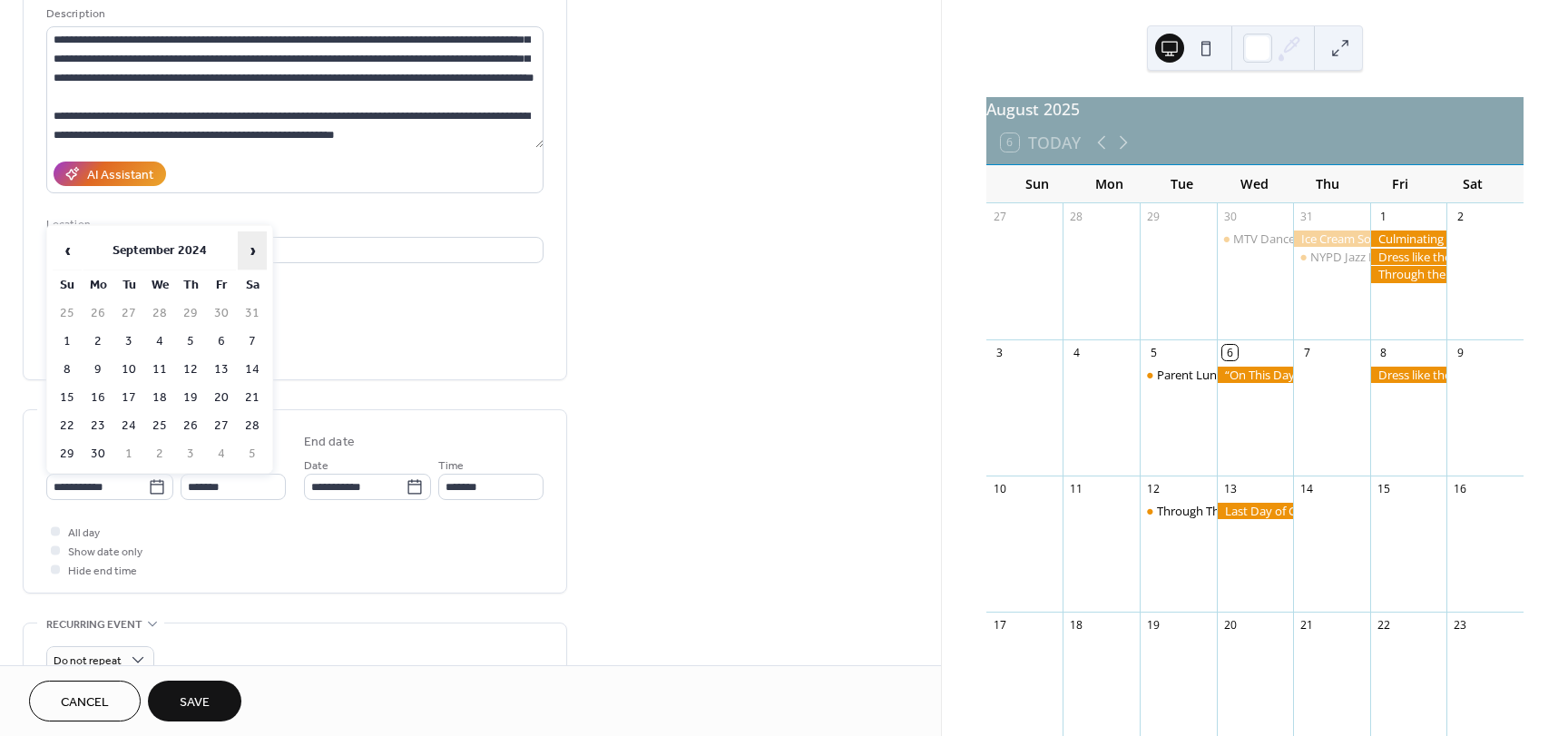 click on "›" at bounding box center [252, 250] 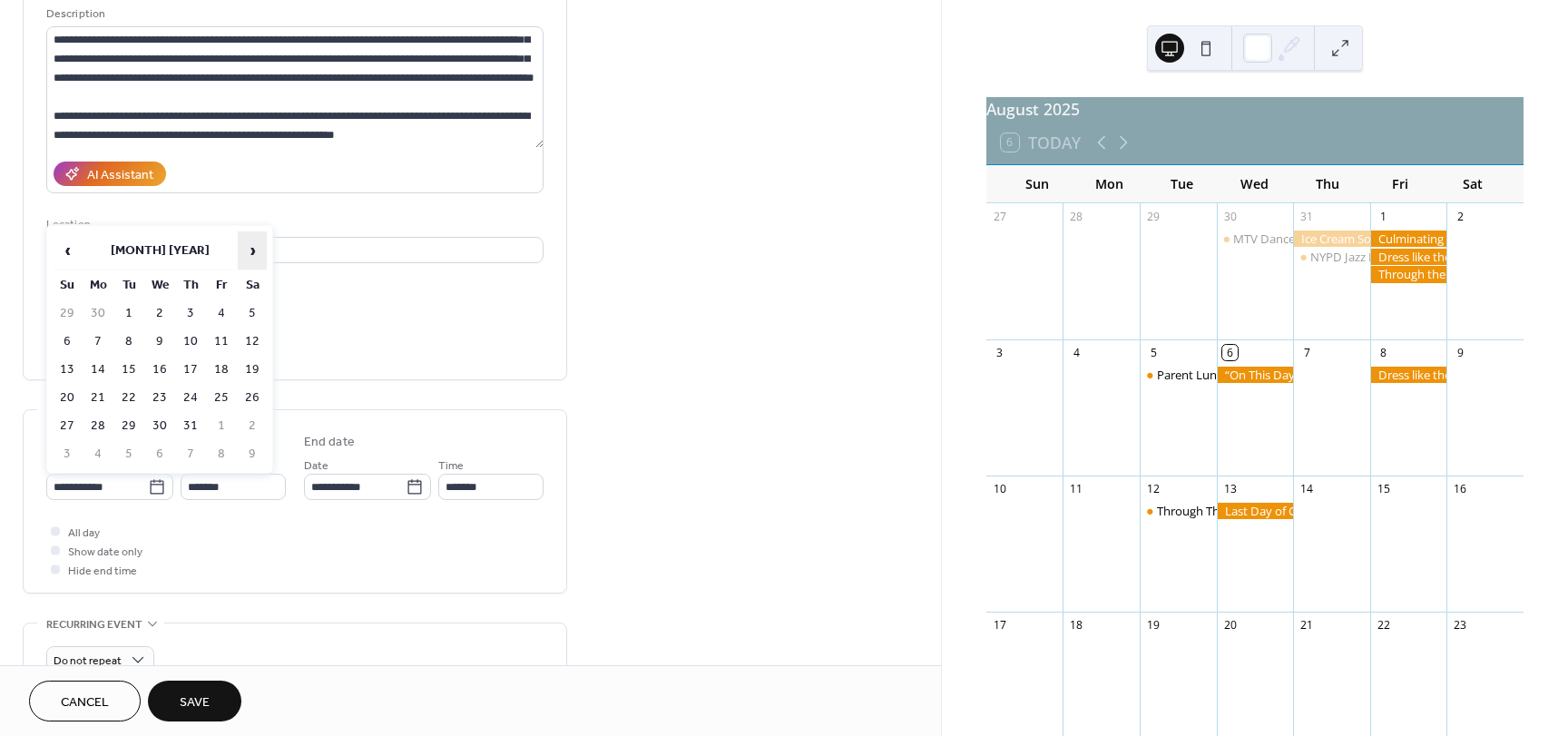 click on "›" at bounding box center (252, 250) 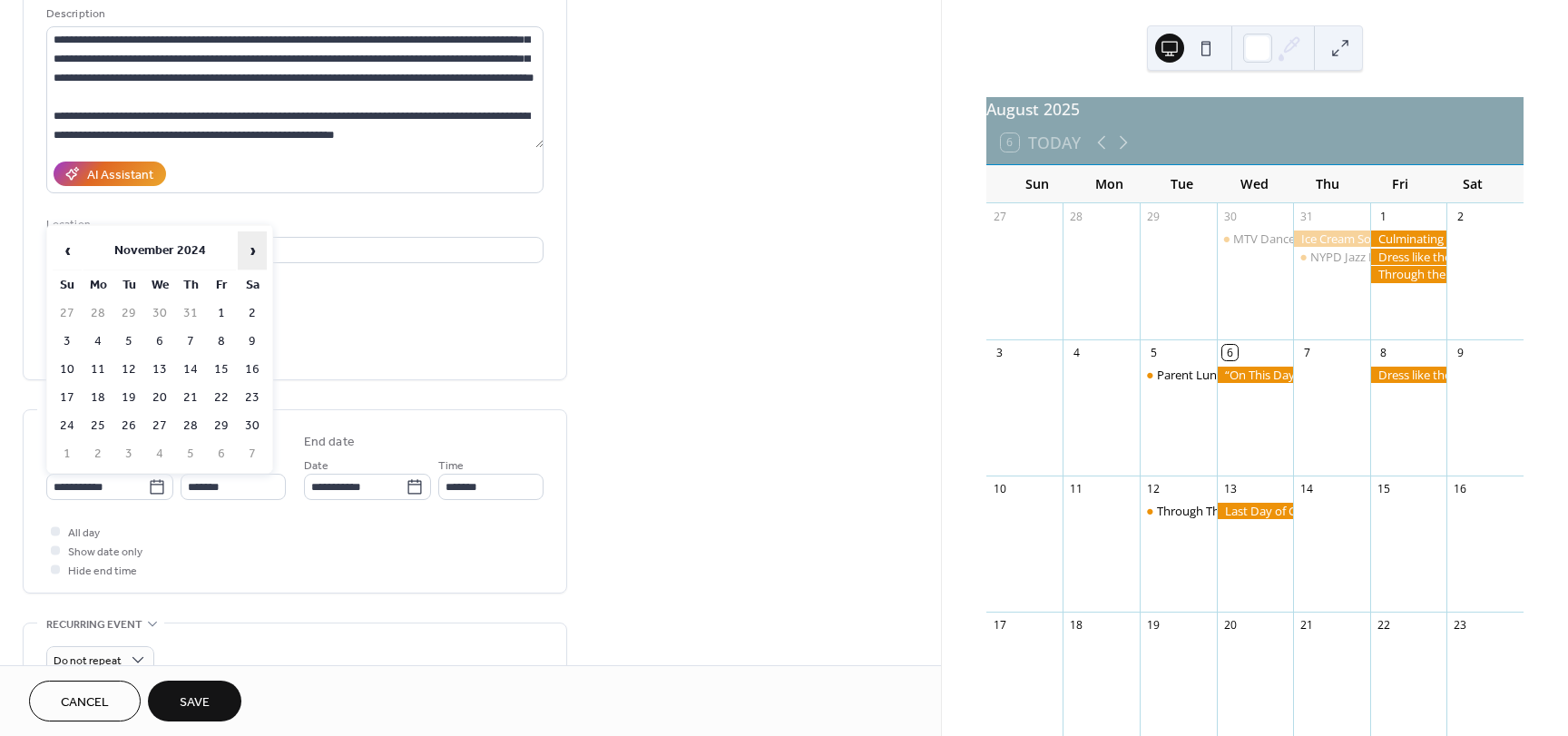 click on "›" at bounding box center [252, 250] 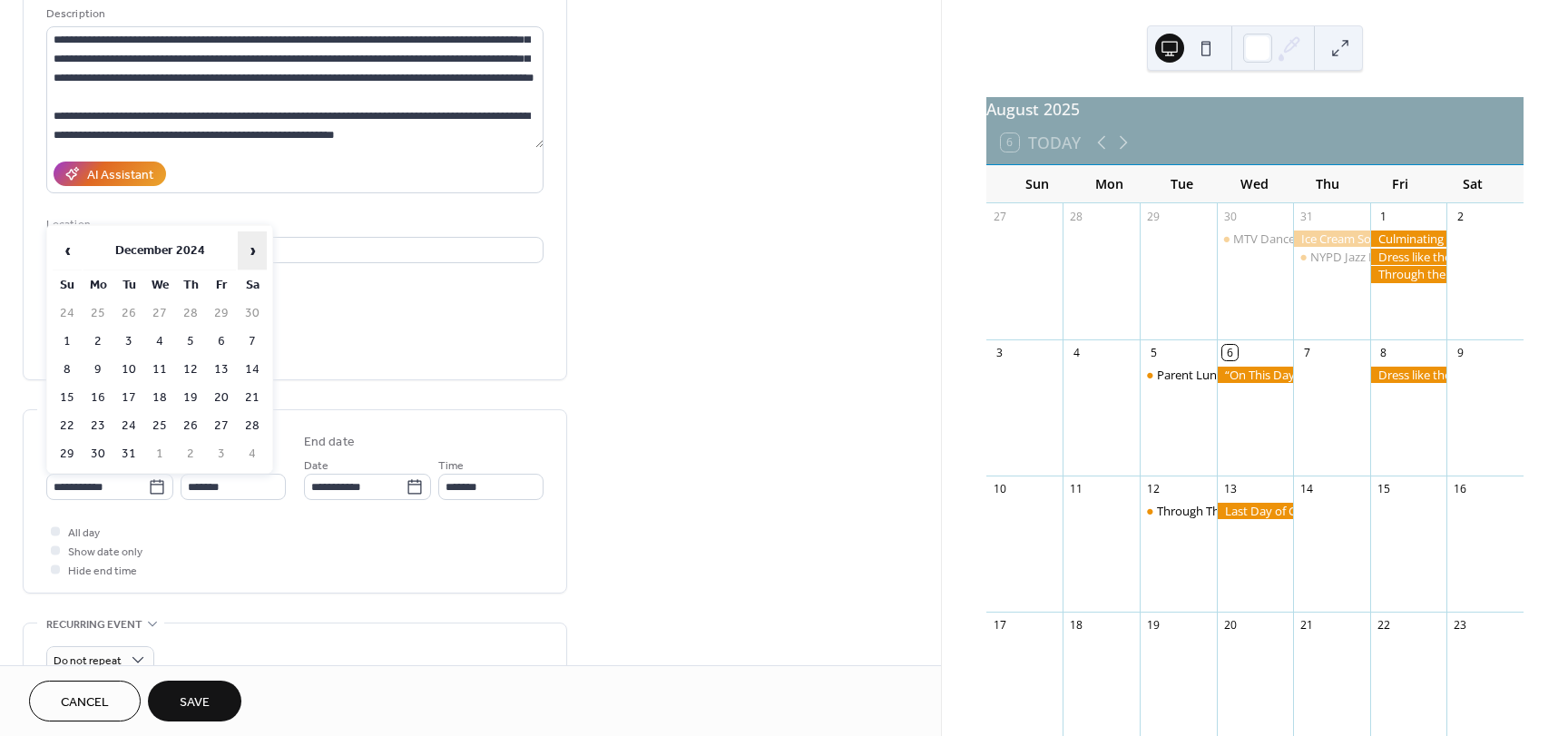 click on "›" at bounding box center [252, 250] 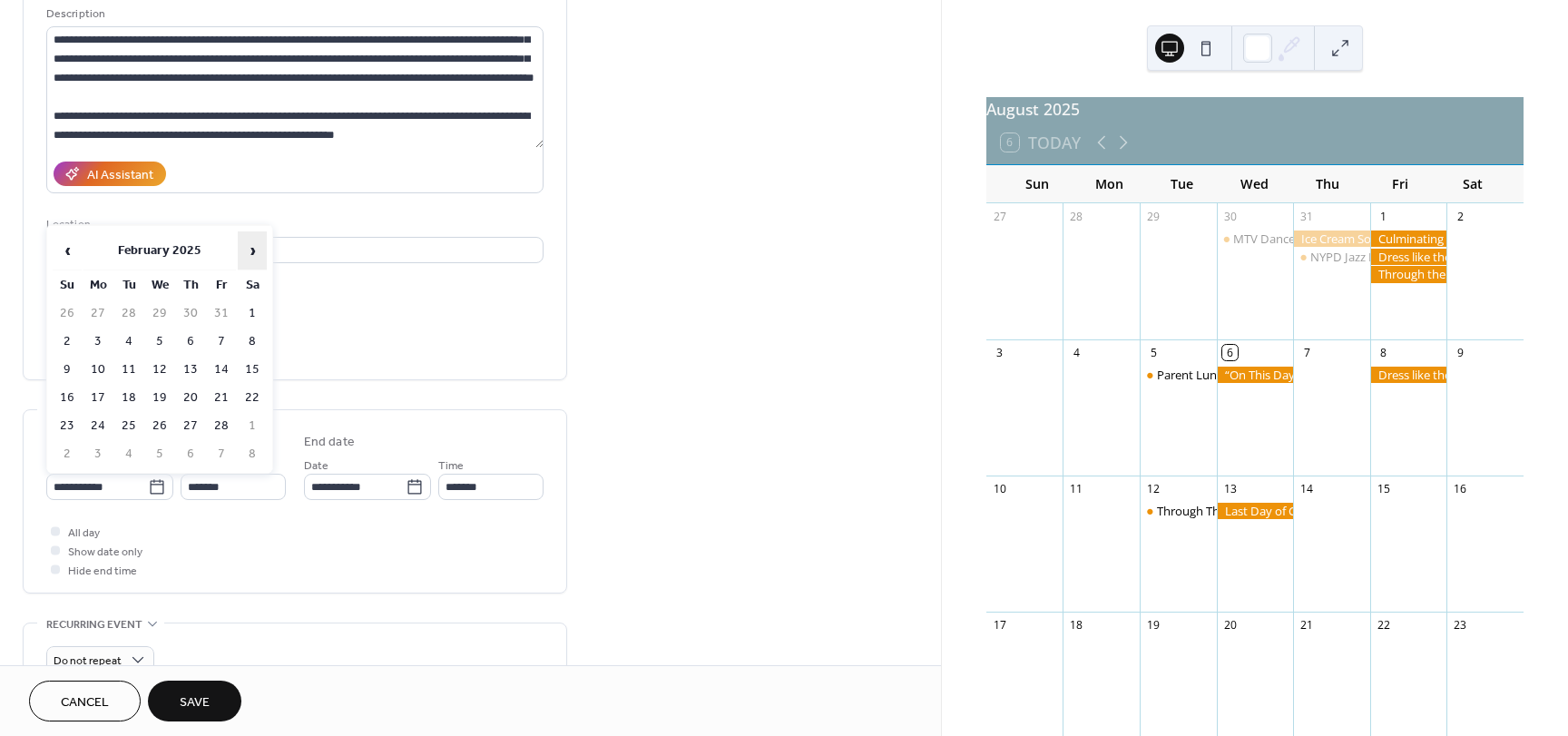 click on "›" at bounding box center [252, 250] 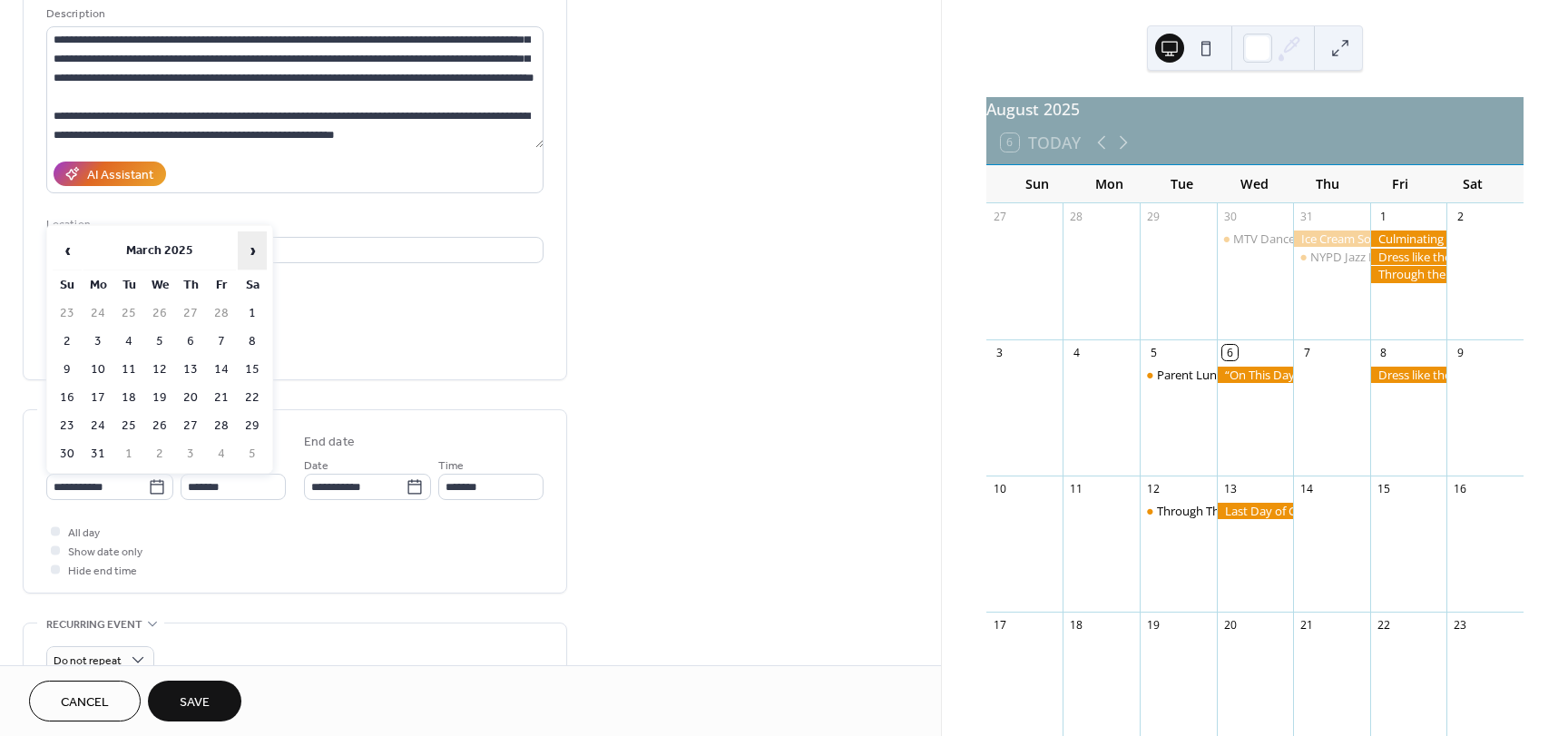 click on "›" at bounding box center (252, 250) 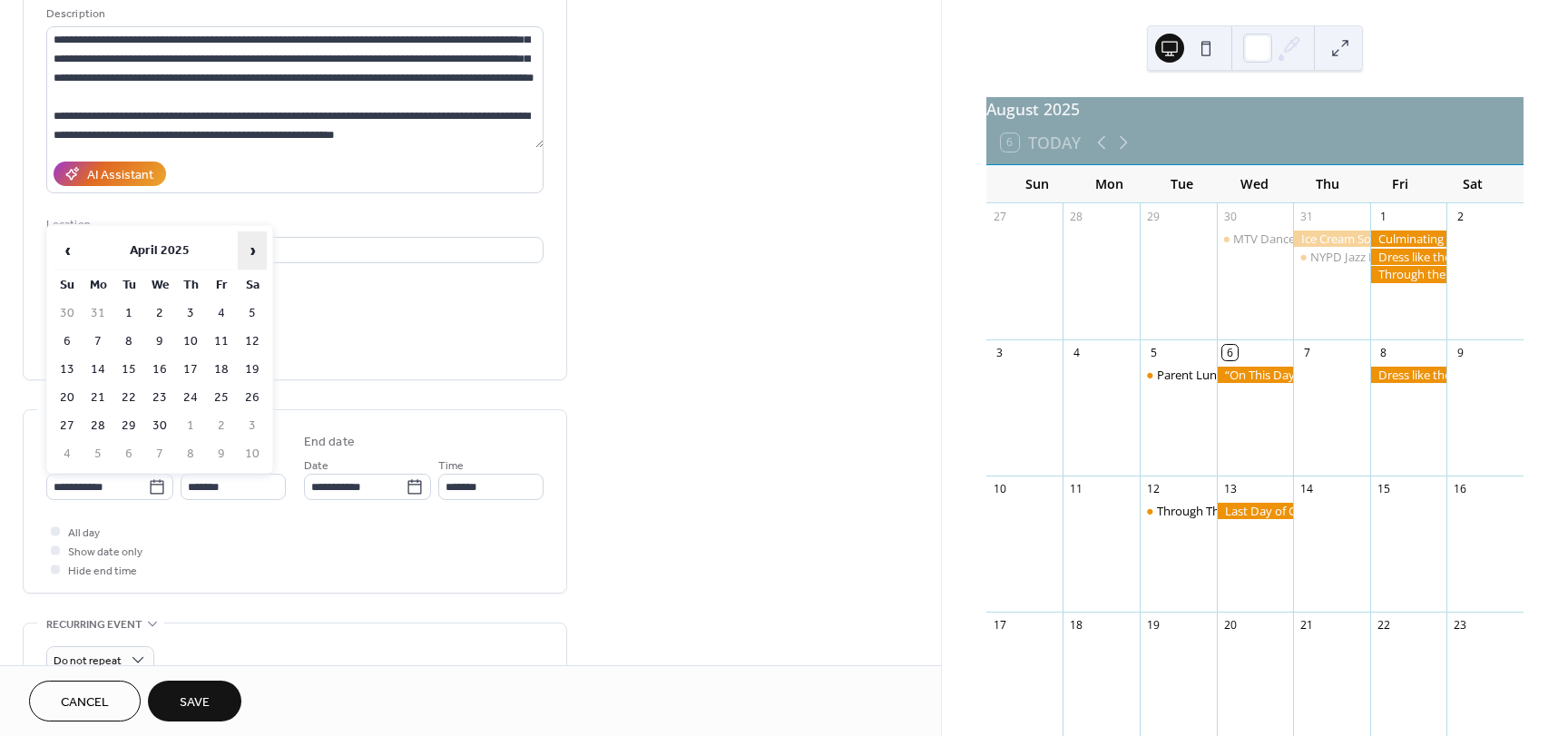 click on "›" at bounding box center (252, 250) 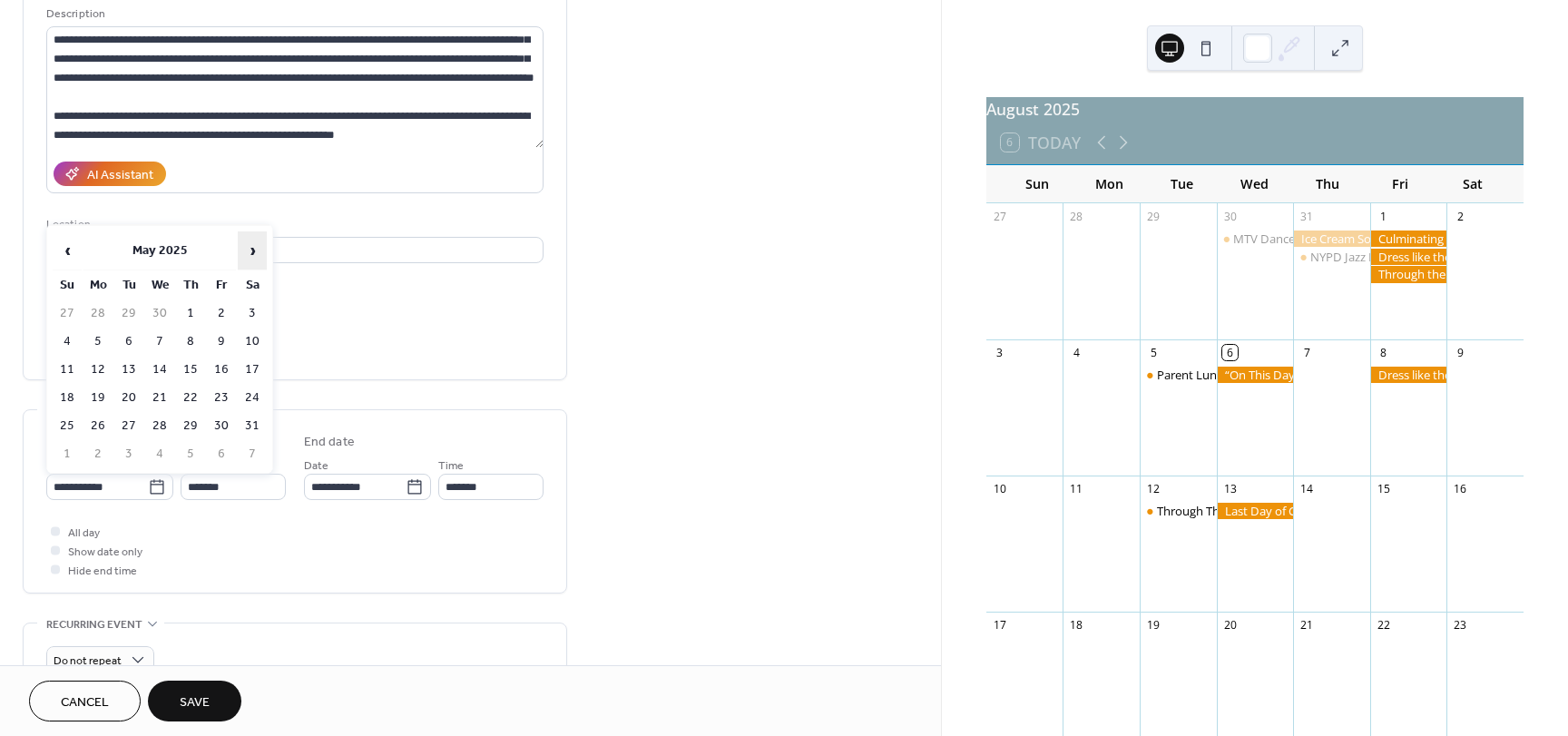 click on "›" at bounding box center (252, 250) 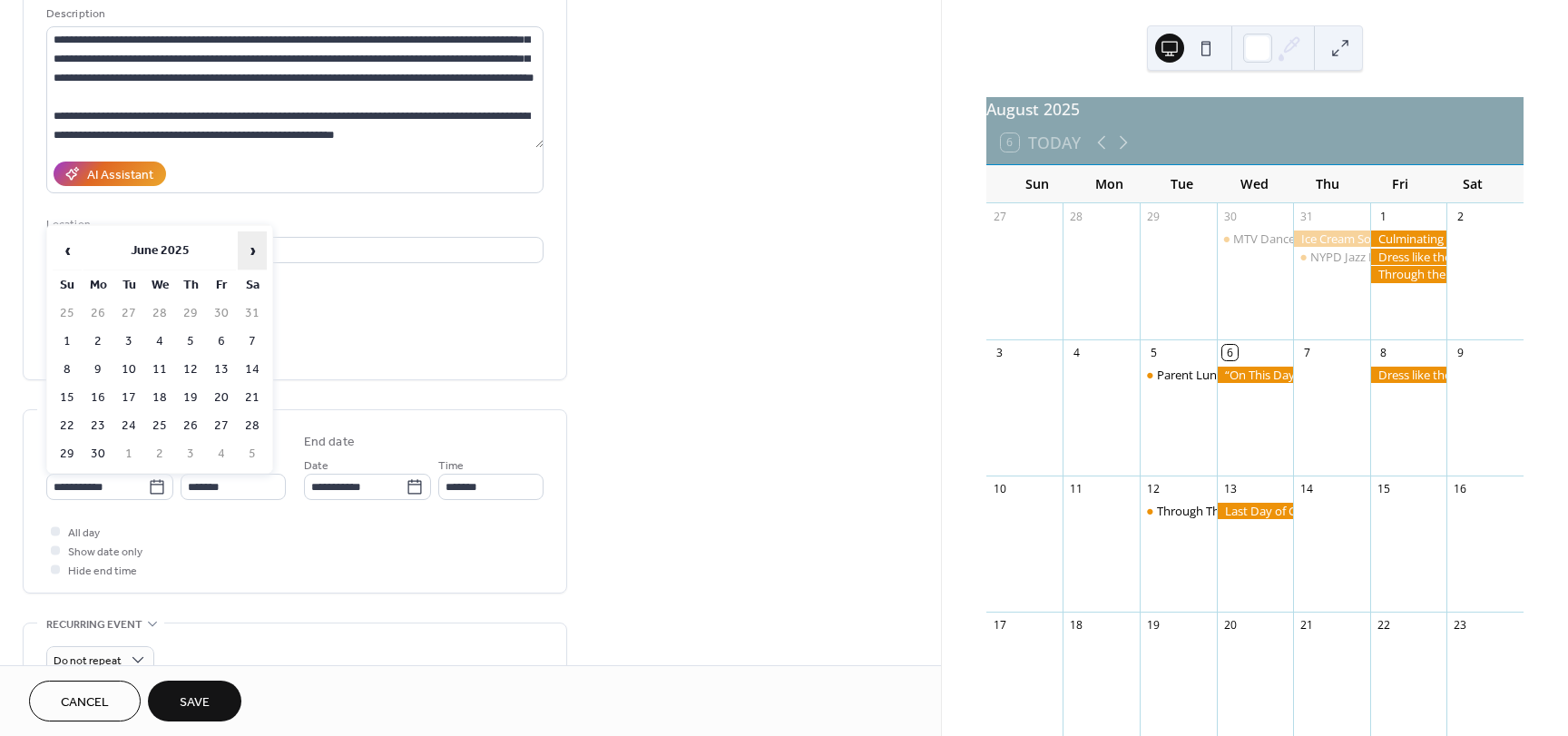 click on "›" at bounding box center (252, 250) 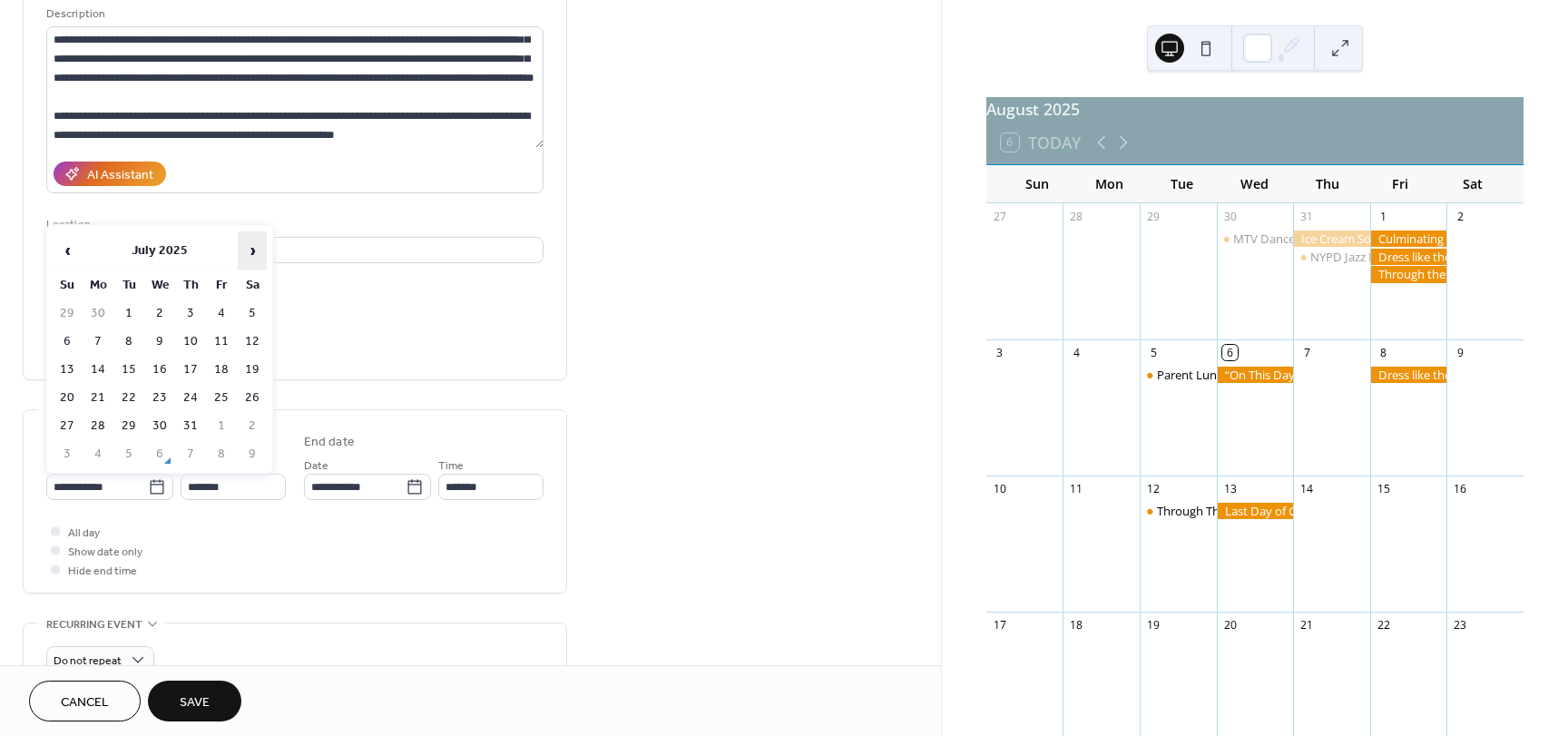 click on "›" at bounding box center (252, 250) 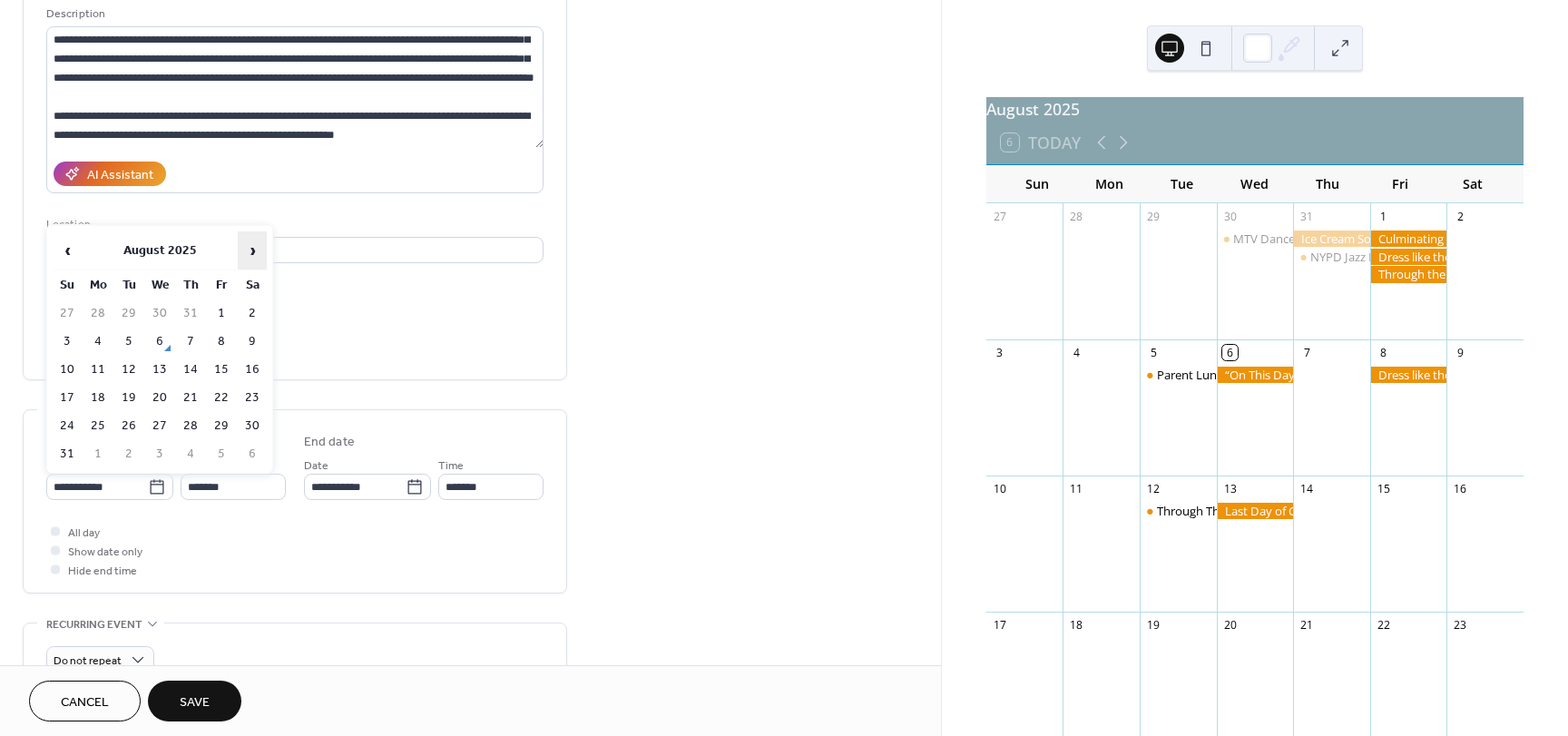 click on "›" at bounding box center [252, 250] 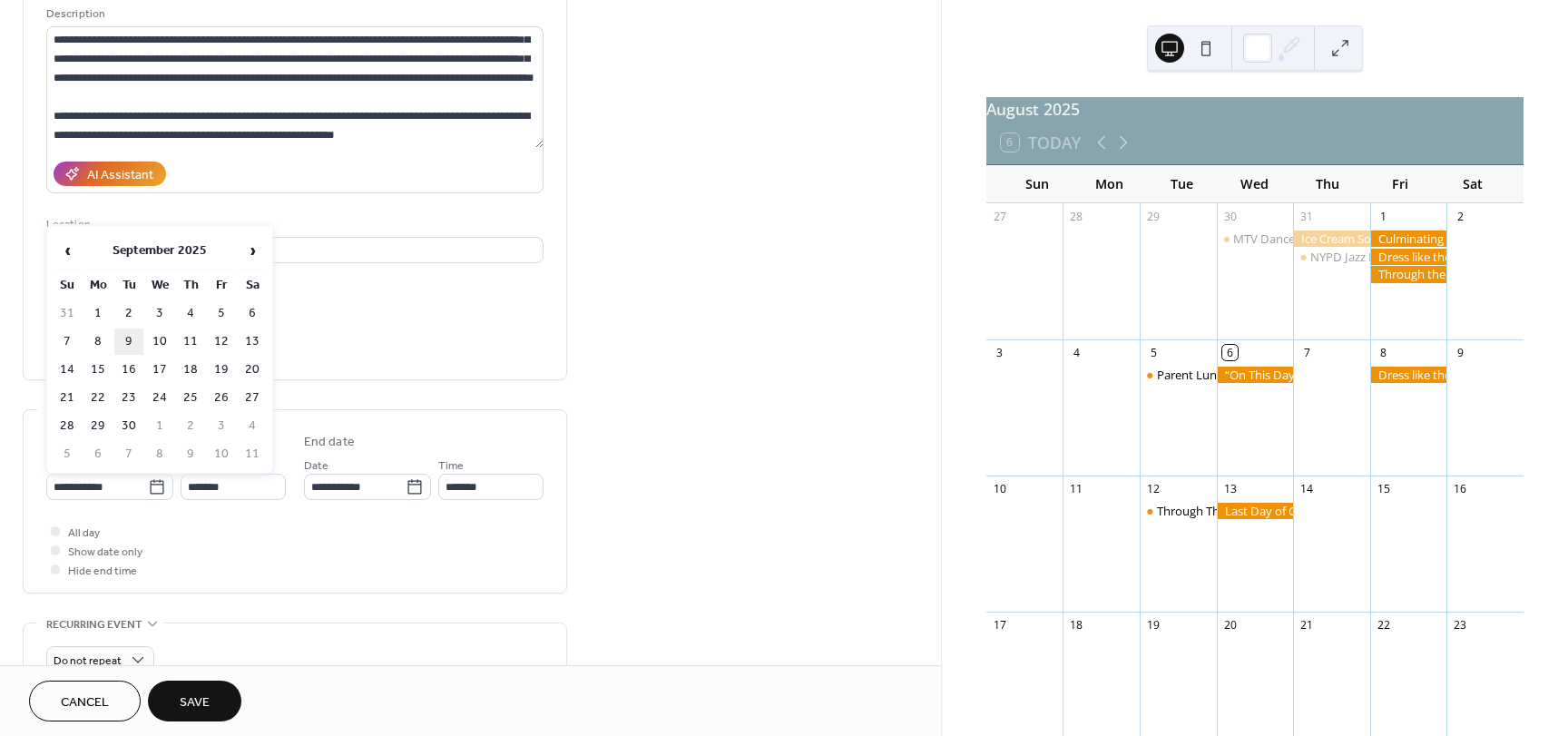 click on "9" at bounding box center (129, 341) 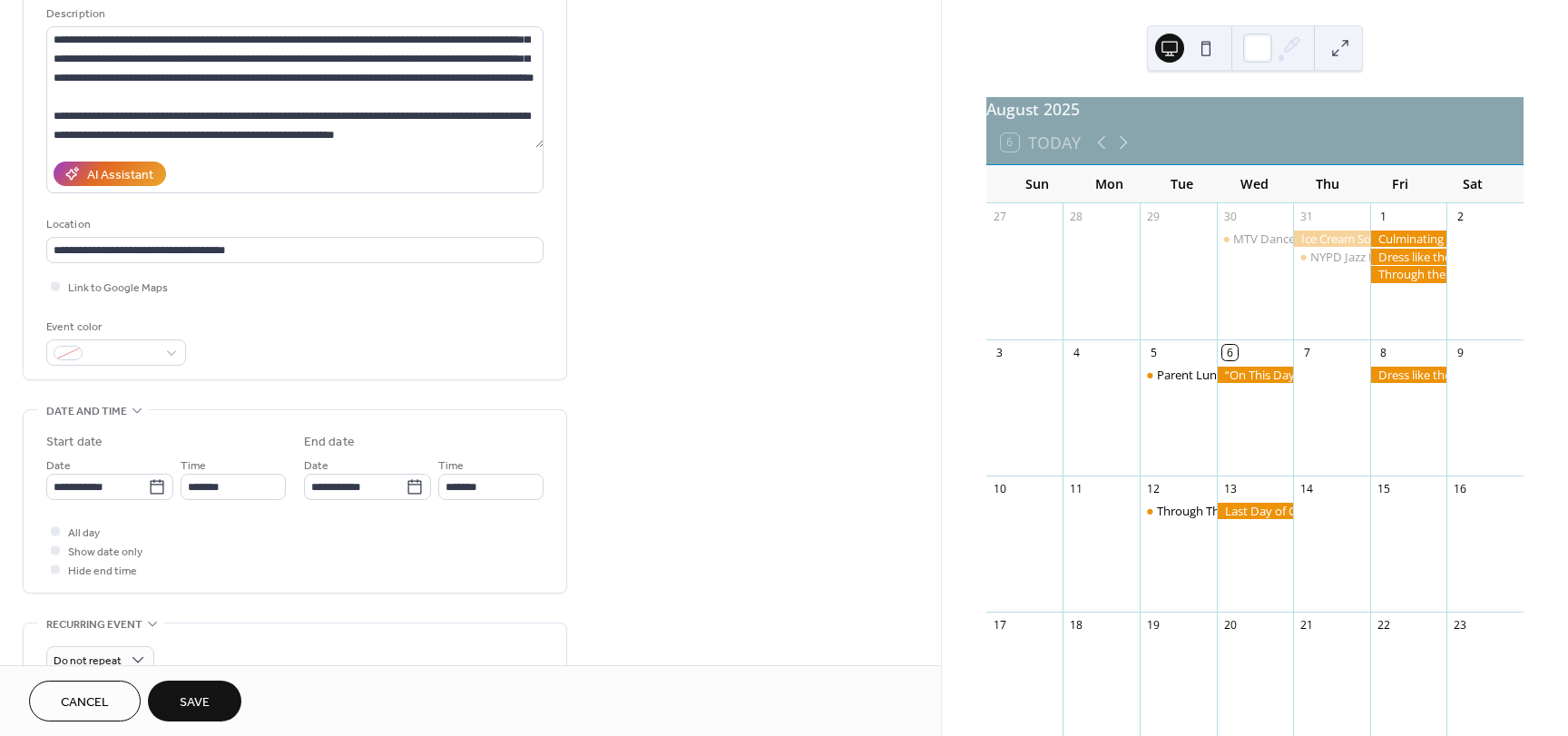 type on "**********" 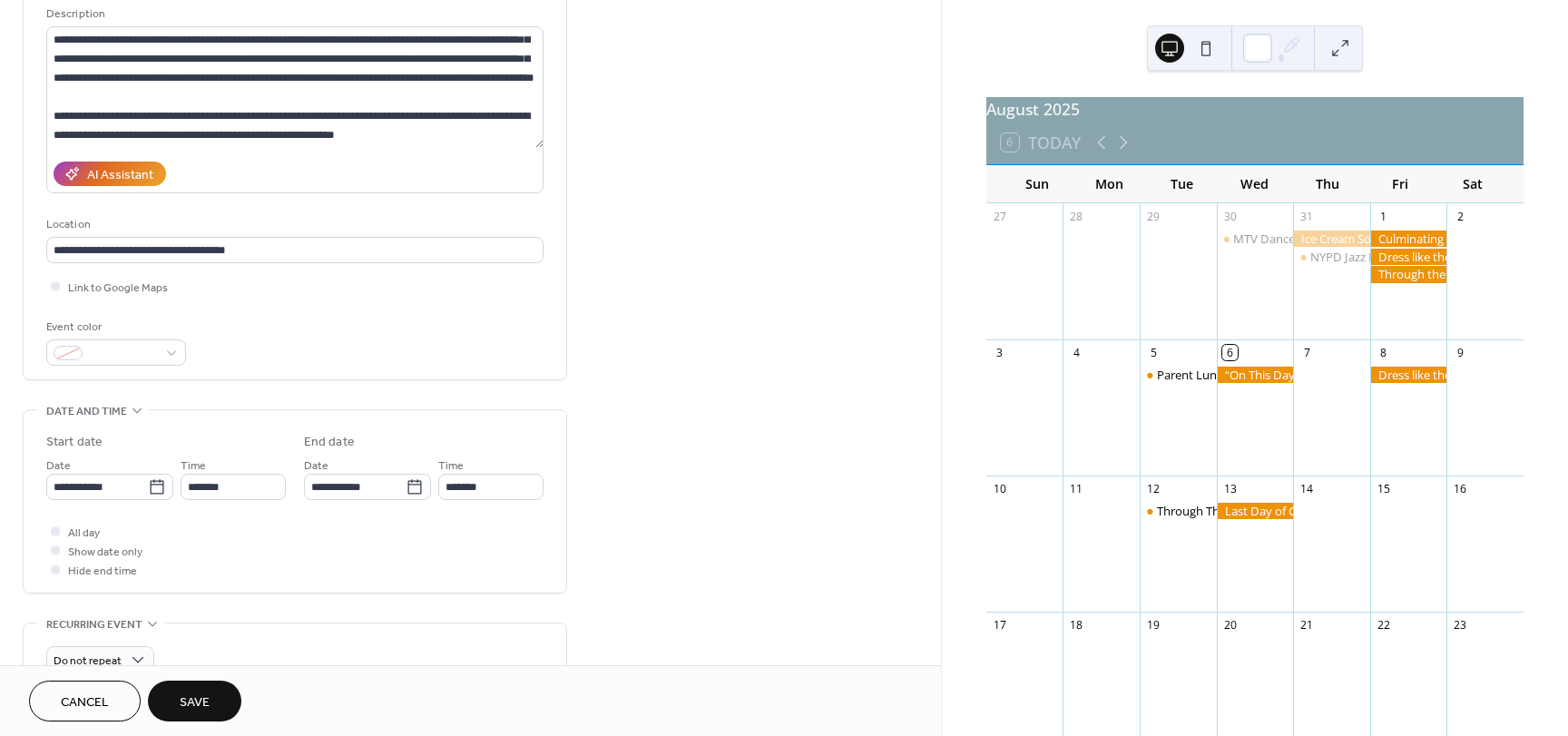 click on "Time *******" at bounding box center [233, 477] 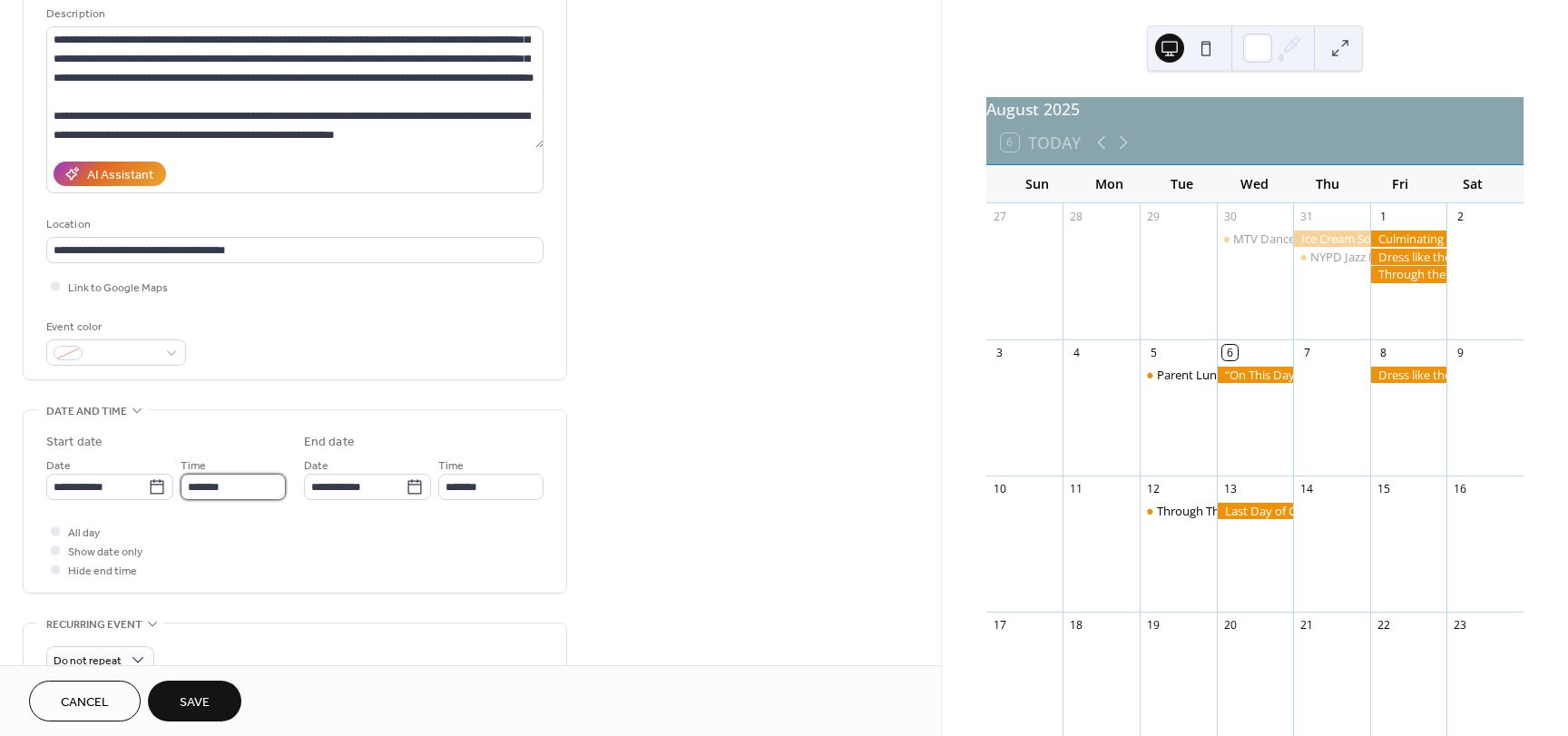 click on "*******" at bounding box center (233, 486) 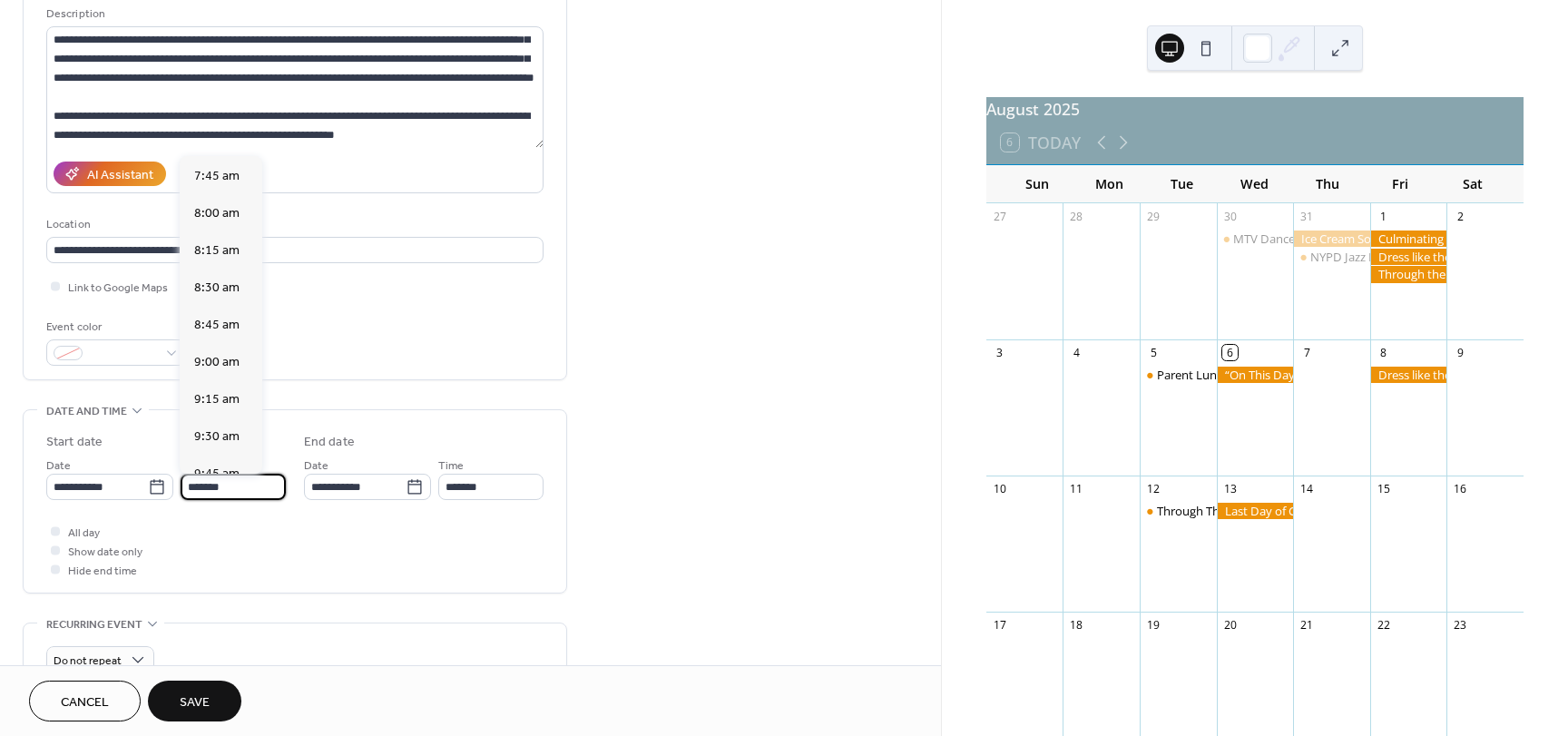 scroll, scrollTop: 1153, scrollLeft: 0, axis: vertical 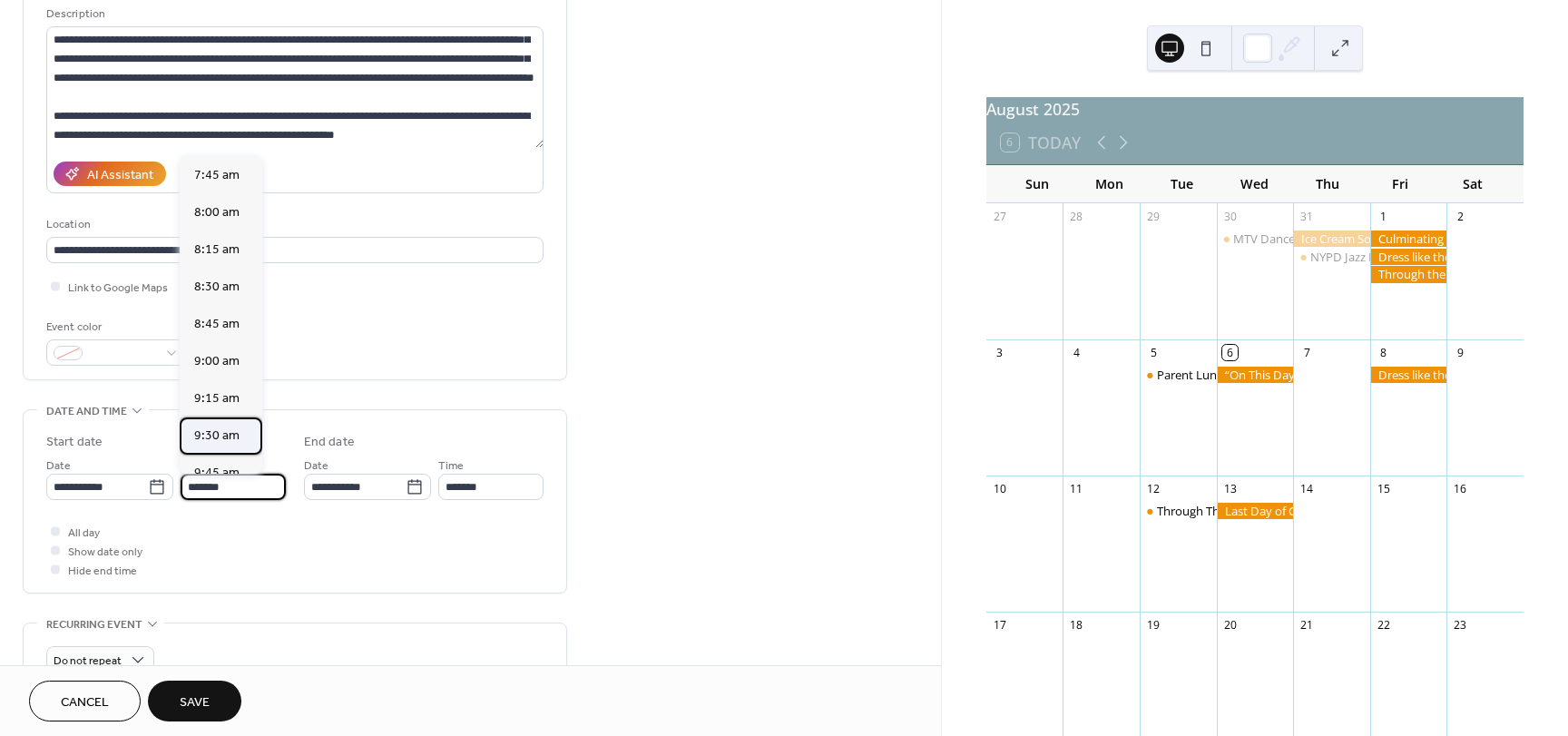 click on "9:30 am" at bounding box center (217, 436) 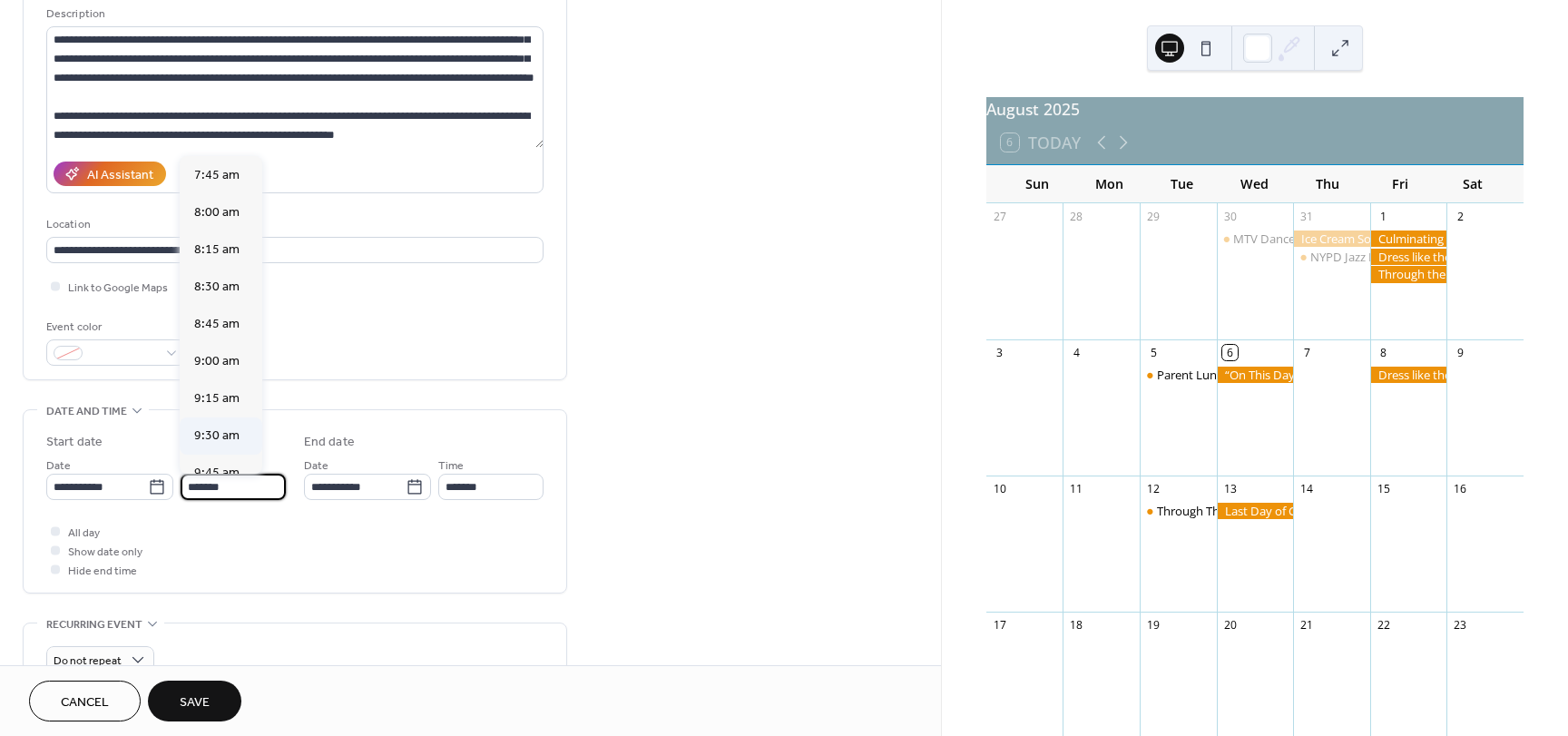 type on "*******" 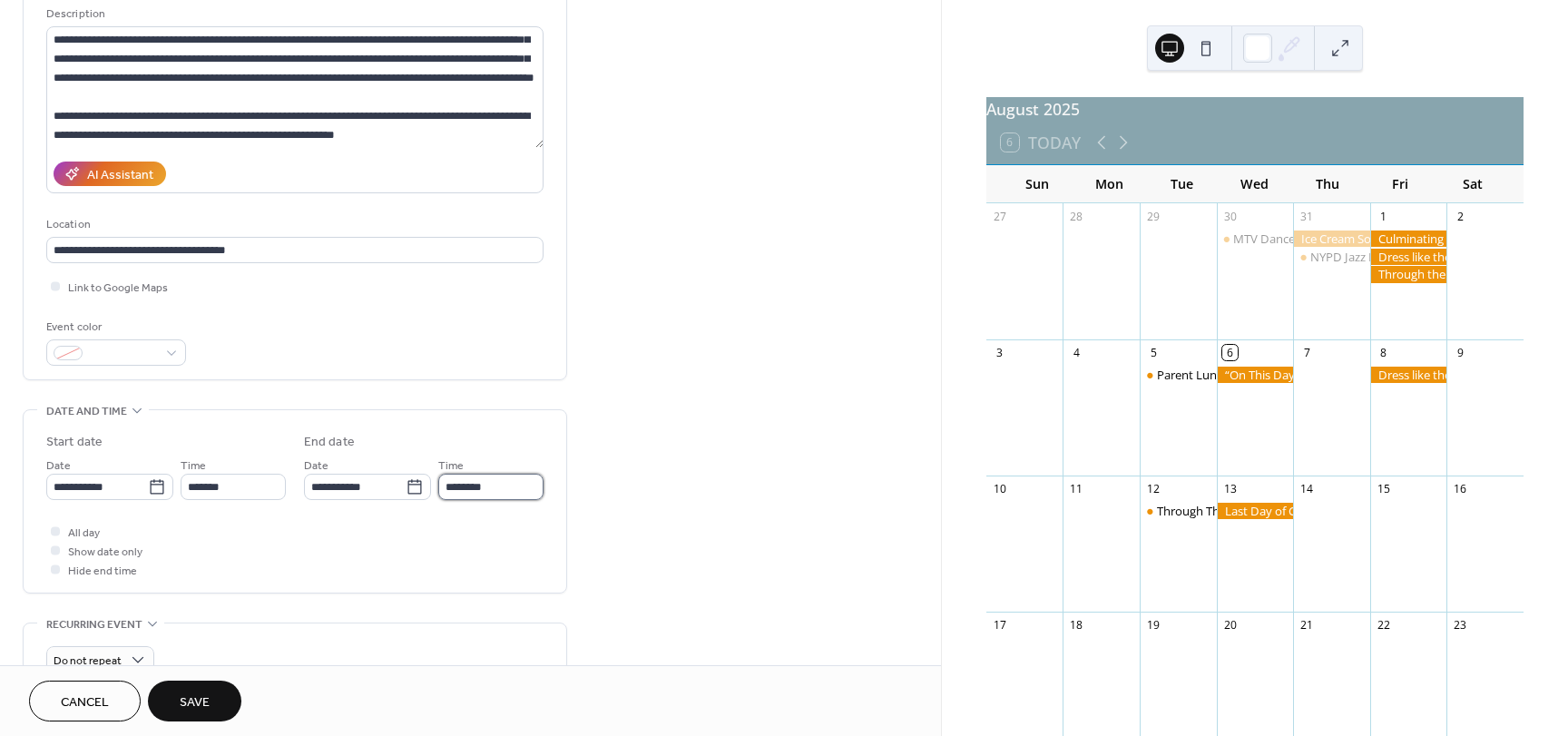 click on "********" at bounding box center (491, 486) 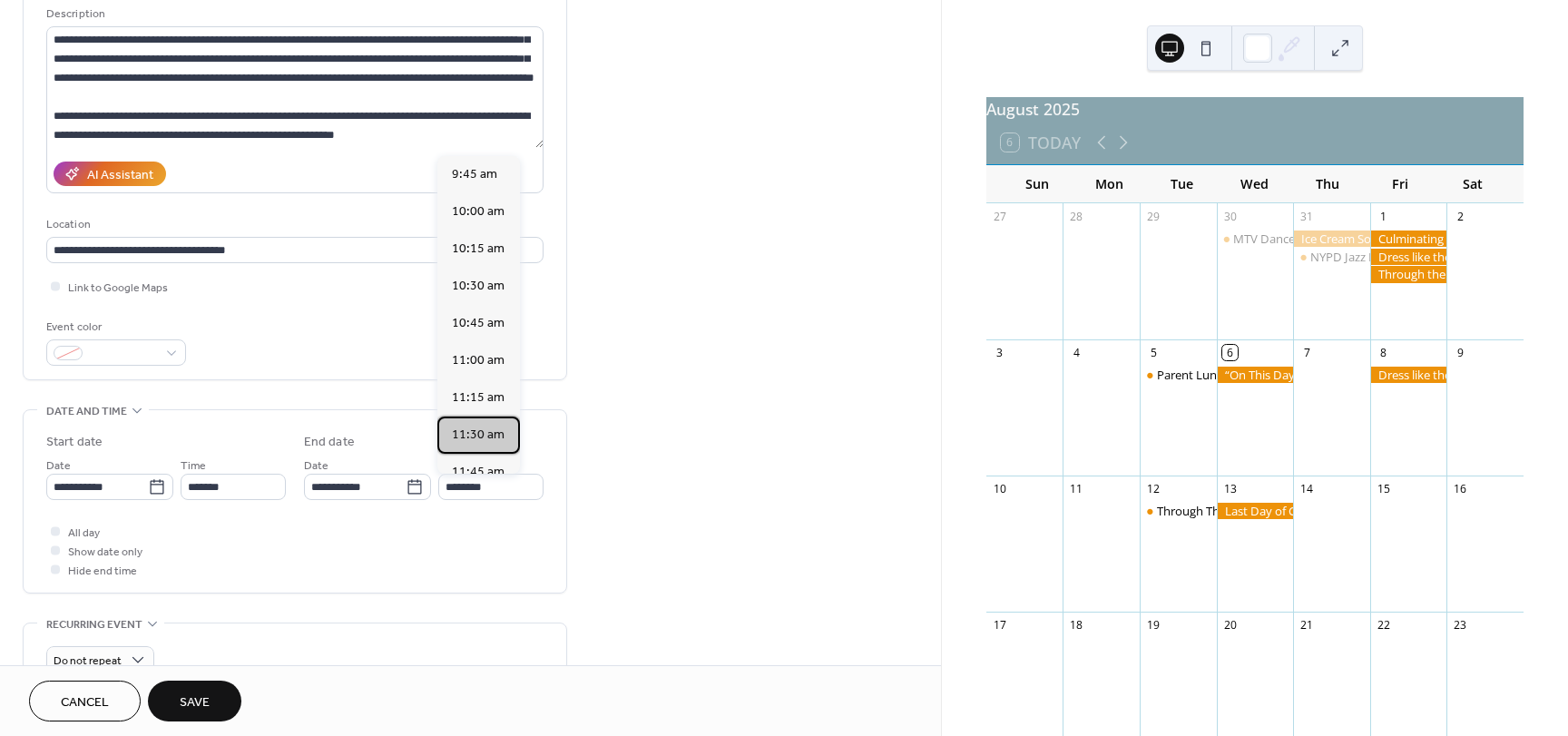 click on "11:30 am" at bounding box center [478, 435] 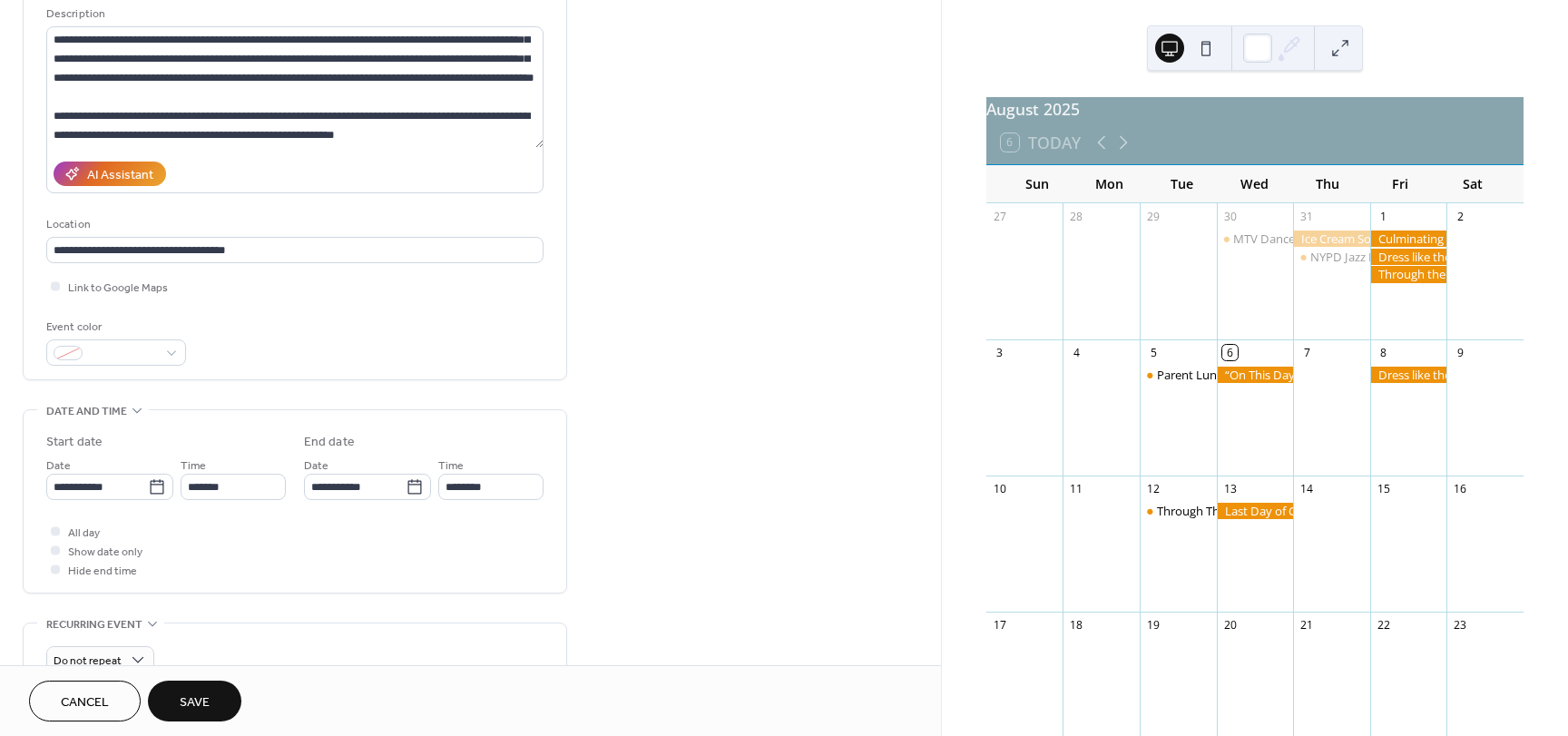 click on "**********" at bounding box center [470, 543] 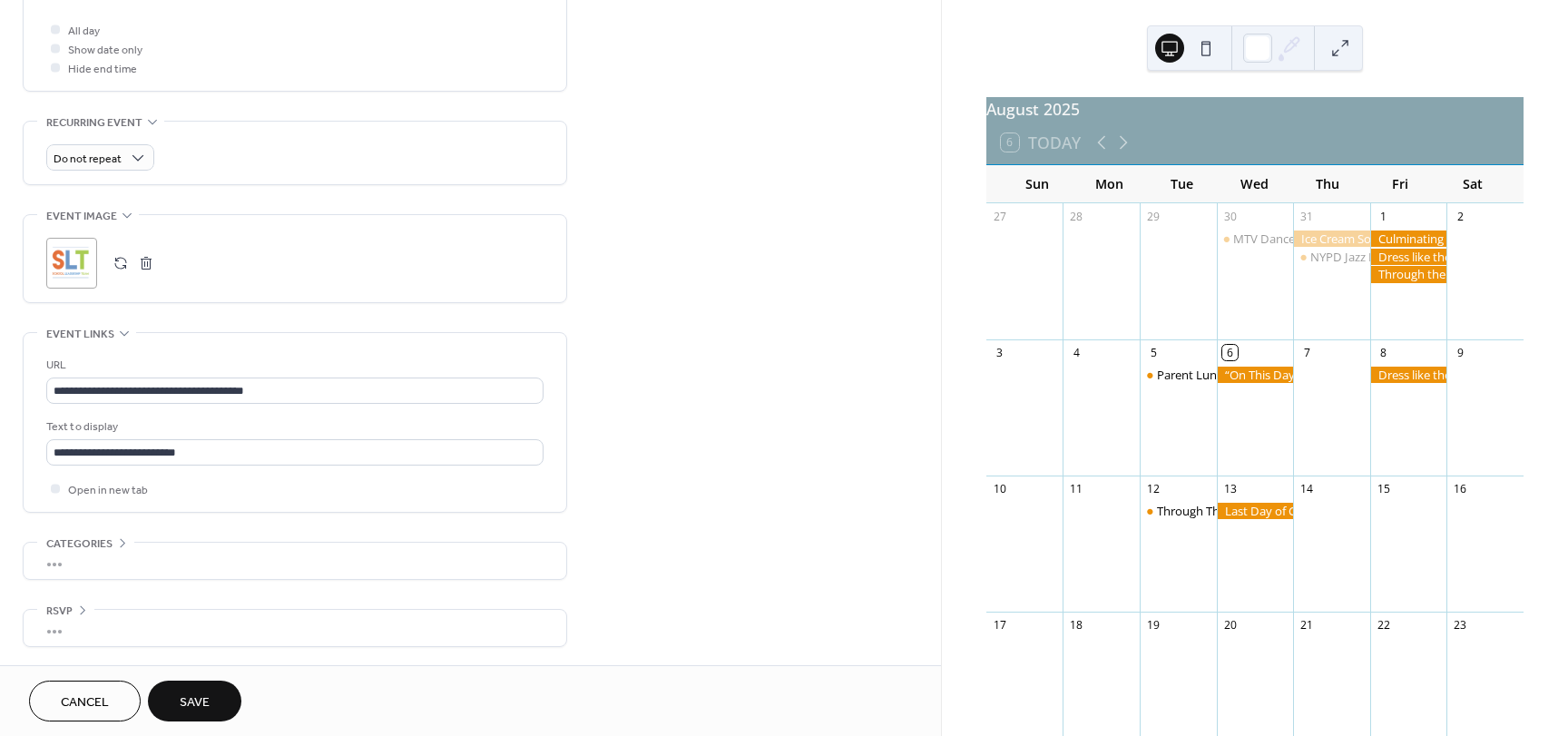 scroll, scrollTop: 0, scrollLeft: 0, axis: both 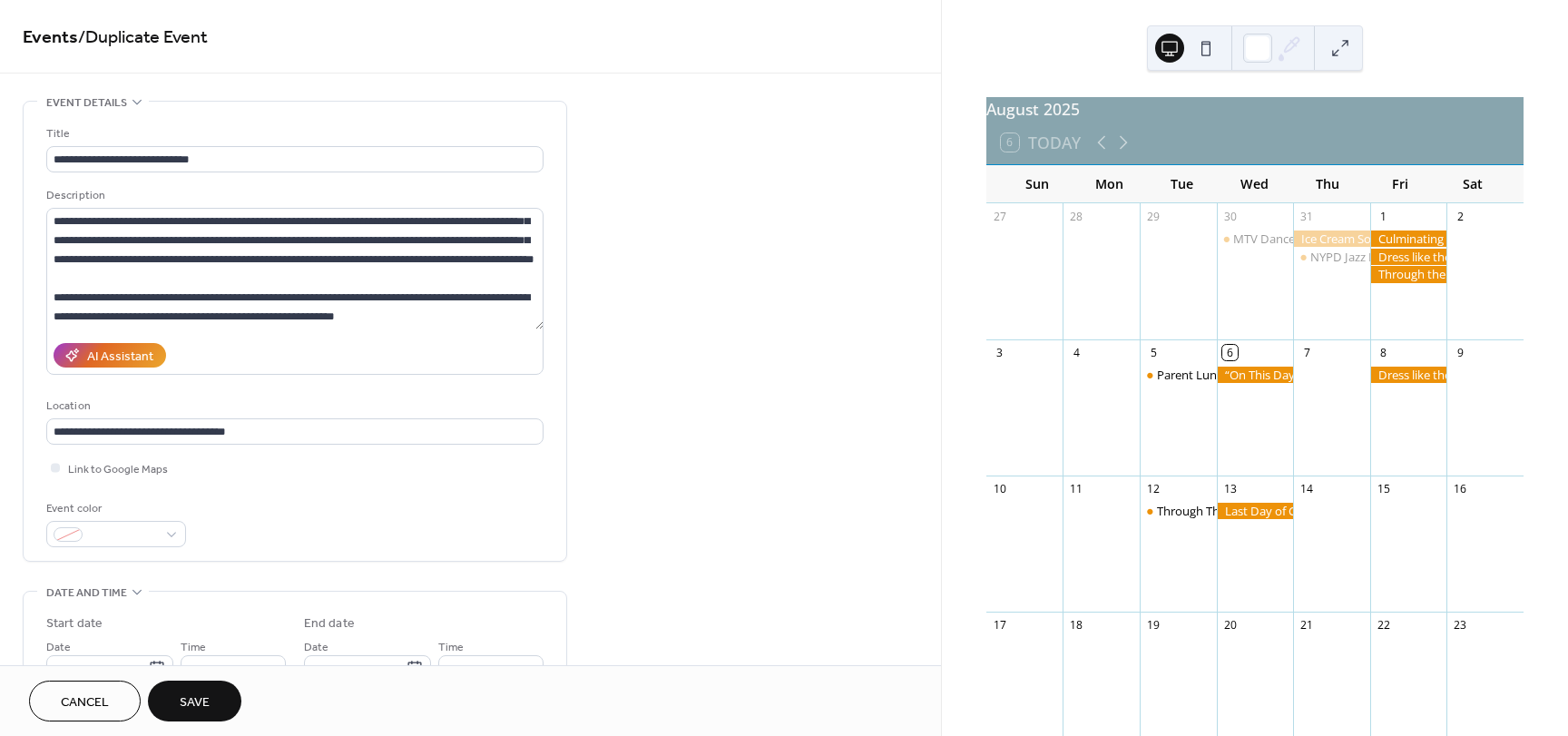 click on "Save" at bounding box center [194, 701] 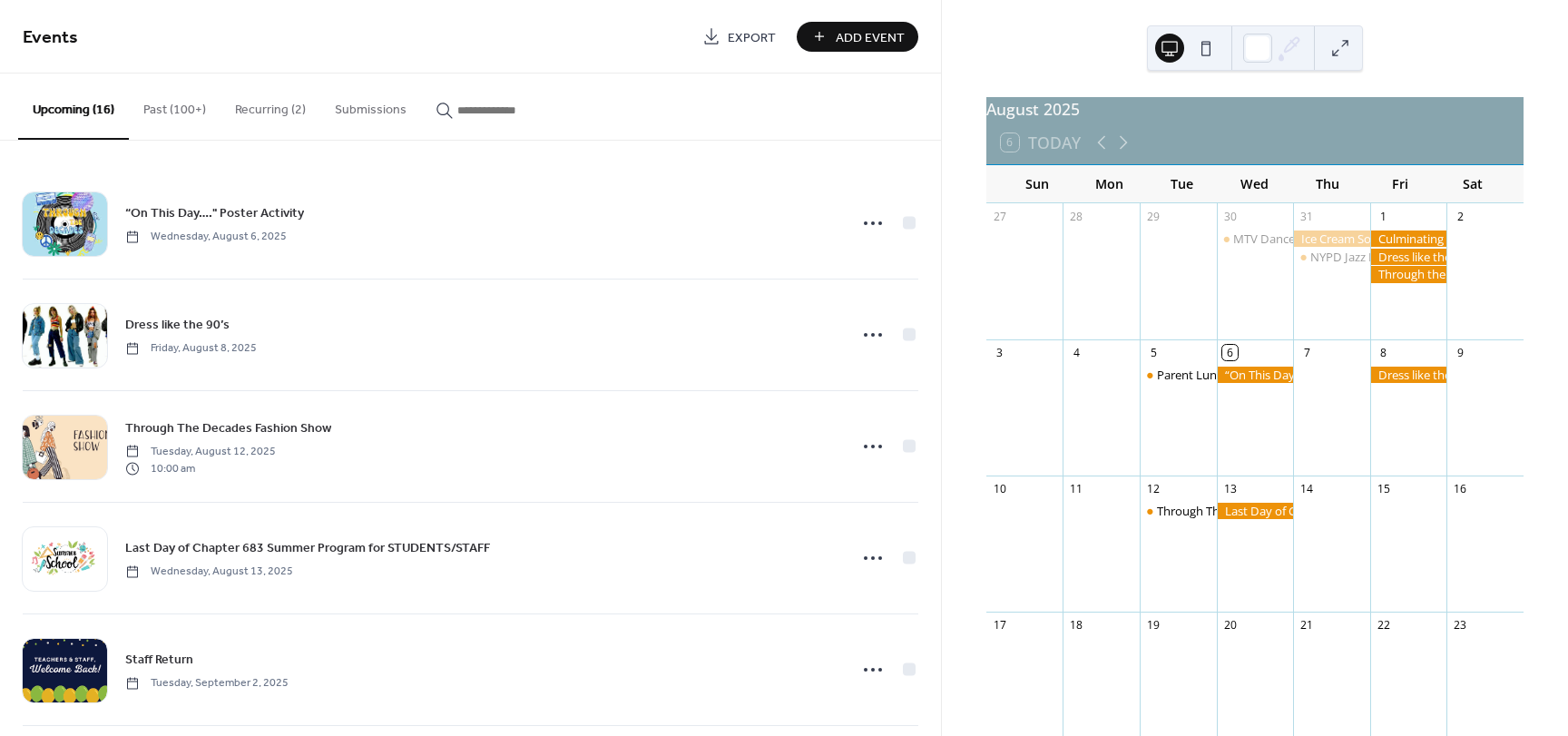 click at bounding box center (512, 110) 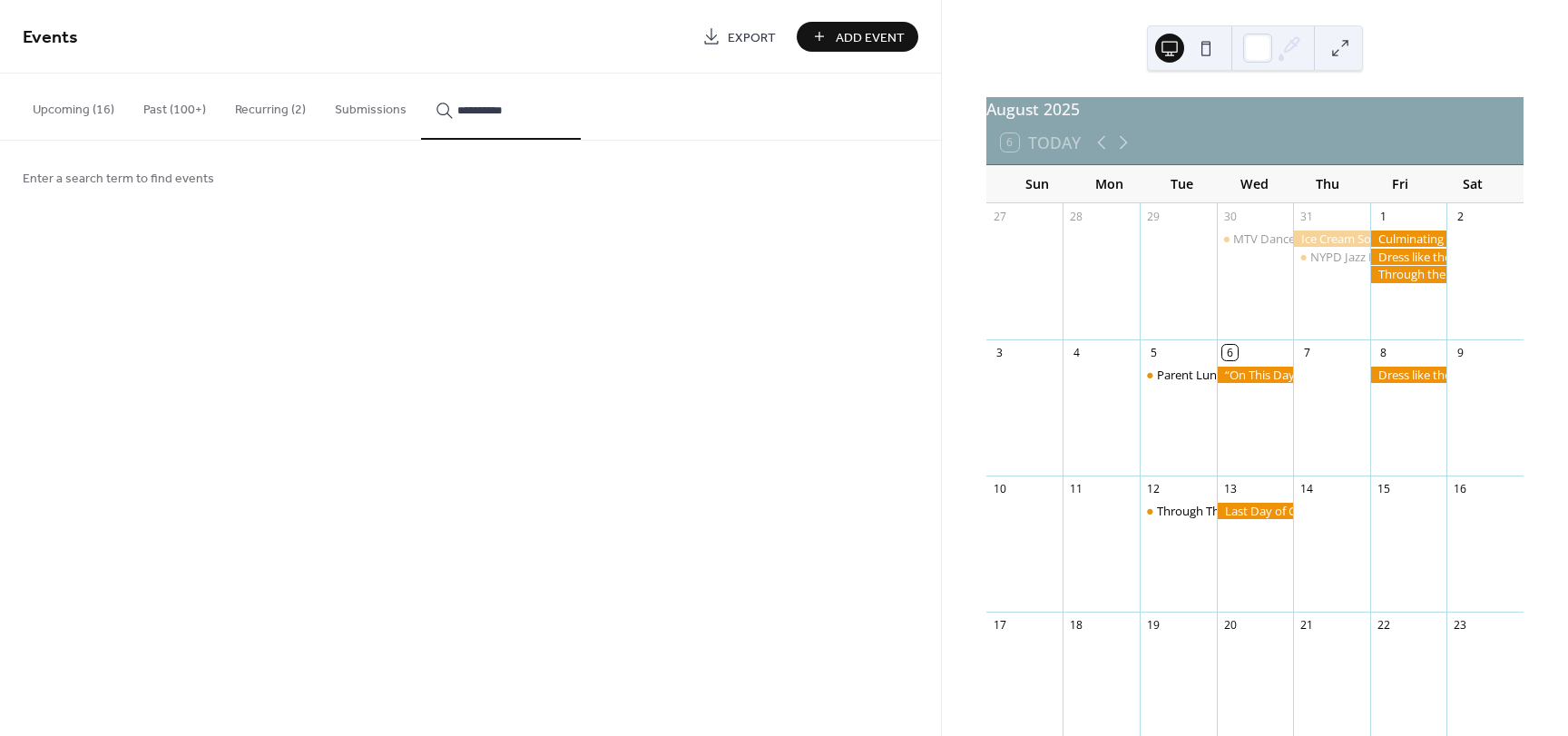 click on "**********" at bounding box center (501, 106) 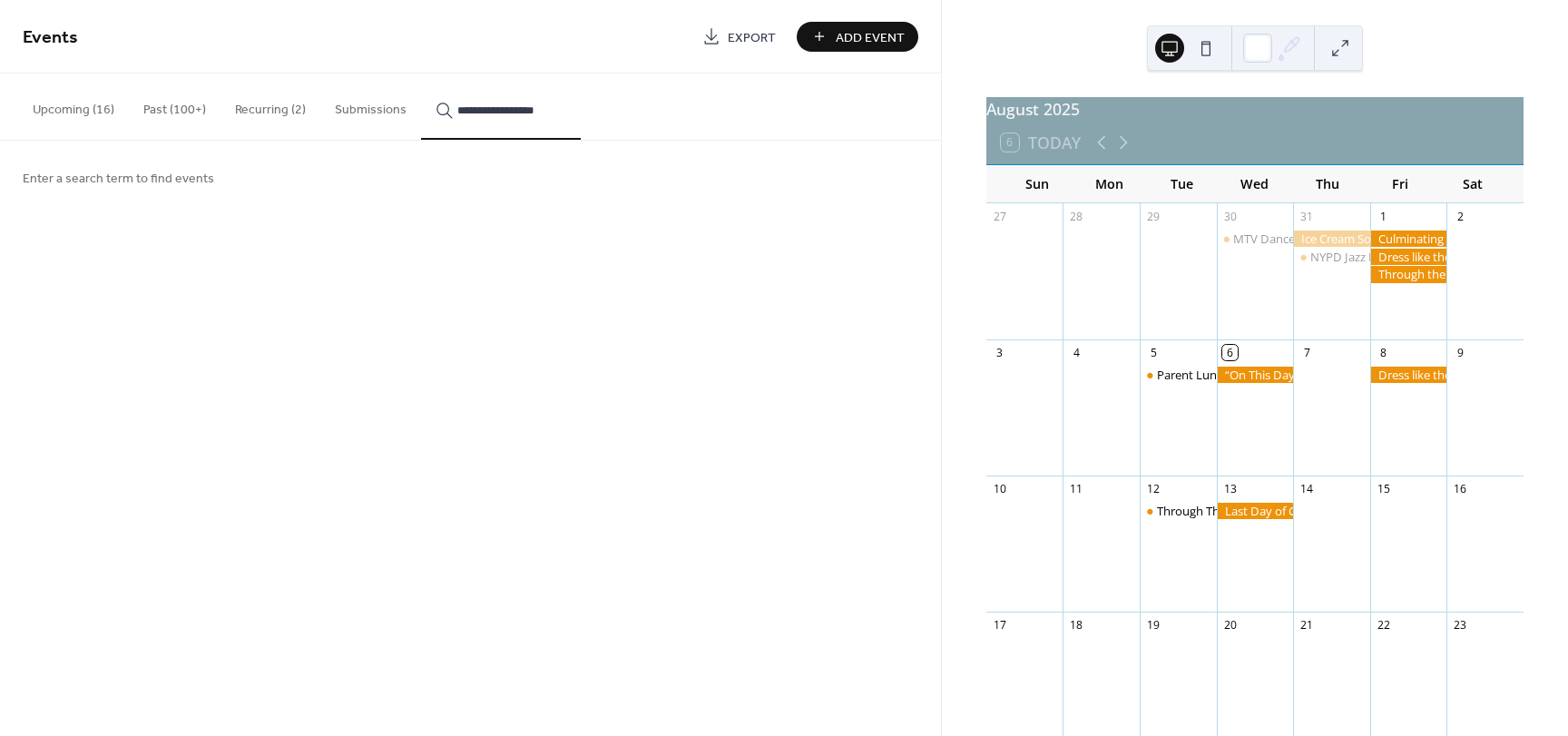 click on "**********" at bounding box center [501, 106] 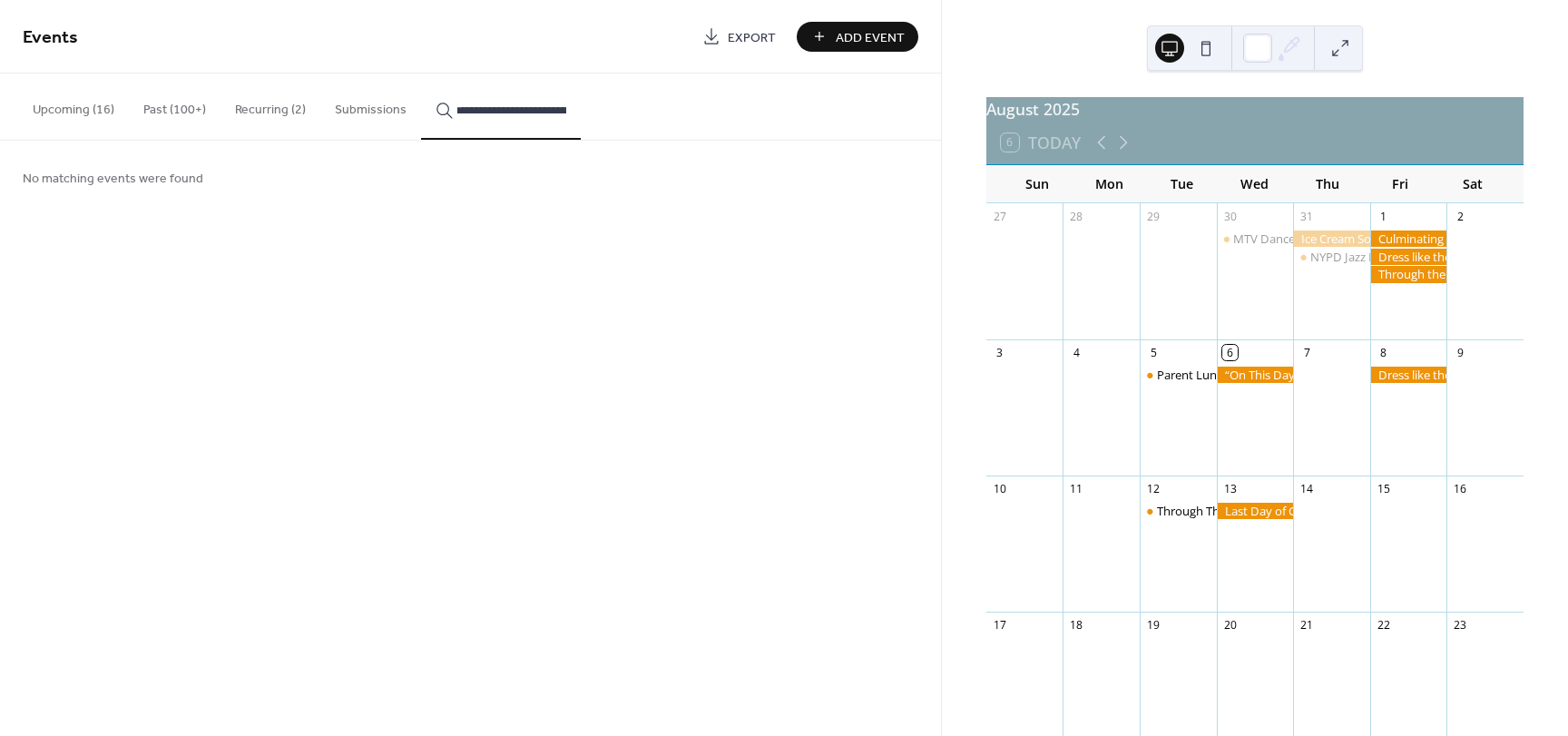 scroll, scrollTop: 0, scrollLeft: 0, axis: both 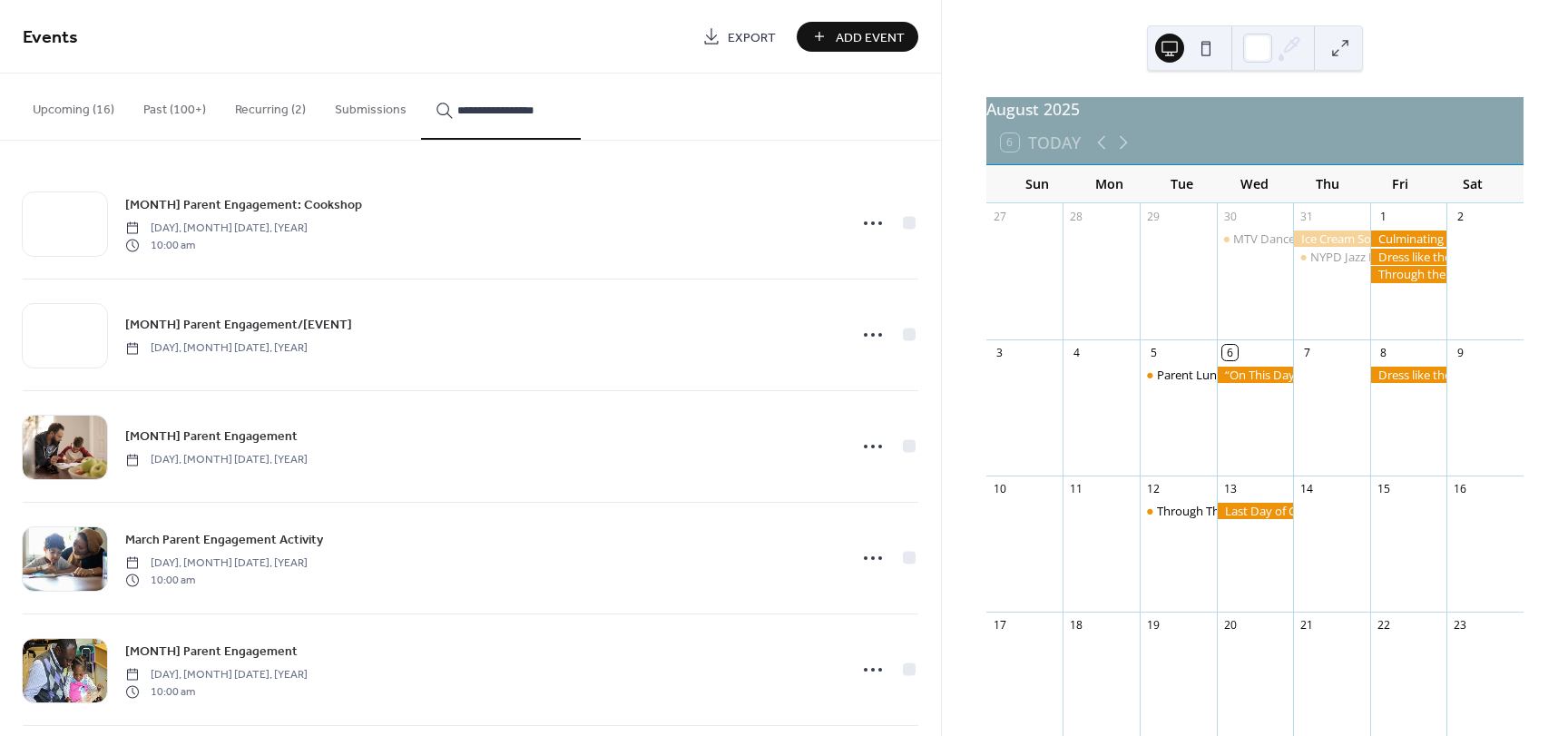 type on "**********" 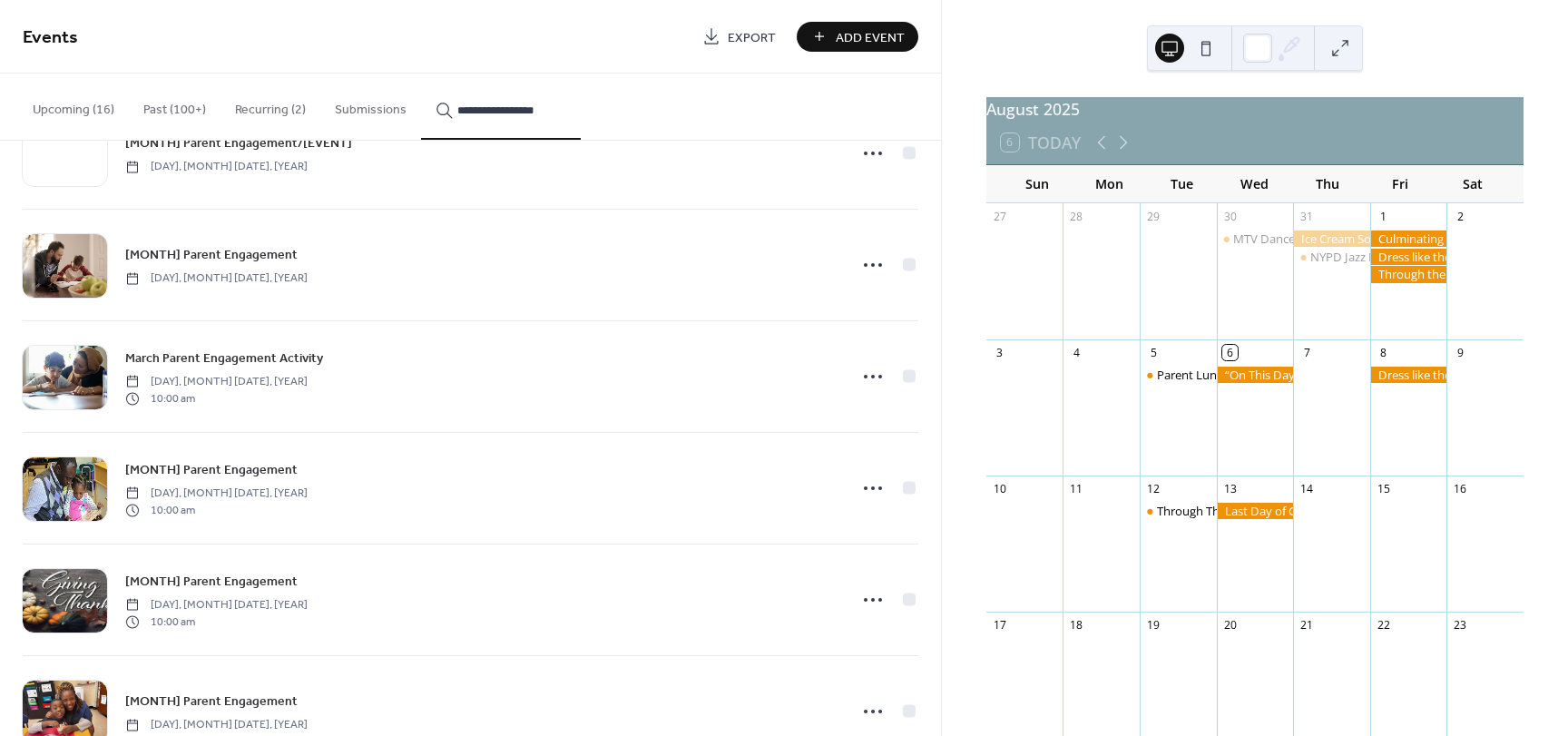 drag, startPoint x: 936, startPoint y: 260, endPoint x: 933, endPoint y: 296, distance: 36.12478 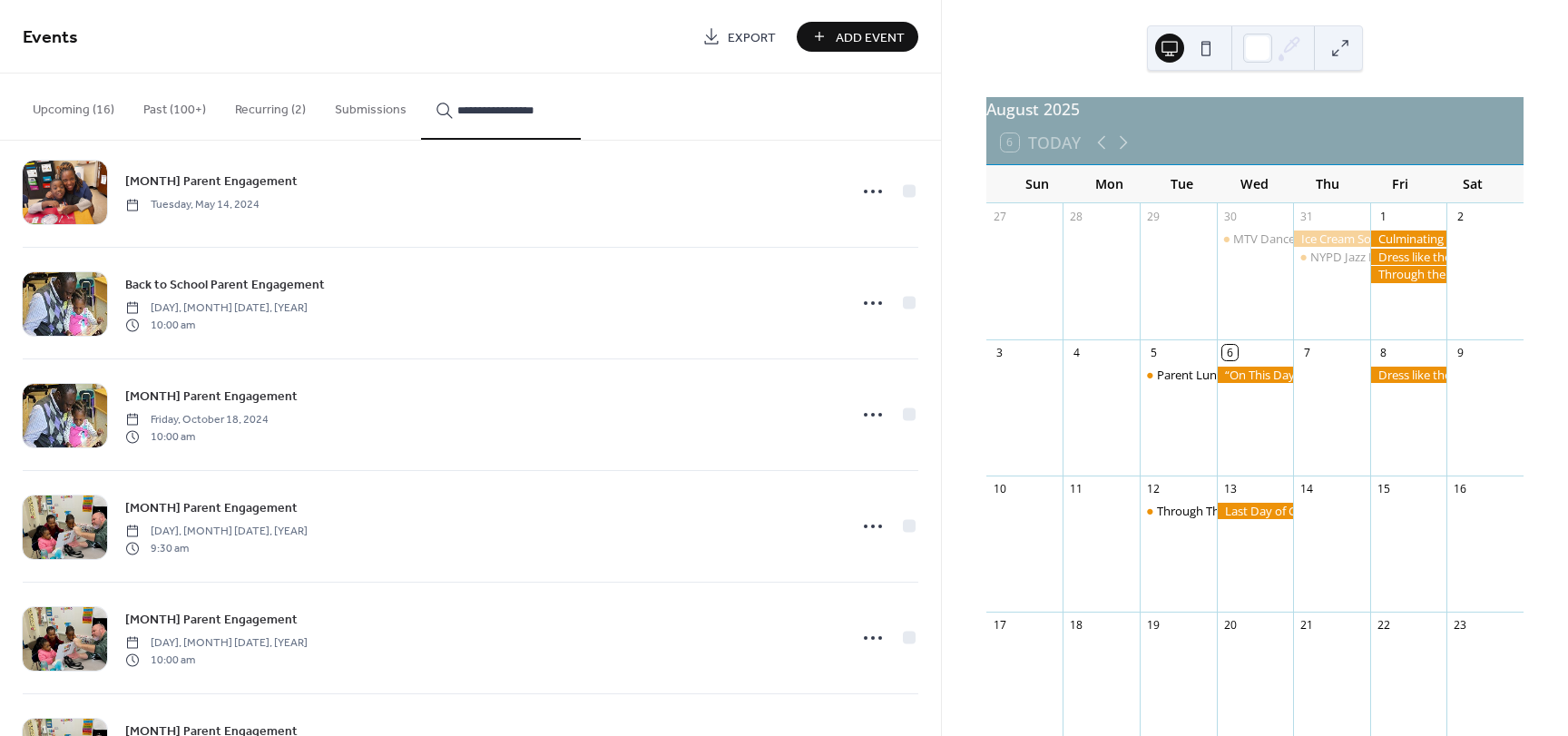 scroll, scrollTop: 1133, scrollLeft: 0, axis: vertical 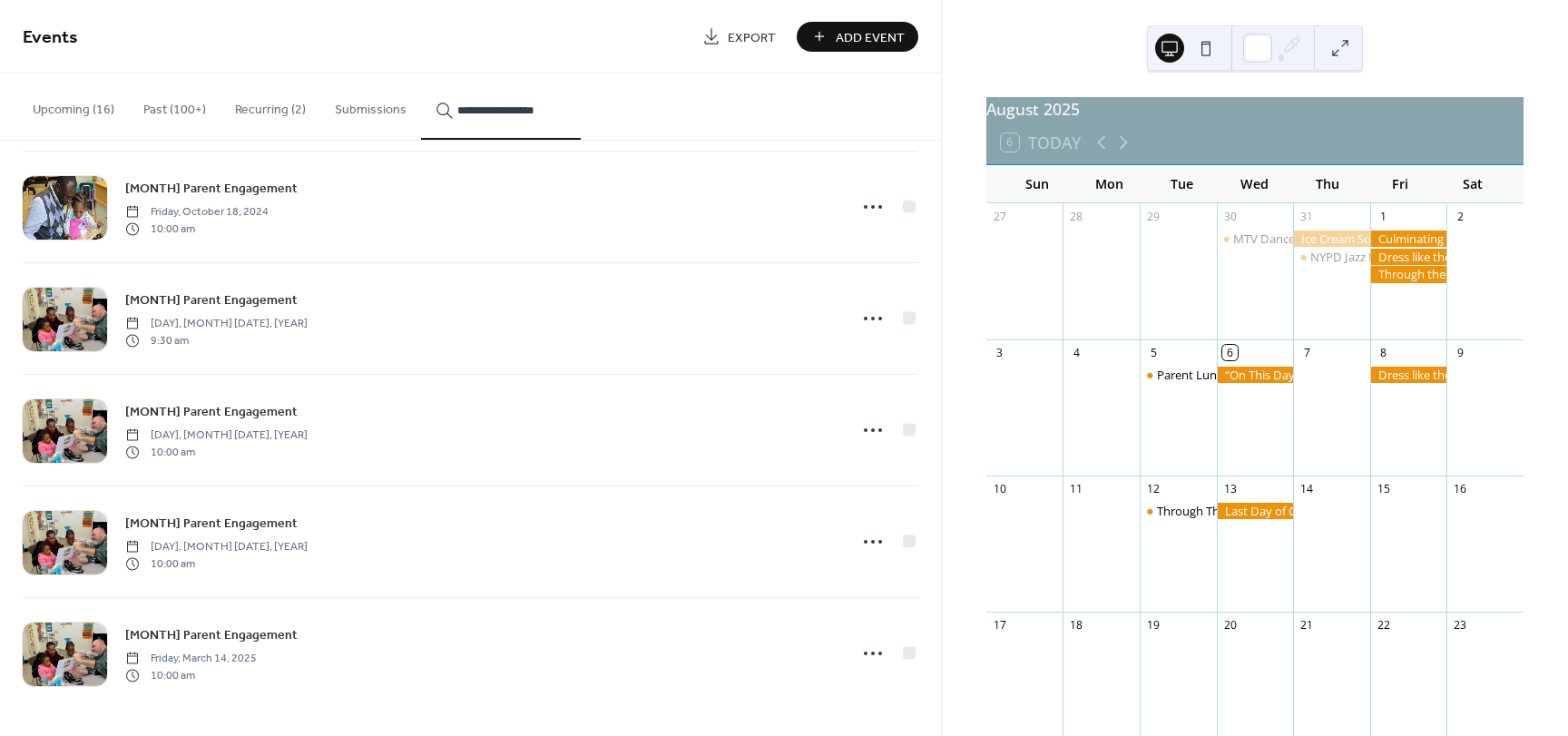 click 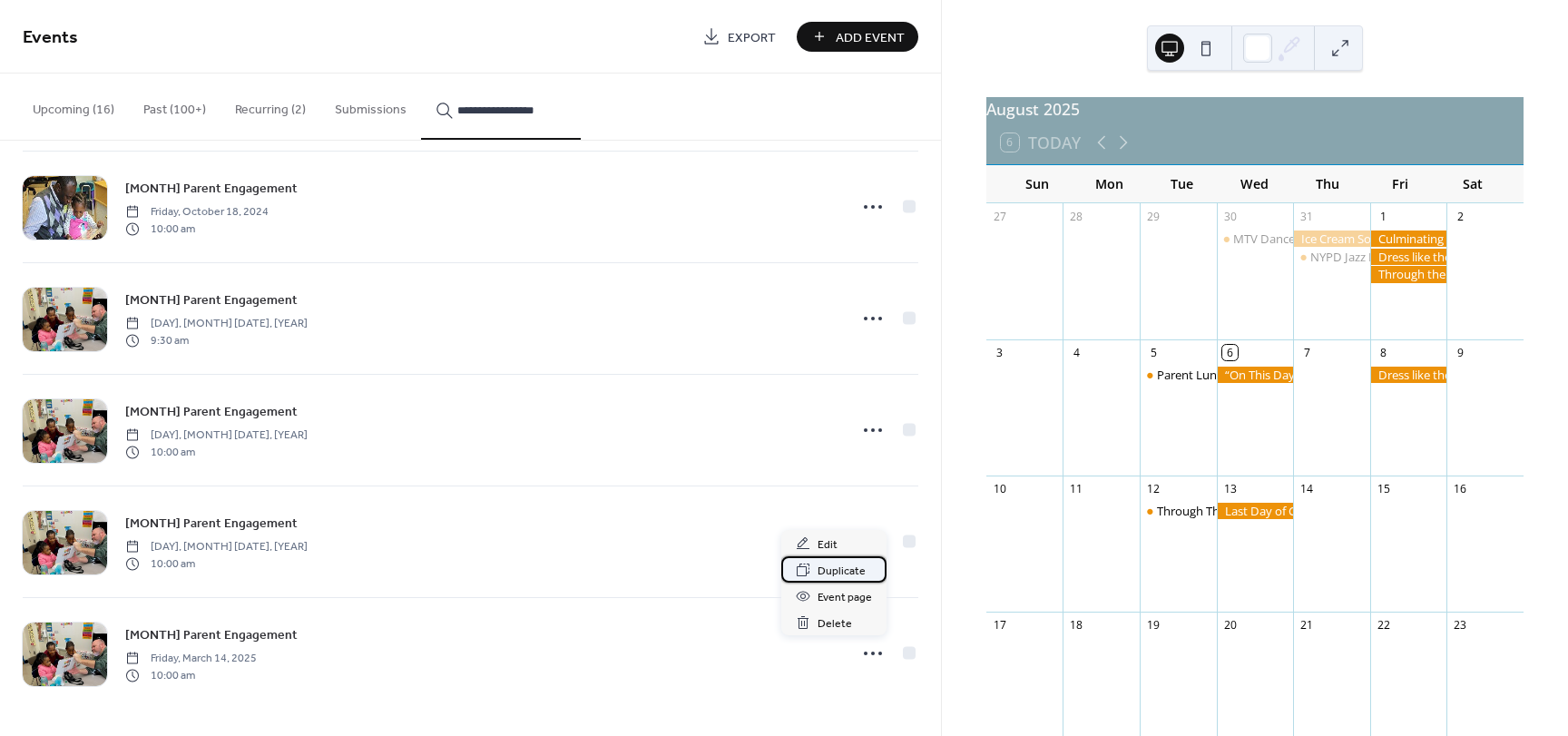 click on "Duplicate" at bounding box center (841, 571) 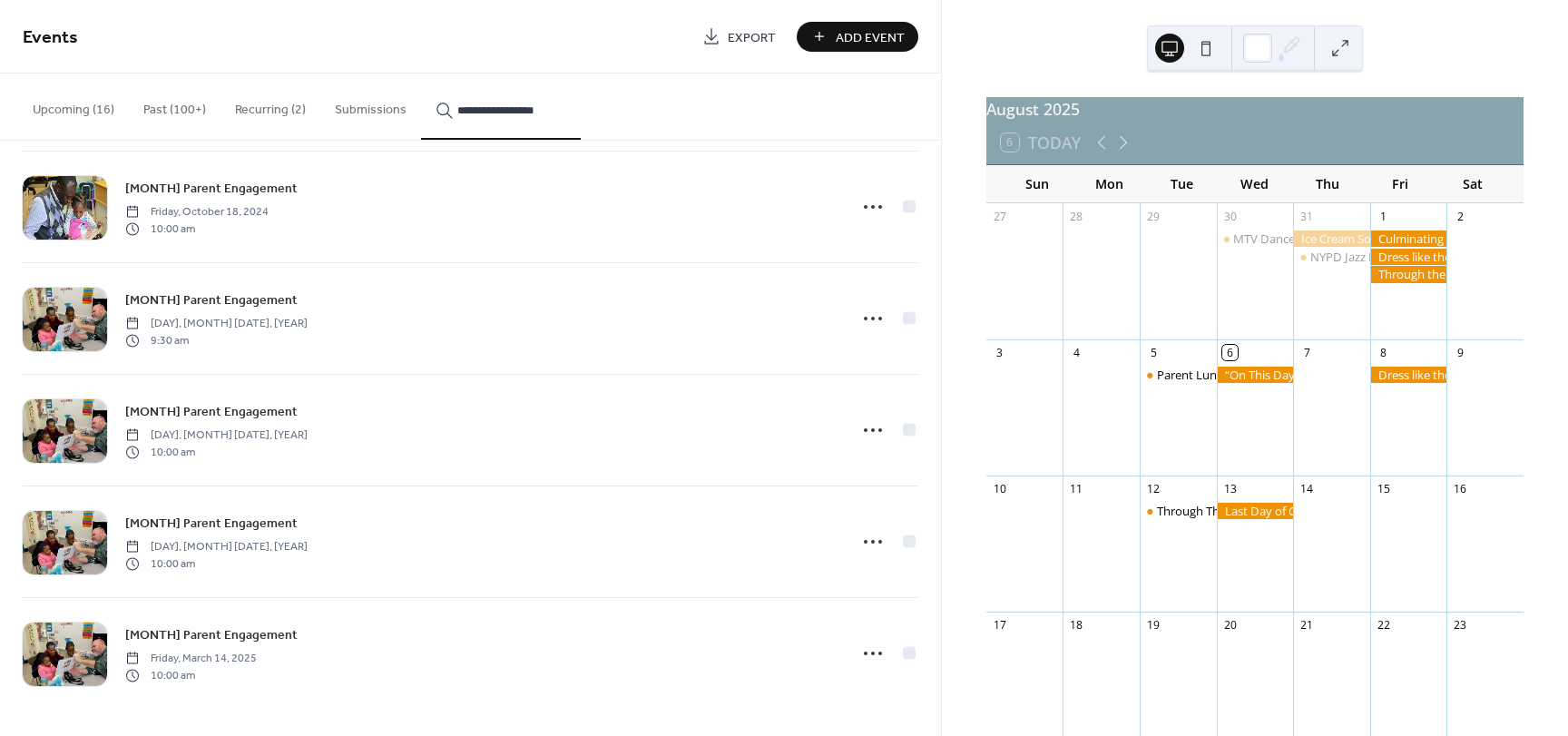 click on "[MONTH] Parent Engagement [DAY], [MONTH] [DATE], [YEAR] [TIME]" at bounding box center (470, 542) 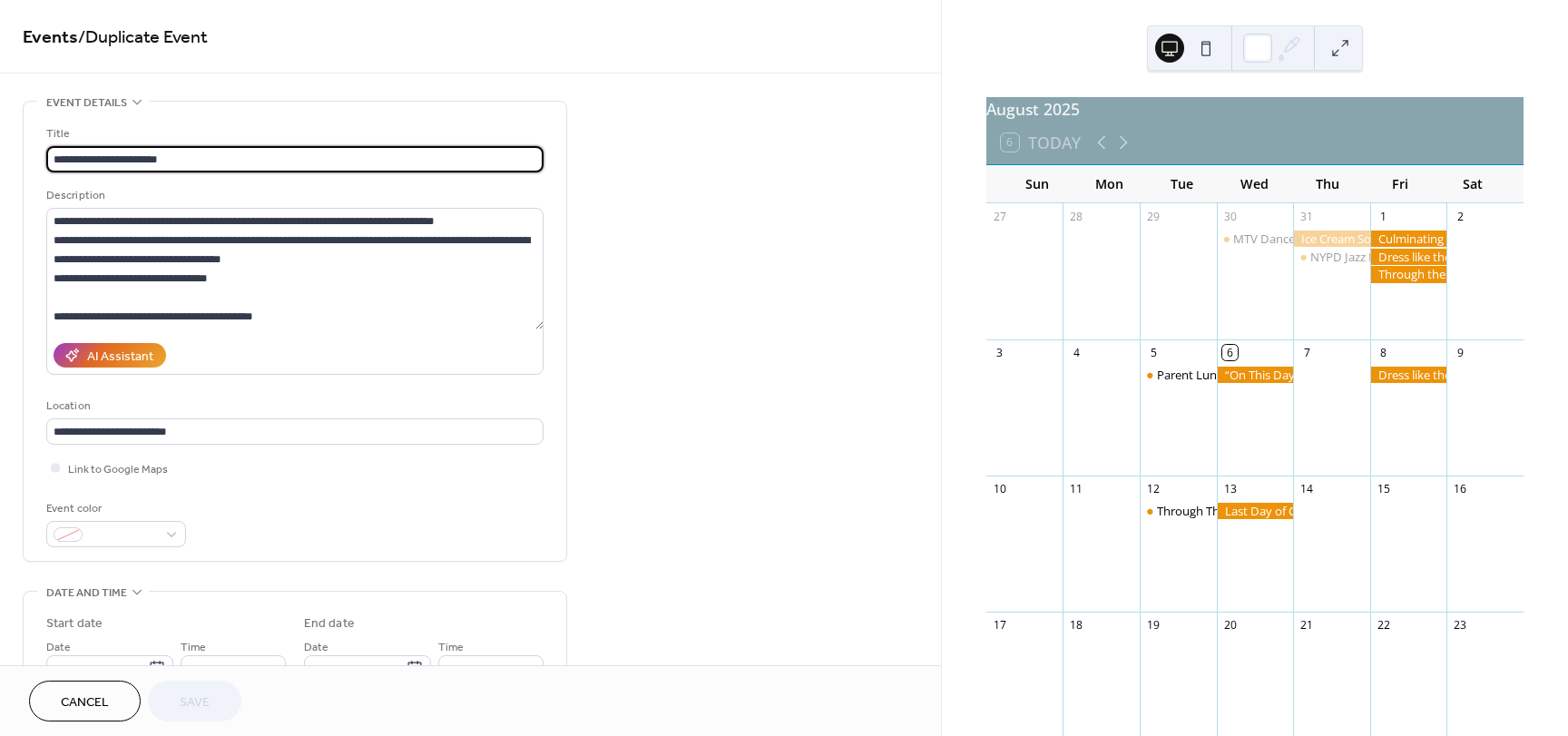 click on "**********" at bounding box center (295, 159) 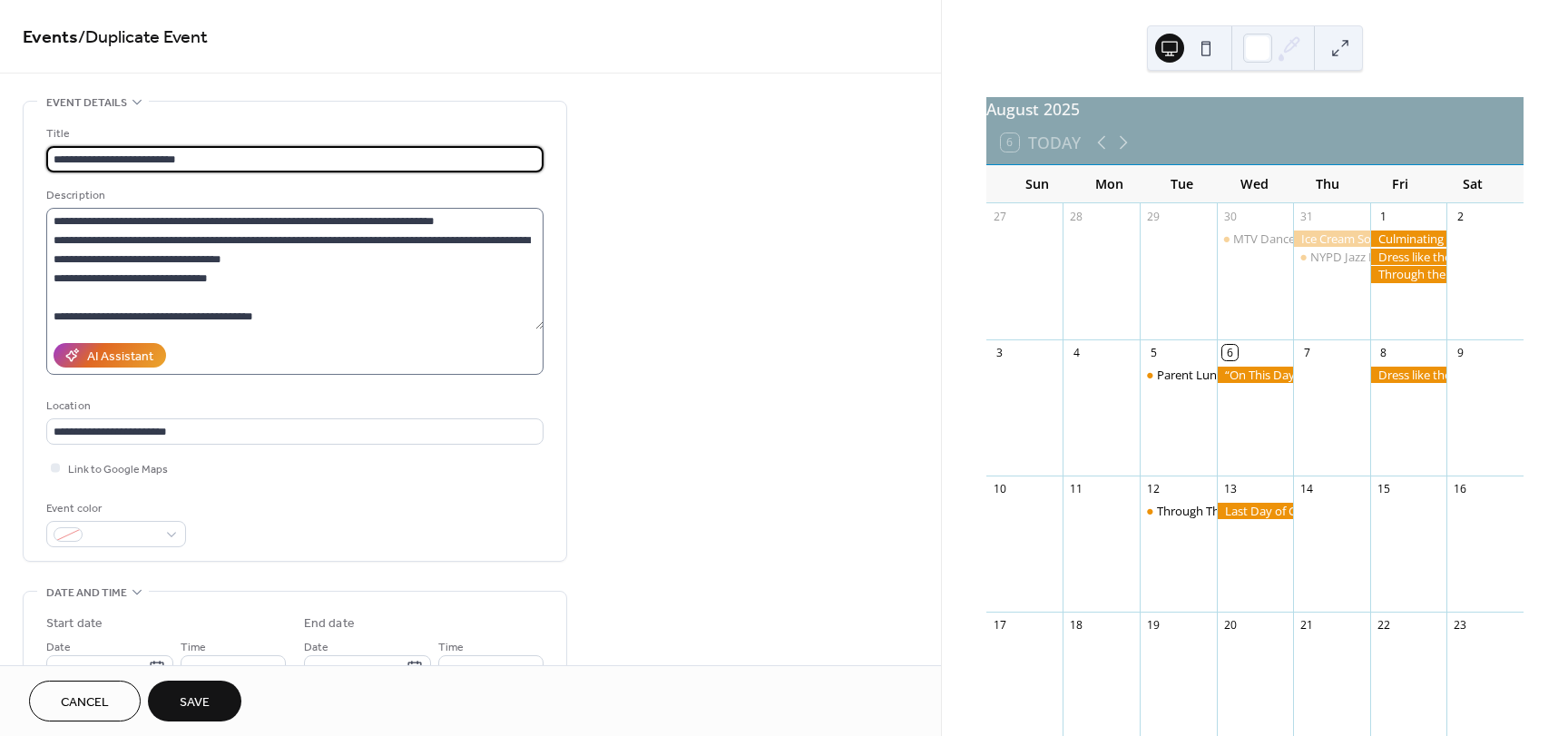 type on "**********" 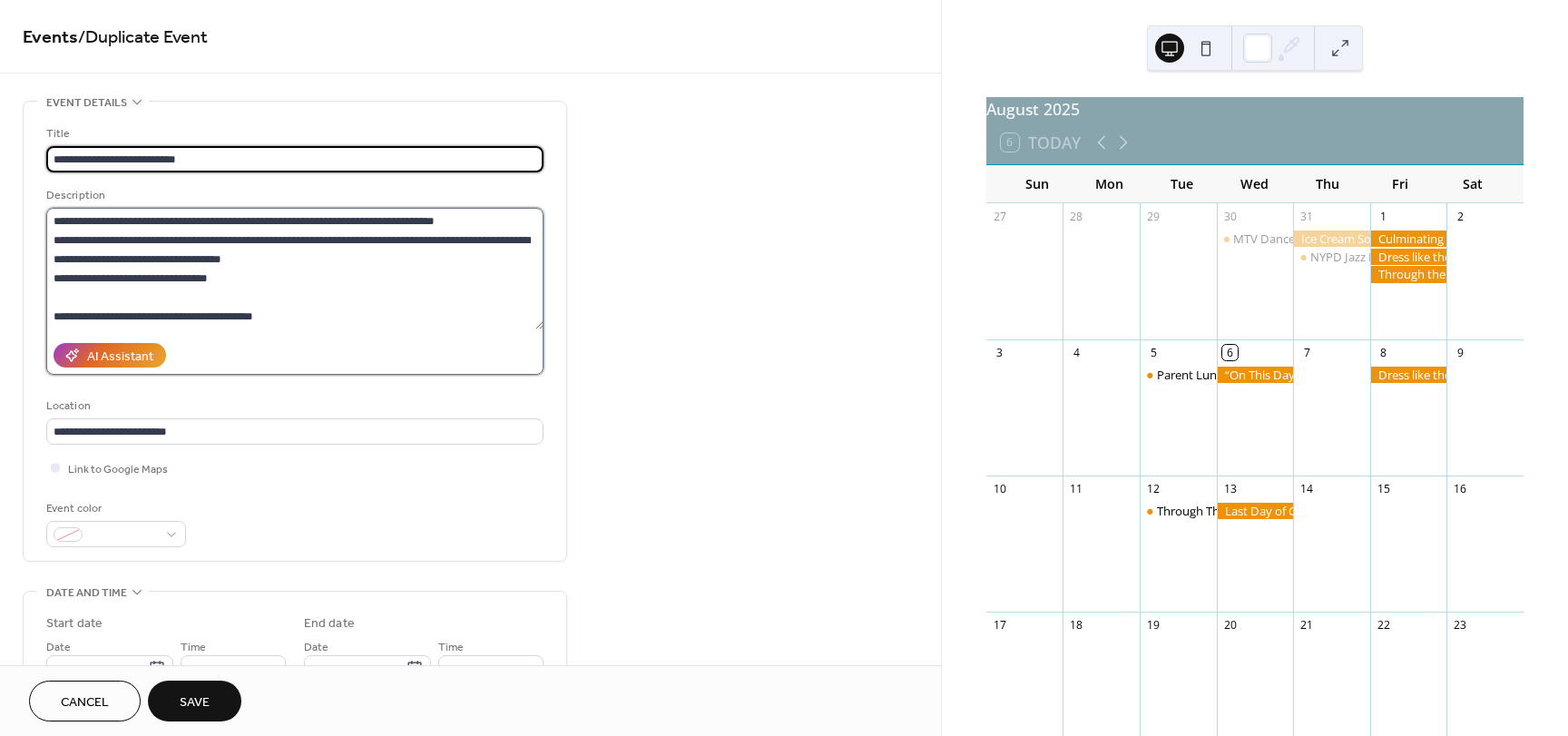 click on "**********" at bounding box center (295, 269) 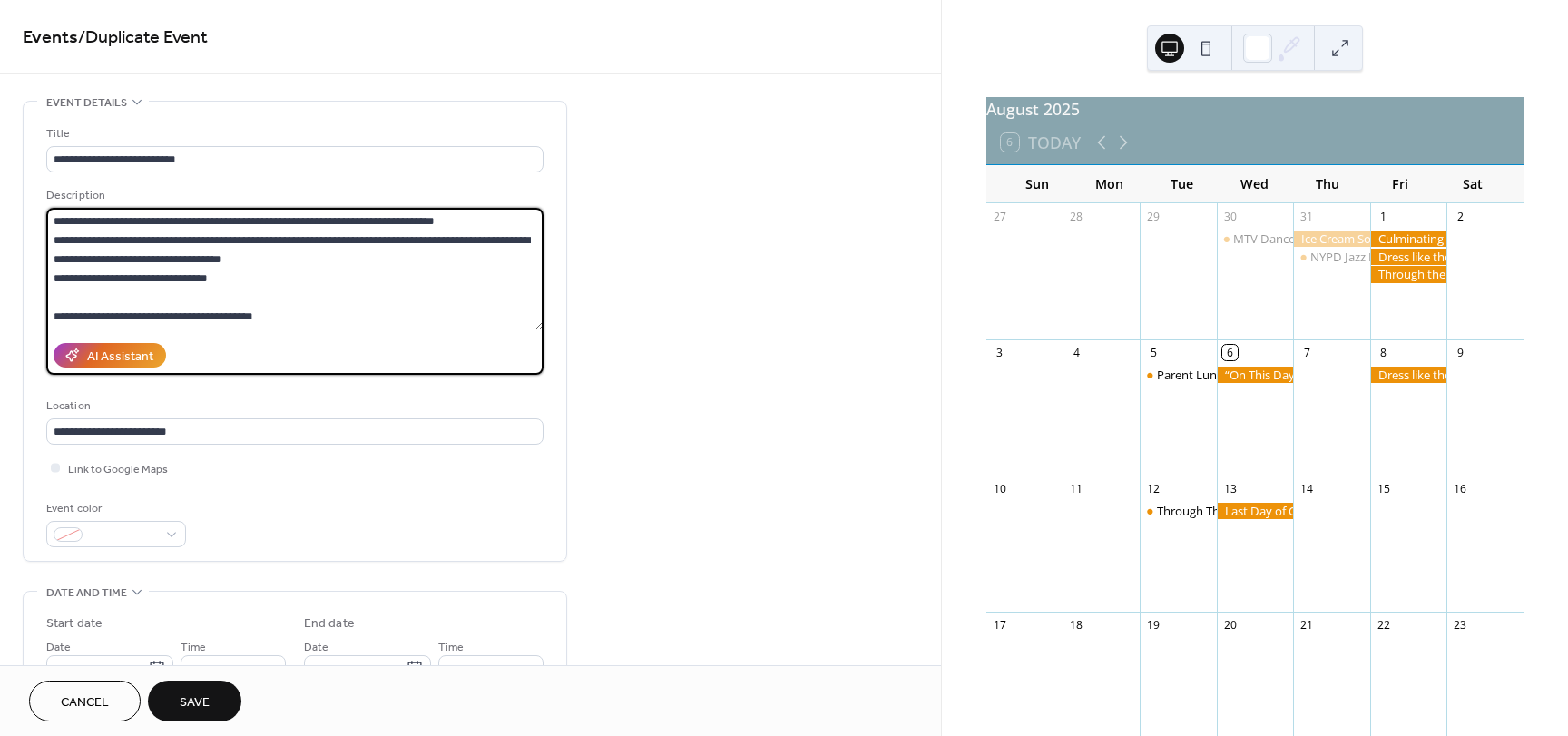 drag, startPoint x: 158, startPoint y: 244, endPoint x: 140, endPoint y: 224, distance: 26.907248 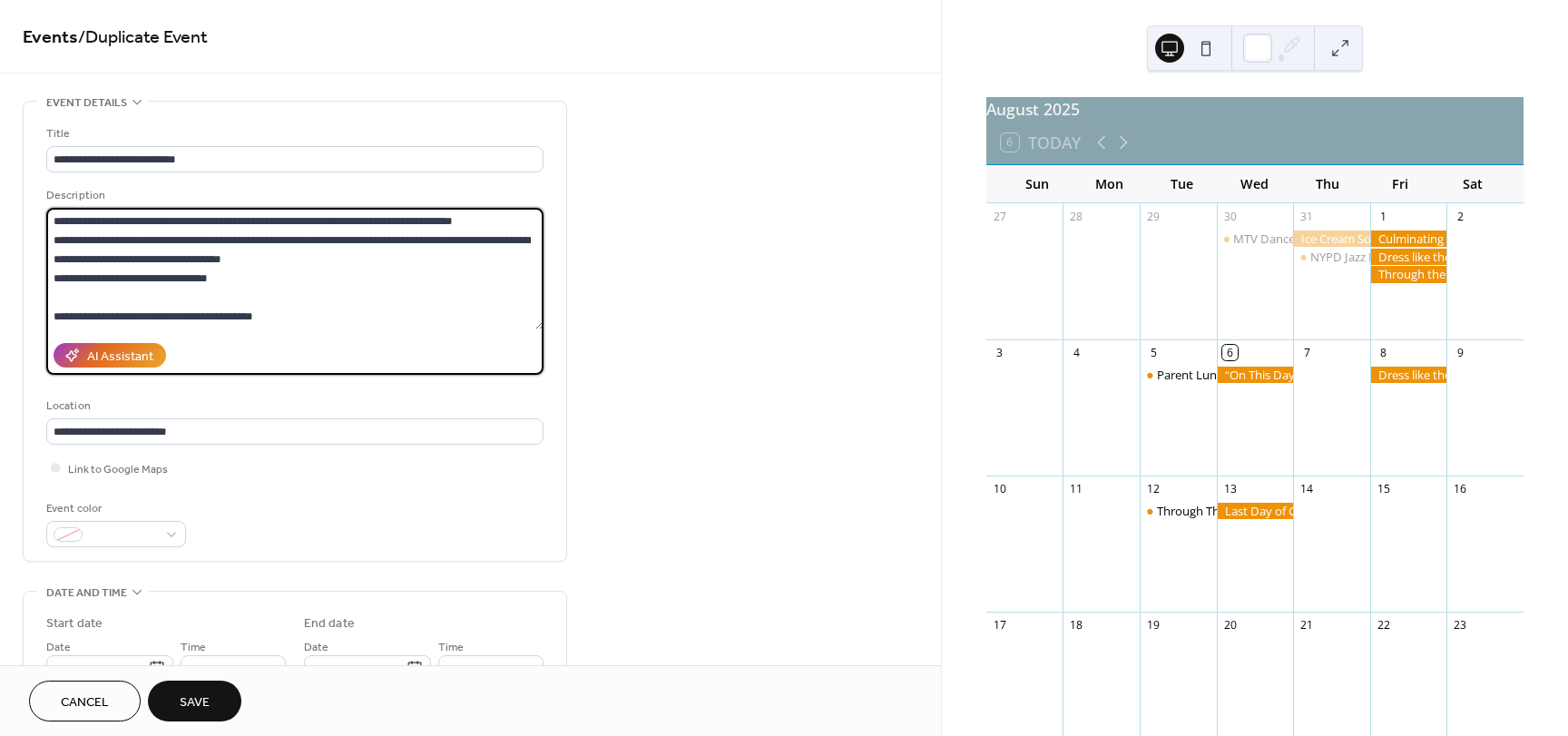 click on "**********" at bounding box center [295, 269] 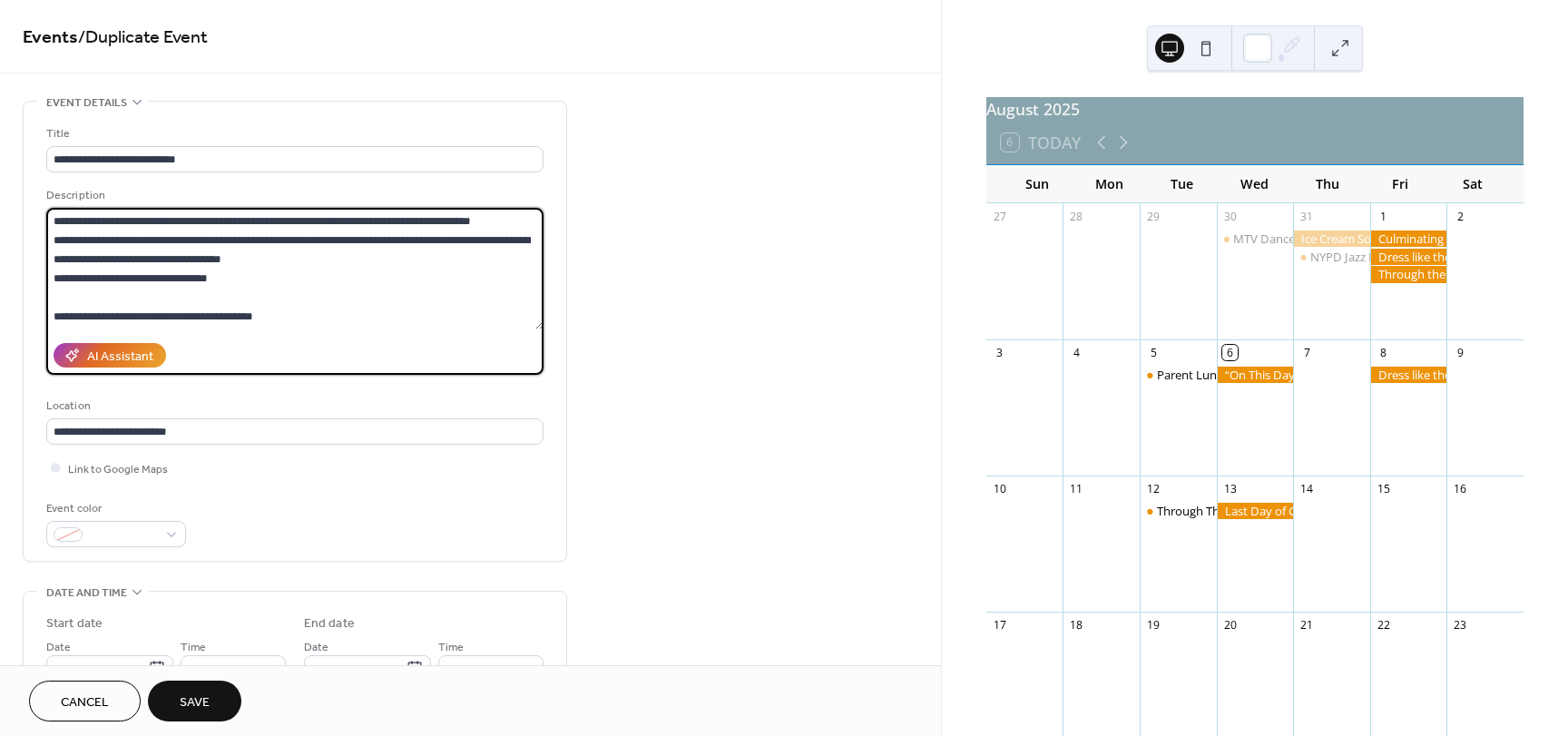 click on "**********" at bounding box center (295, 269) 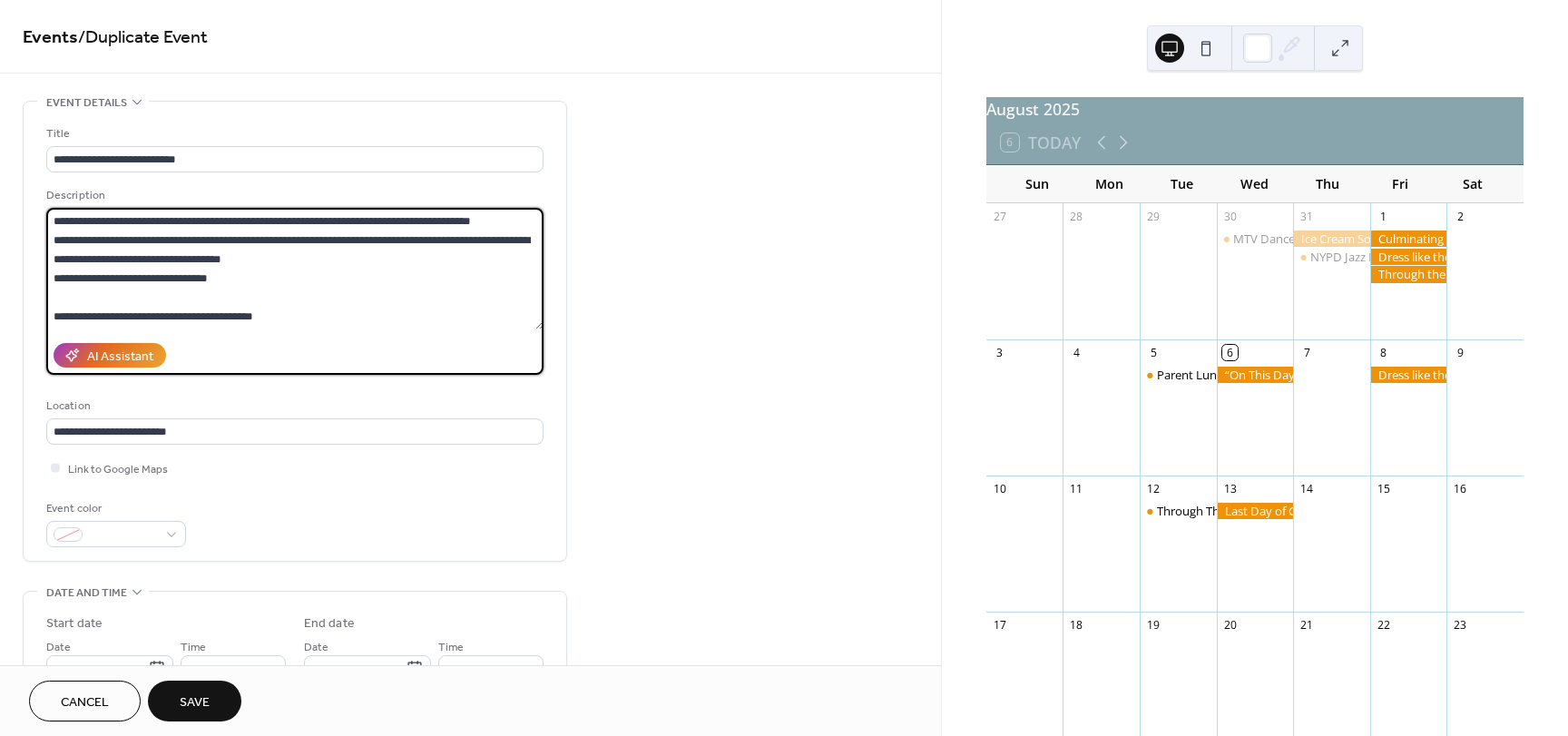 drag, startPoint x: 318, startPoint y: 238, endPoint x: 34, endPoint y: 243, distance: 284.044 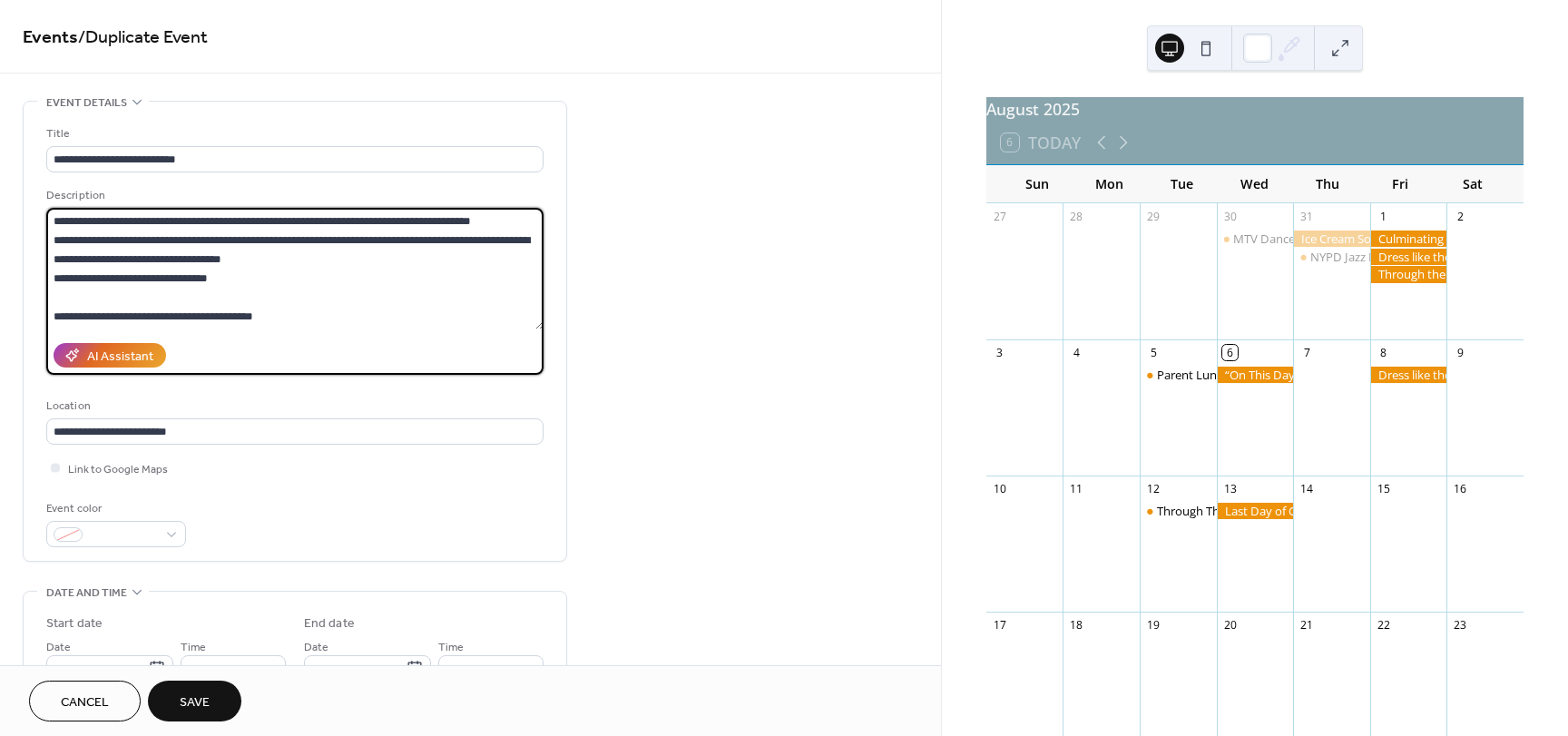click on "**********" at bounding box center [295, 331] 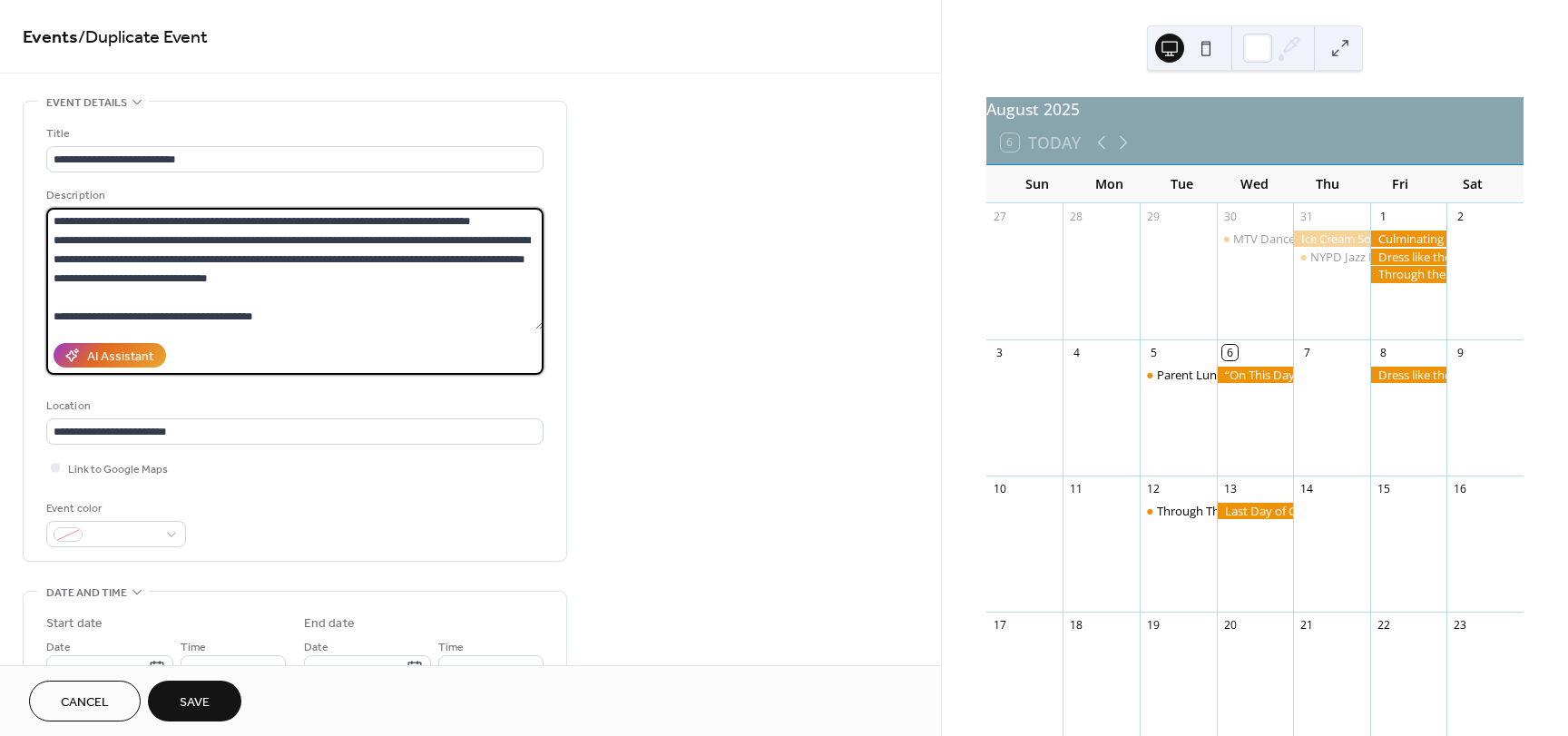 drag, startPoint x: 339, startPoint y: 240, endPoint x: 28, endPoint y: 240, distance: 311 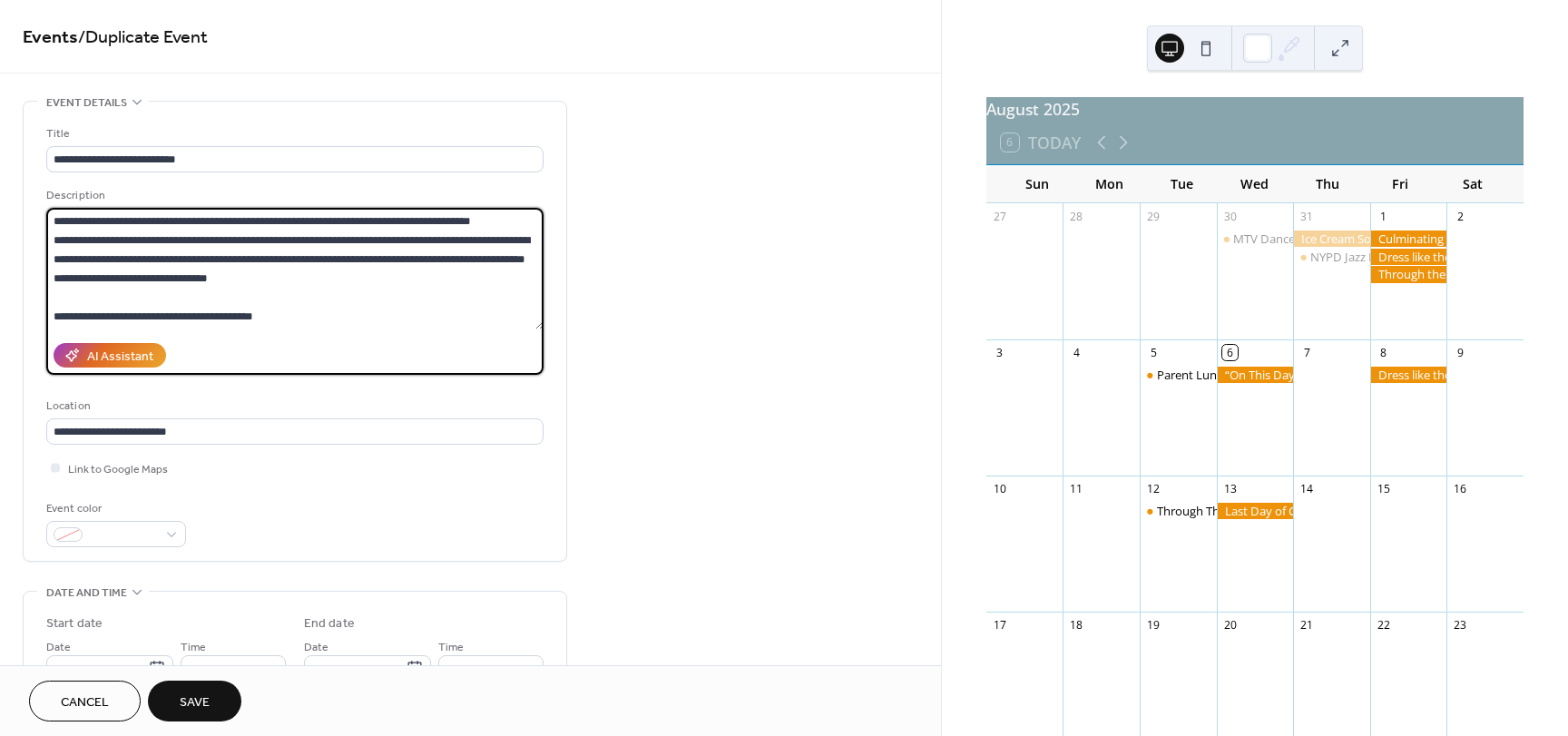 click on "**********" at bounding box center [295, 331] 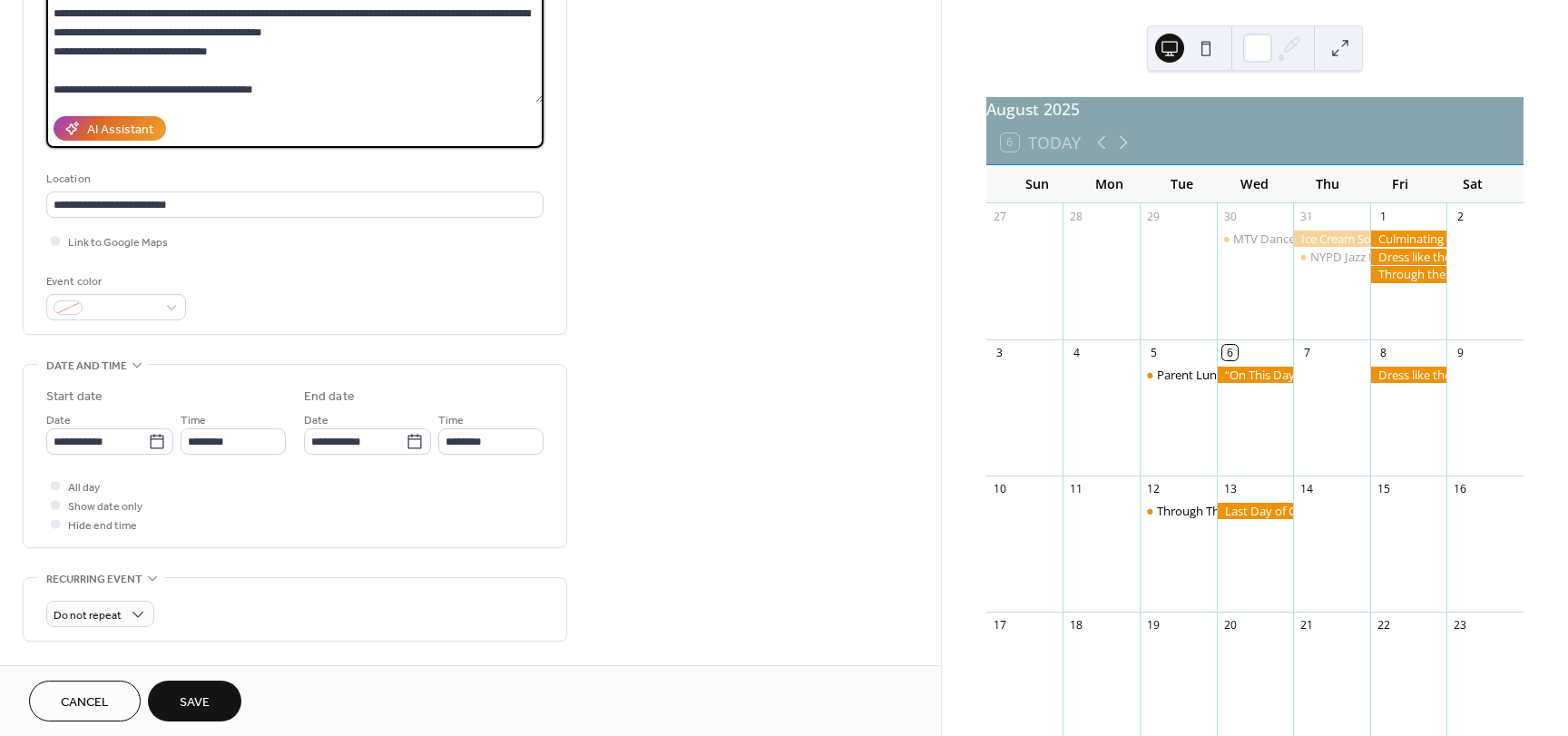 scroll, scrollTop: 272, scrollLeft: 0, axis: vertical 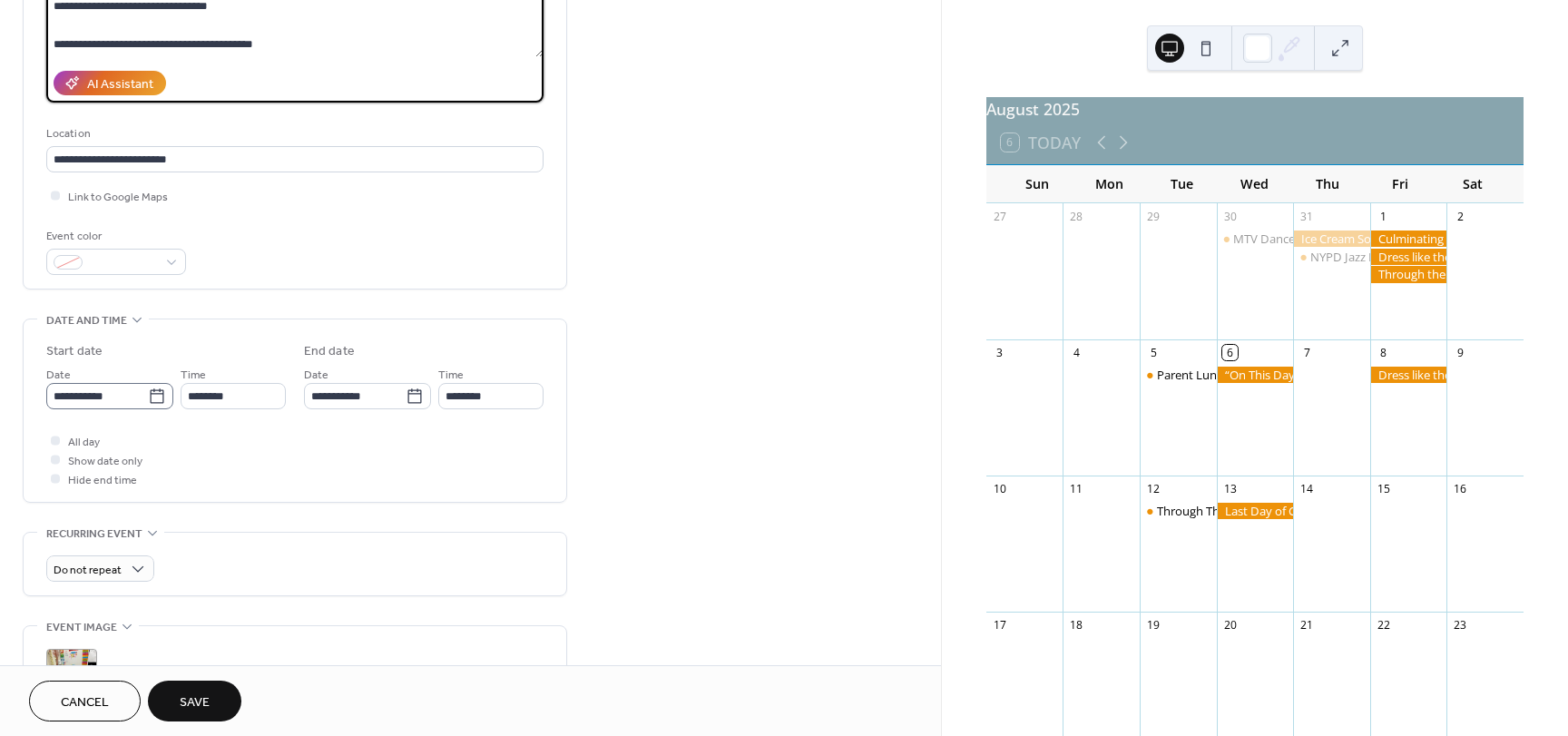 type on "**********" 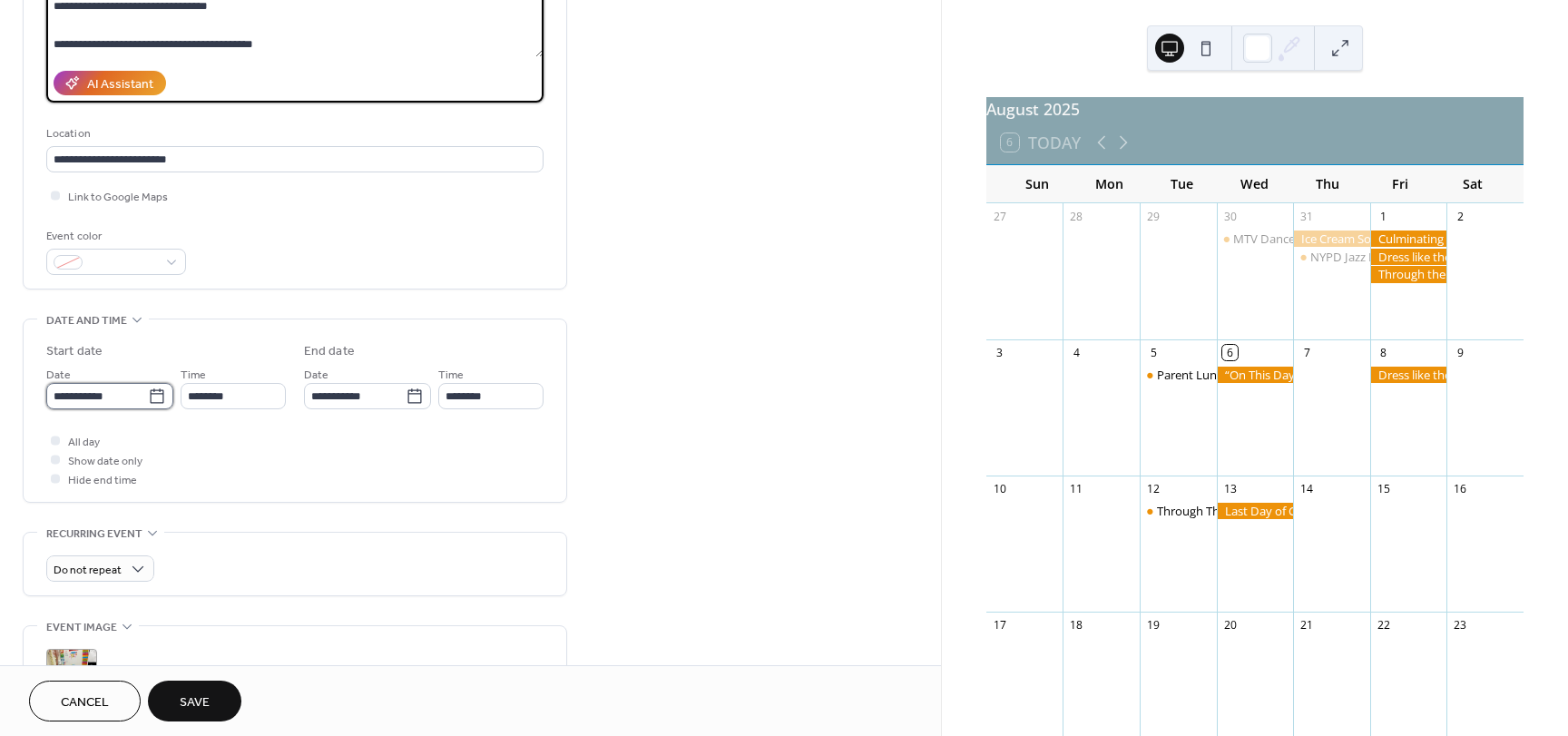 click on "**********" at bounding box center [97, 396] 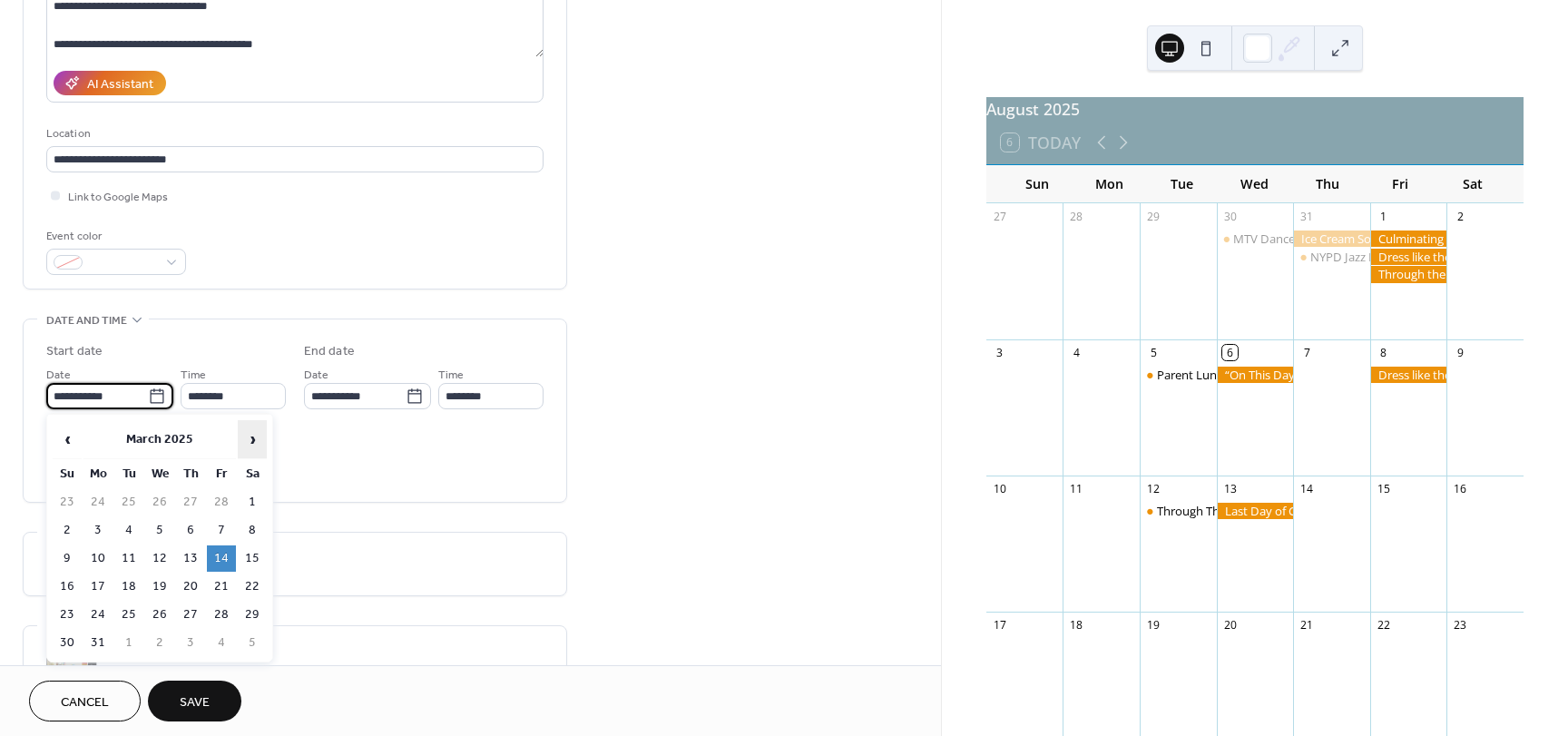 click on "›" at bounding box center [252, 439] 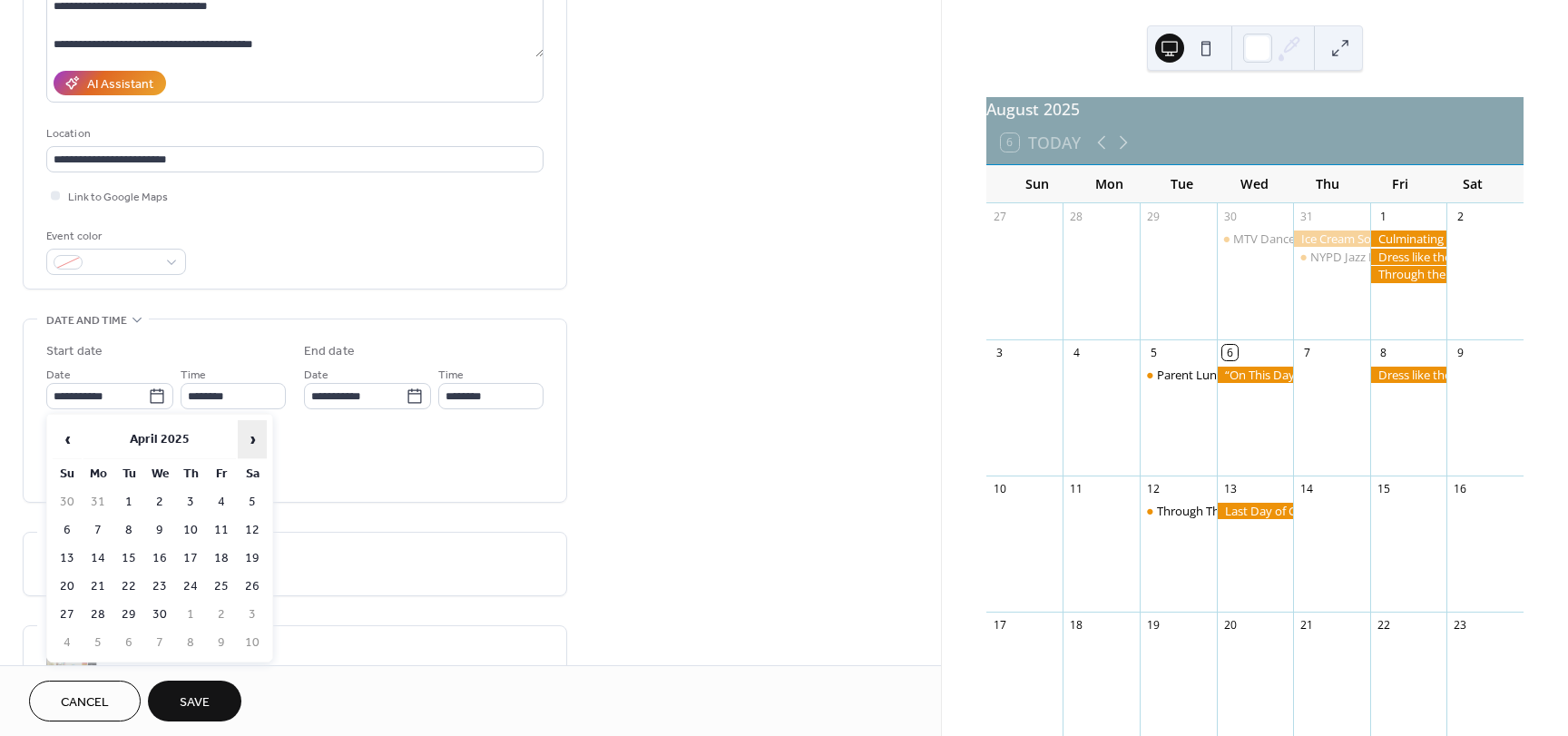 click on "›" at bounding box center (252, 439) 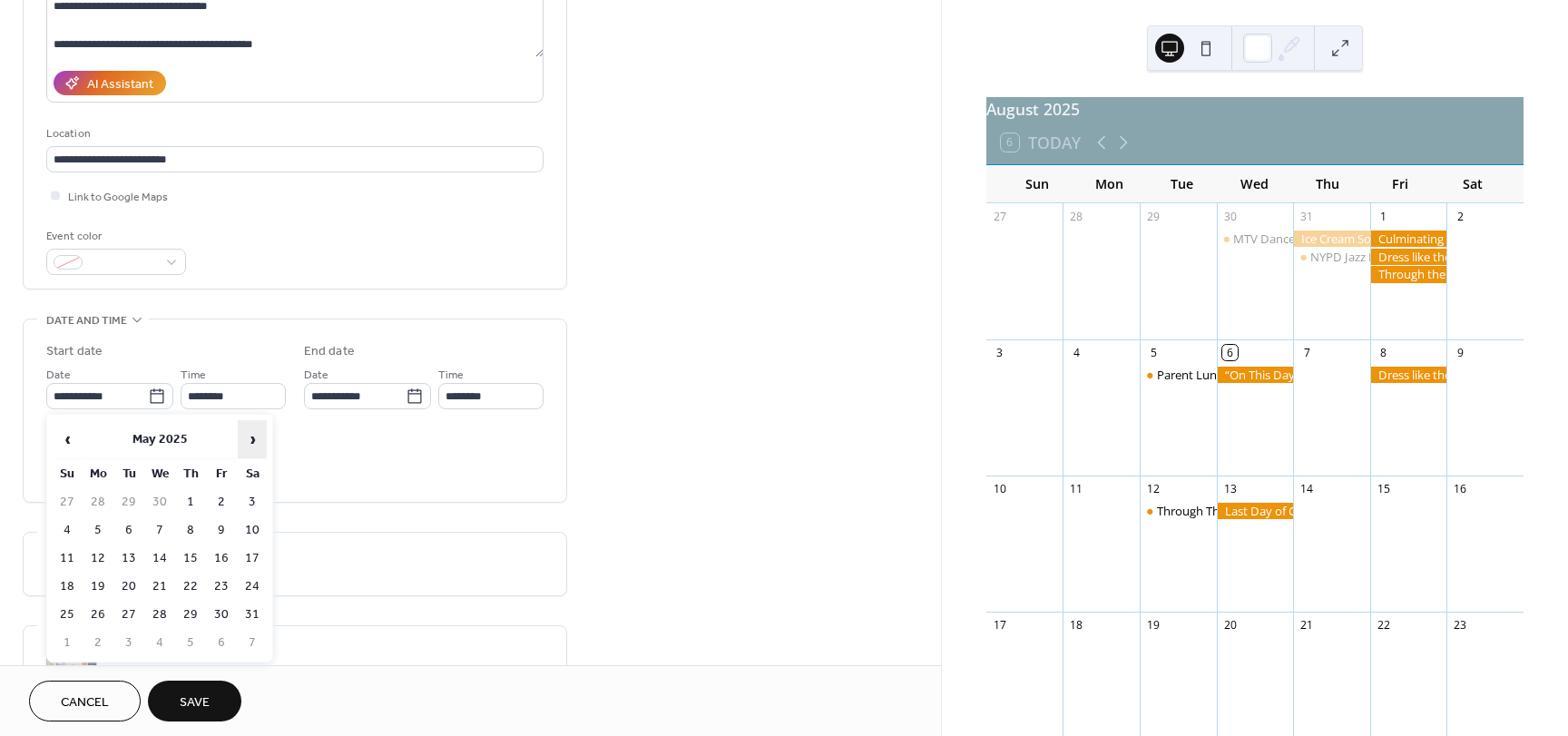 click on "›" at bounding box center (252, 439) 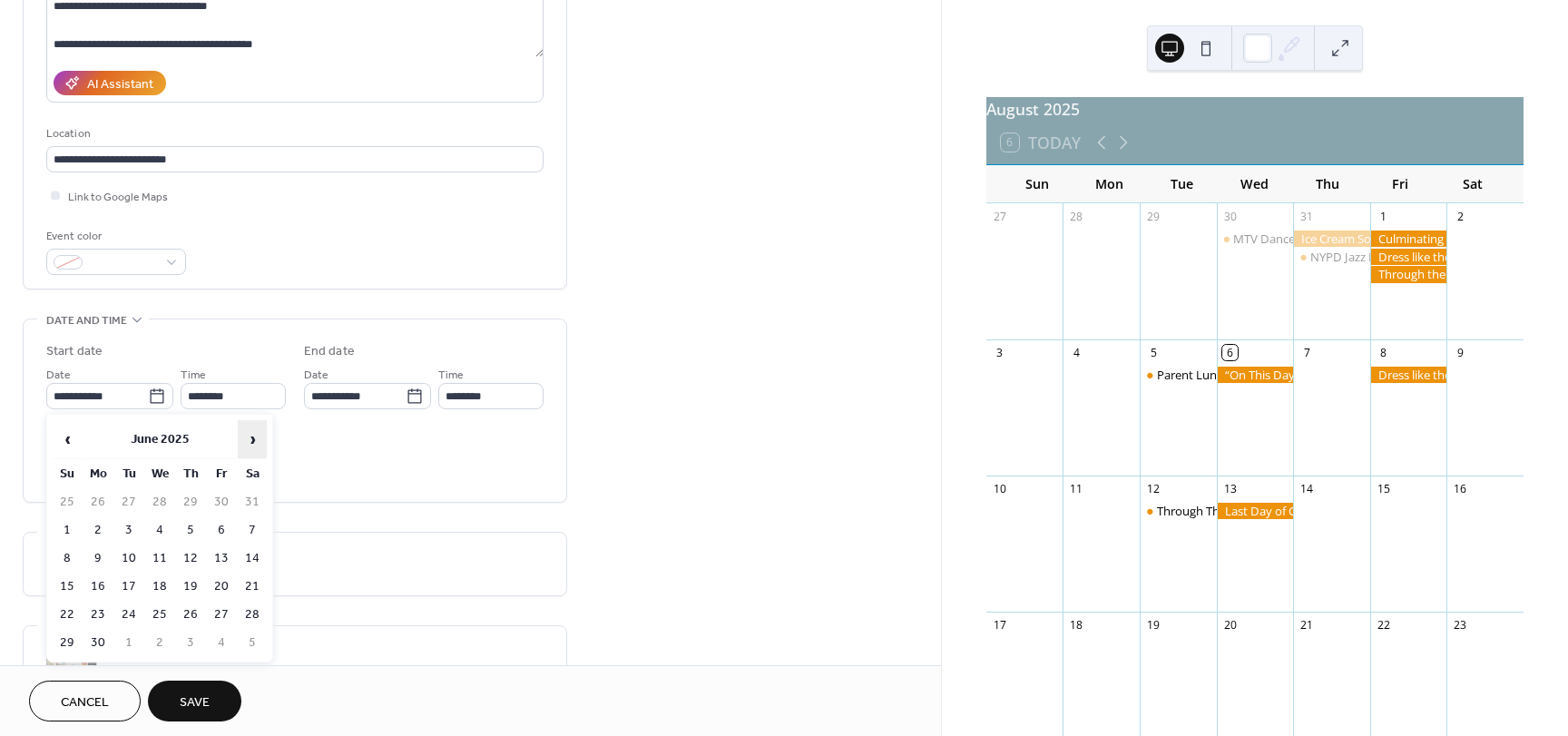 click on "›" at bounding box center [252, 439] 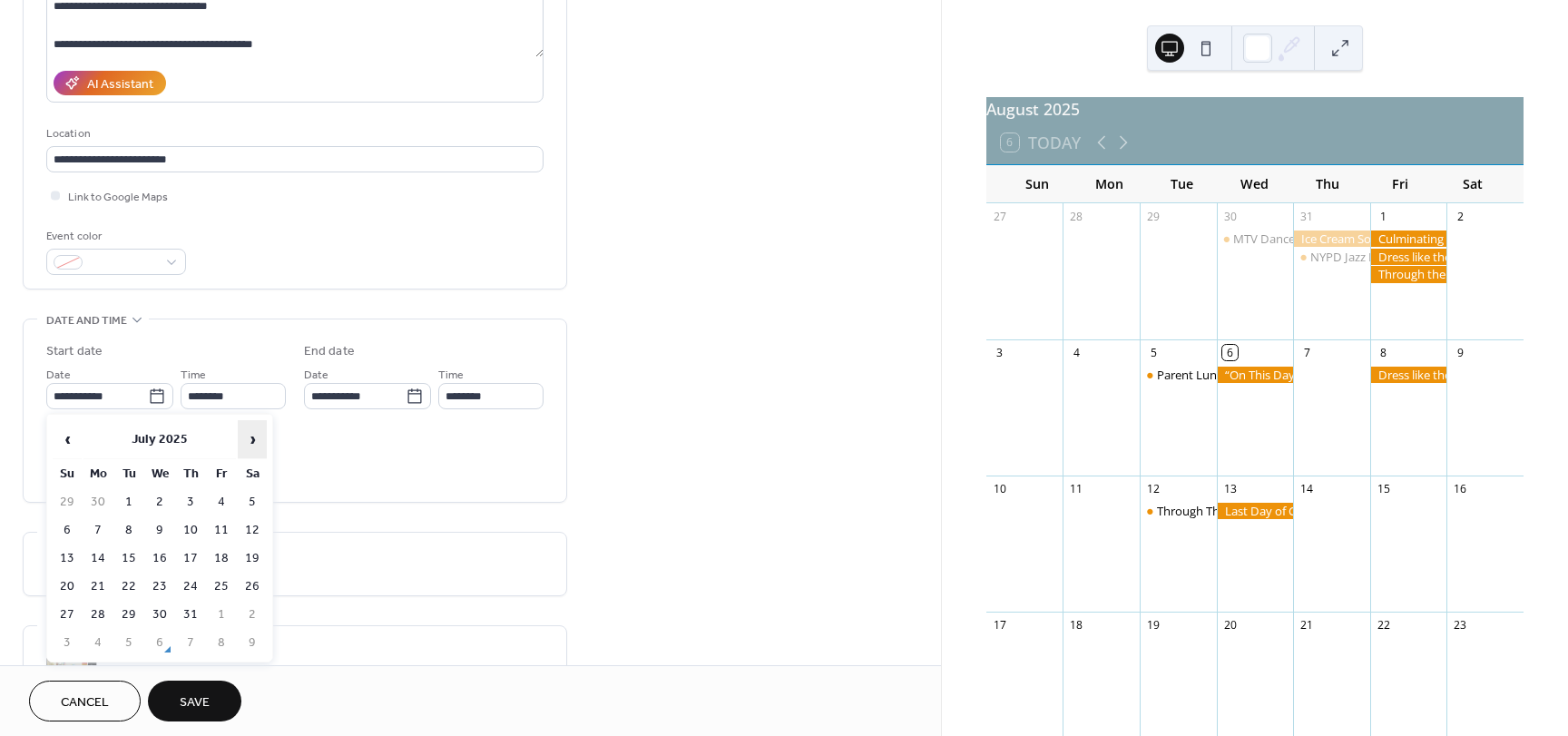 click on "›" at bounding box center (252, 439) 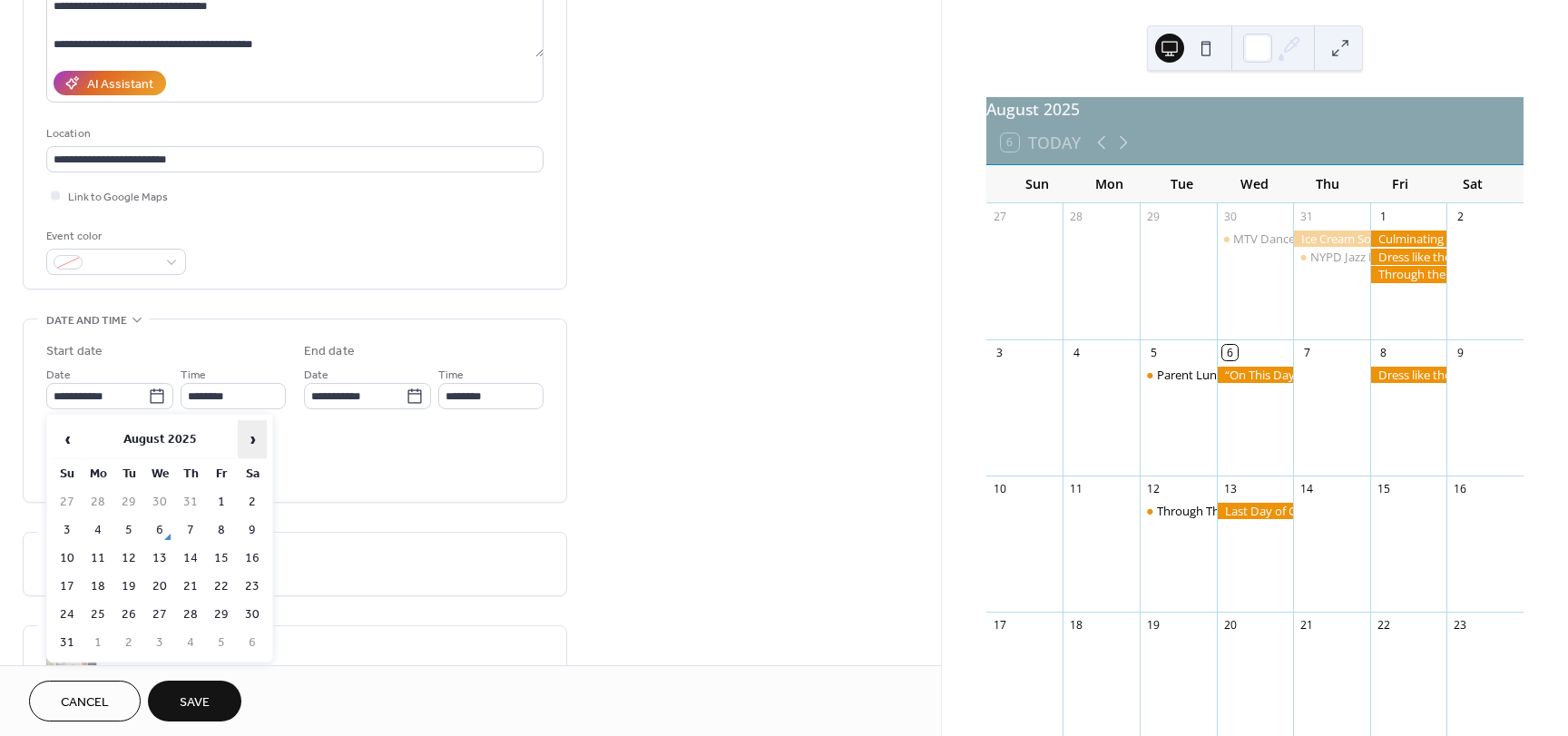 click on "›" at bounding box center (252, 439) 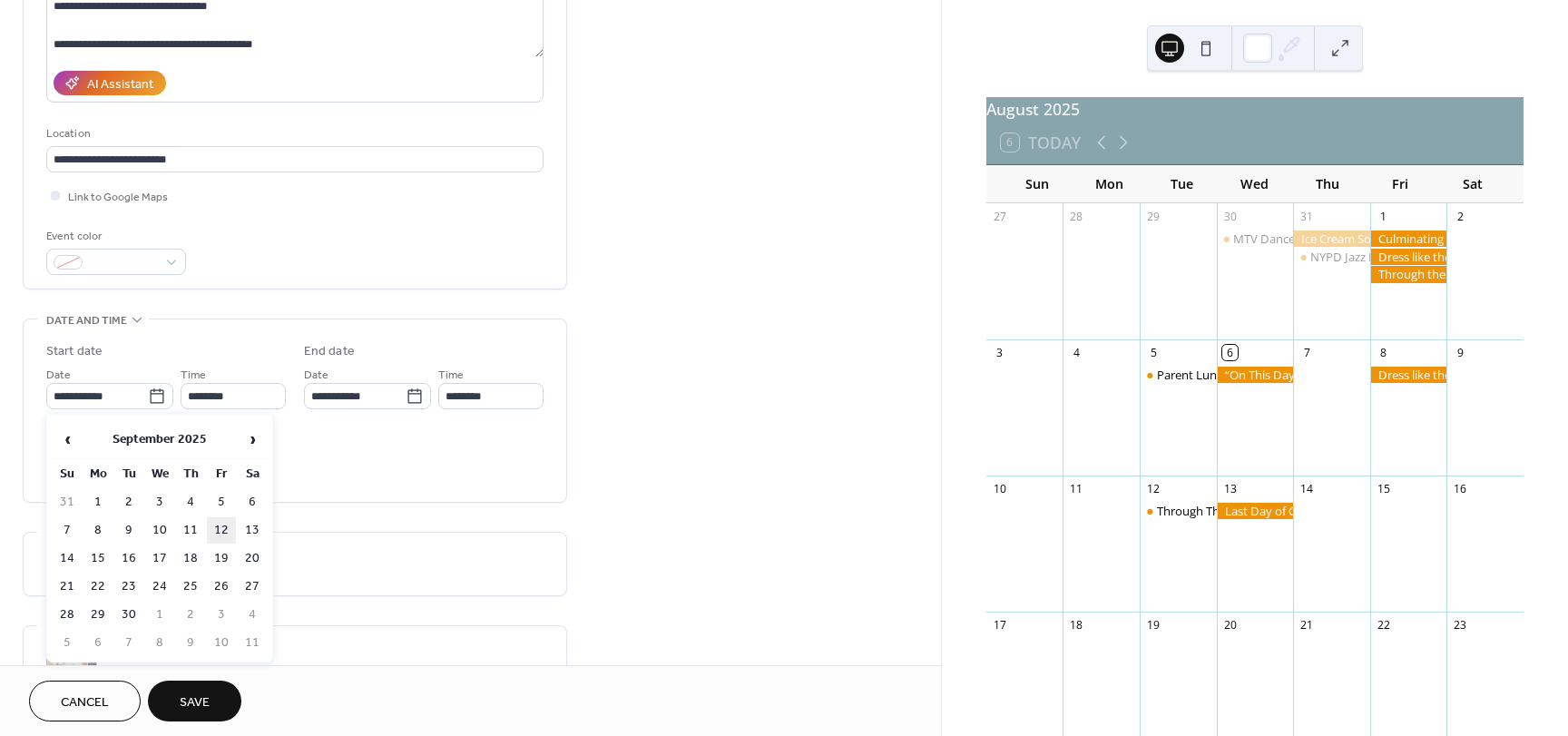 click on "12" at bounding box center (221, 530) 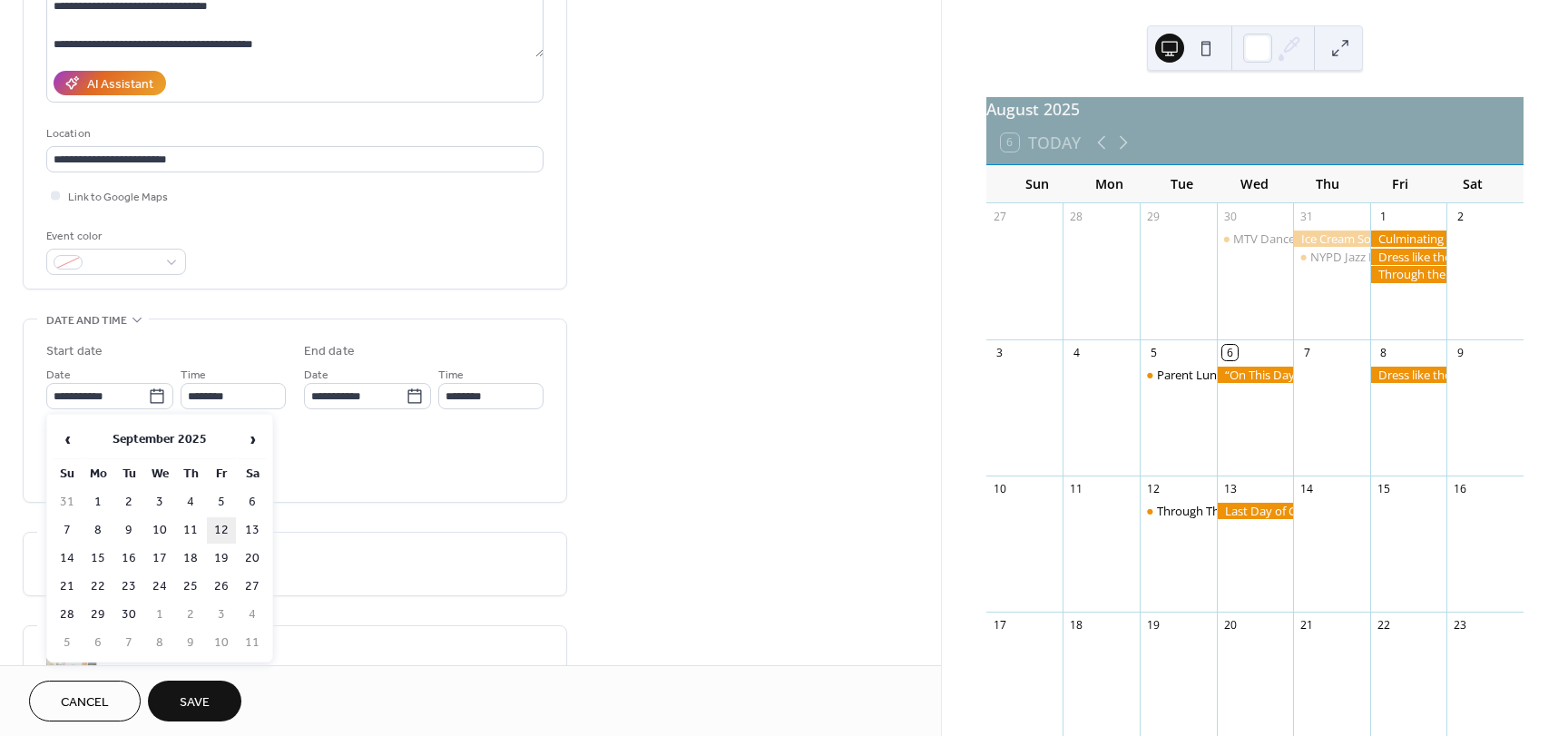 type on "**********" 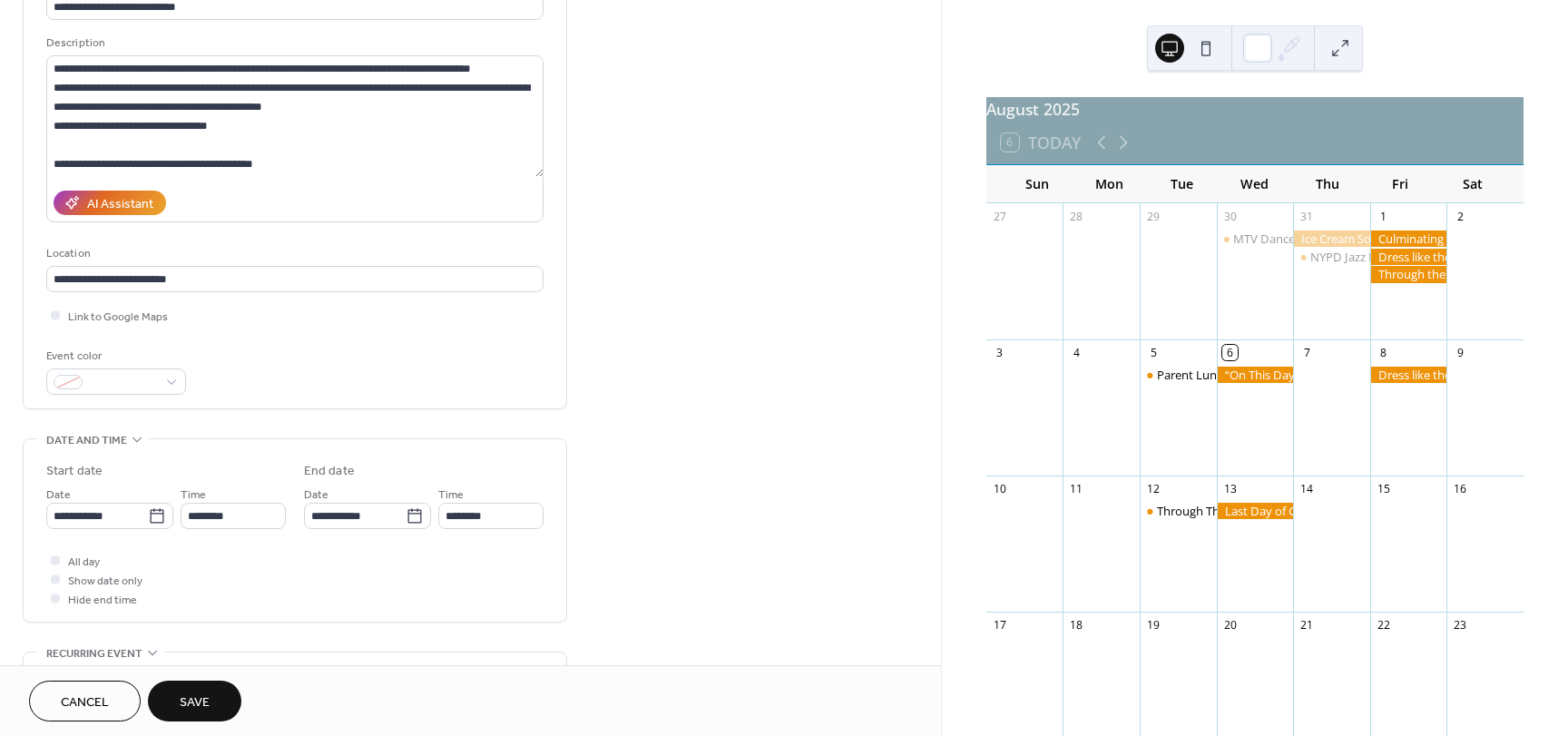 scroll, scrollTop: 182, scrollLeft: 0, axis: vertical 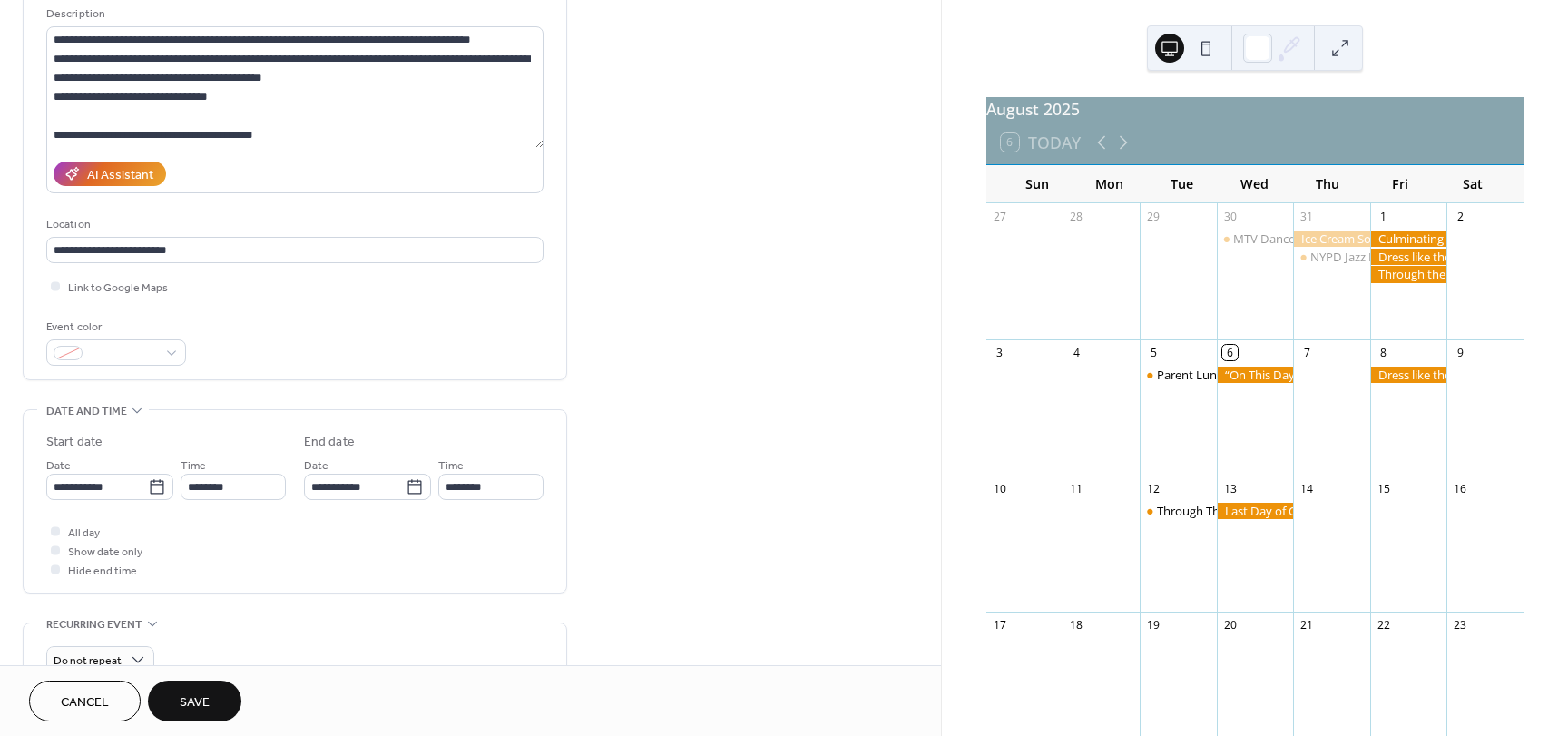 click on "Save" at bounding box center [194, 701] 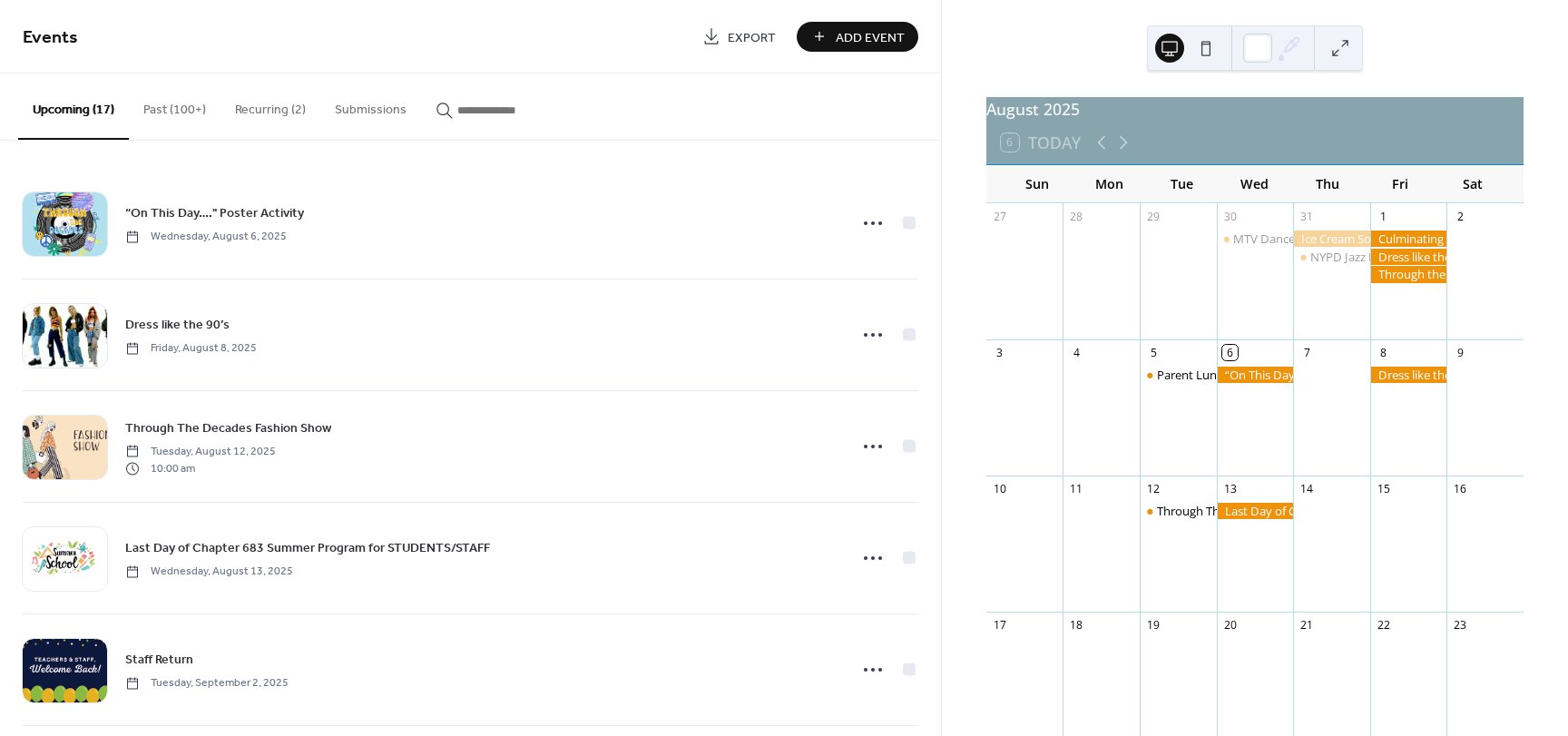 drag, startPoint x: 508, startPoint y: 128, endPoint x: 471, endPoint y: 107, distance: 42.544095 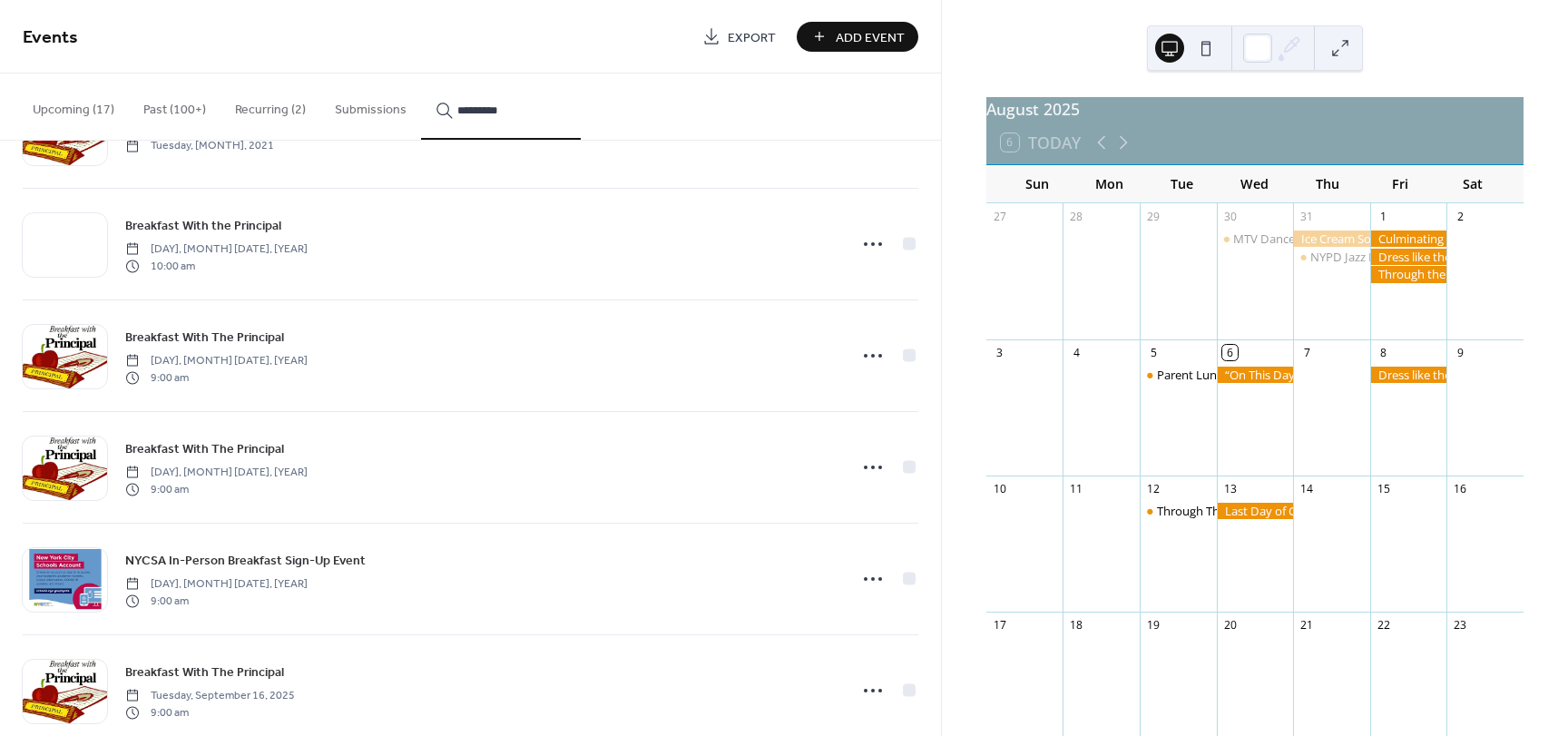 scroll, scrollTop: 128, scrollLeft: 0, axis: vertical 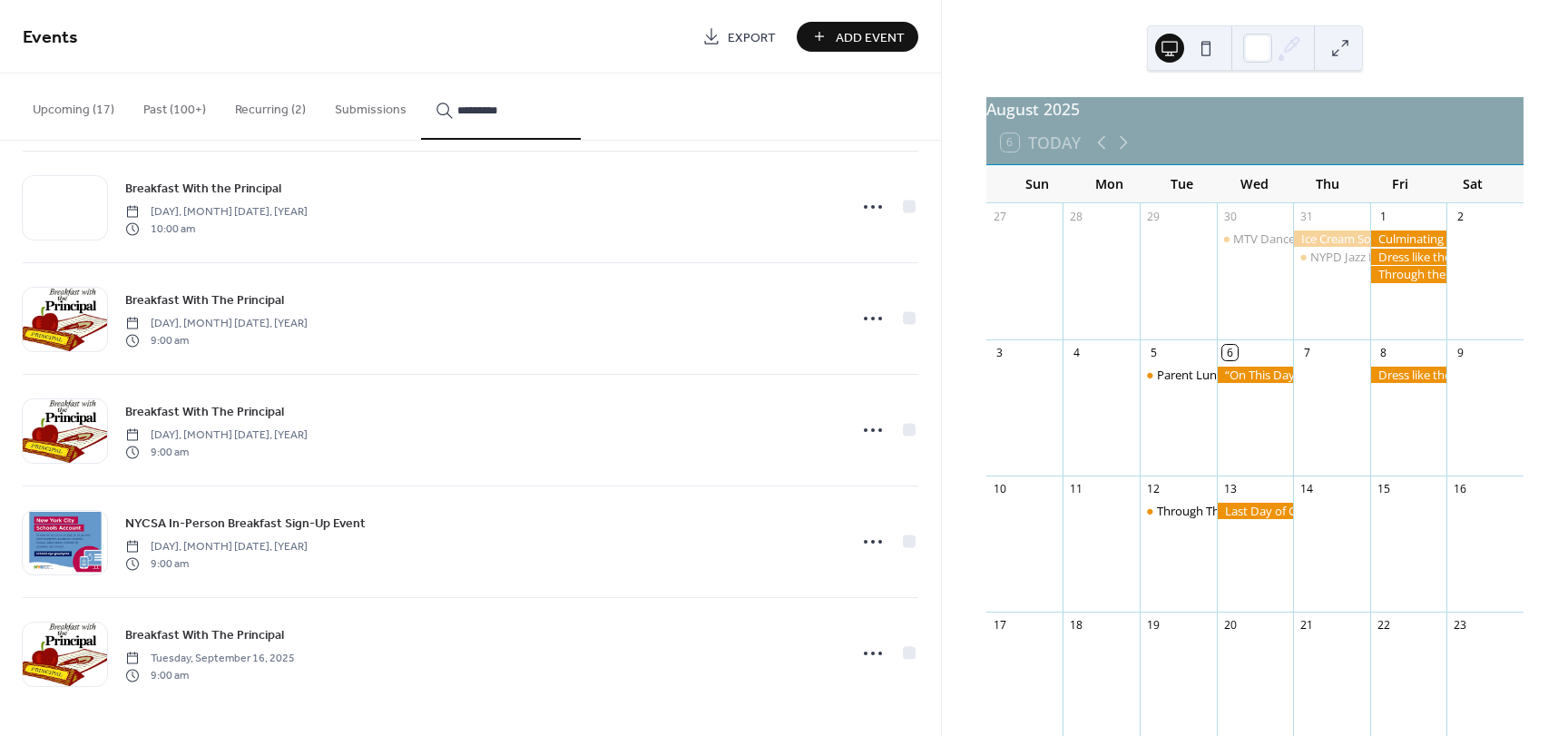 type on "*********" 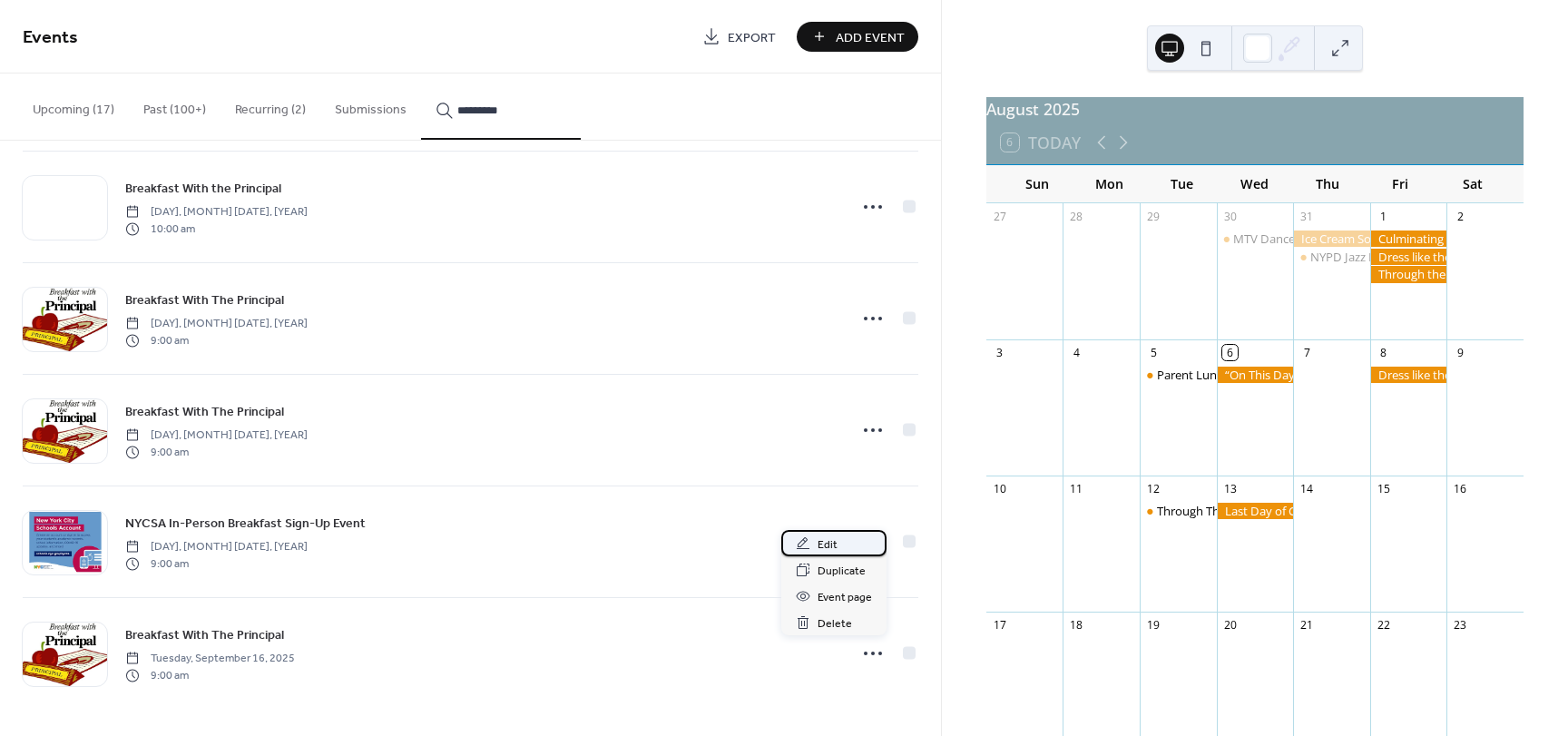 click on "Edit" at bounding box center [828, 545] 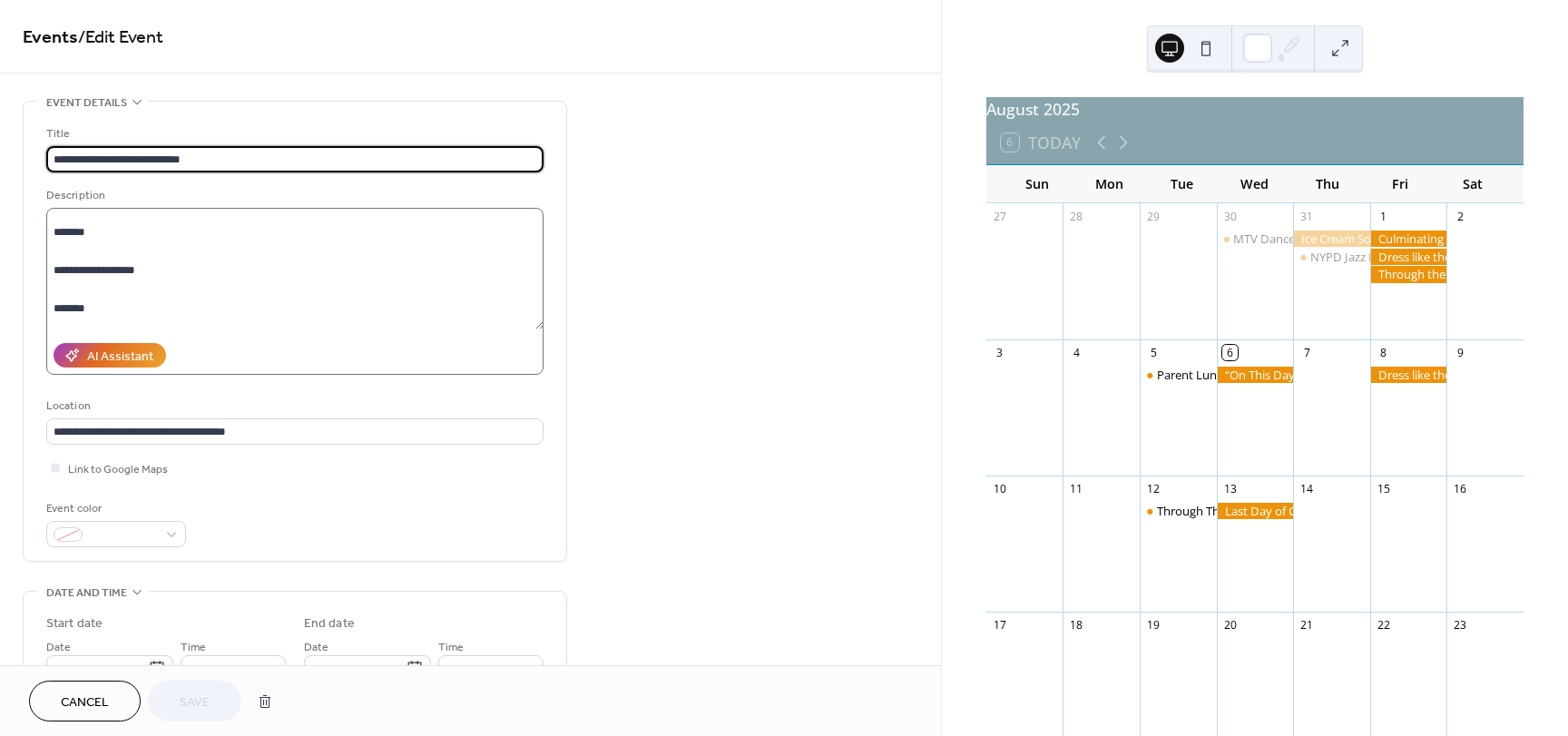 scroll, scrollTop: 24, scrollLeft: 0, axis: vertical 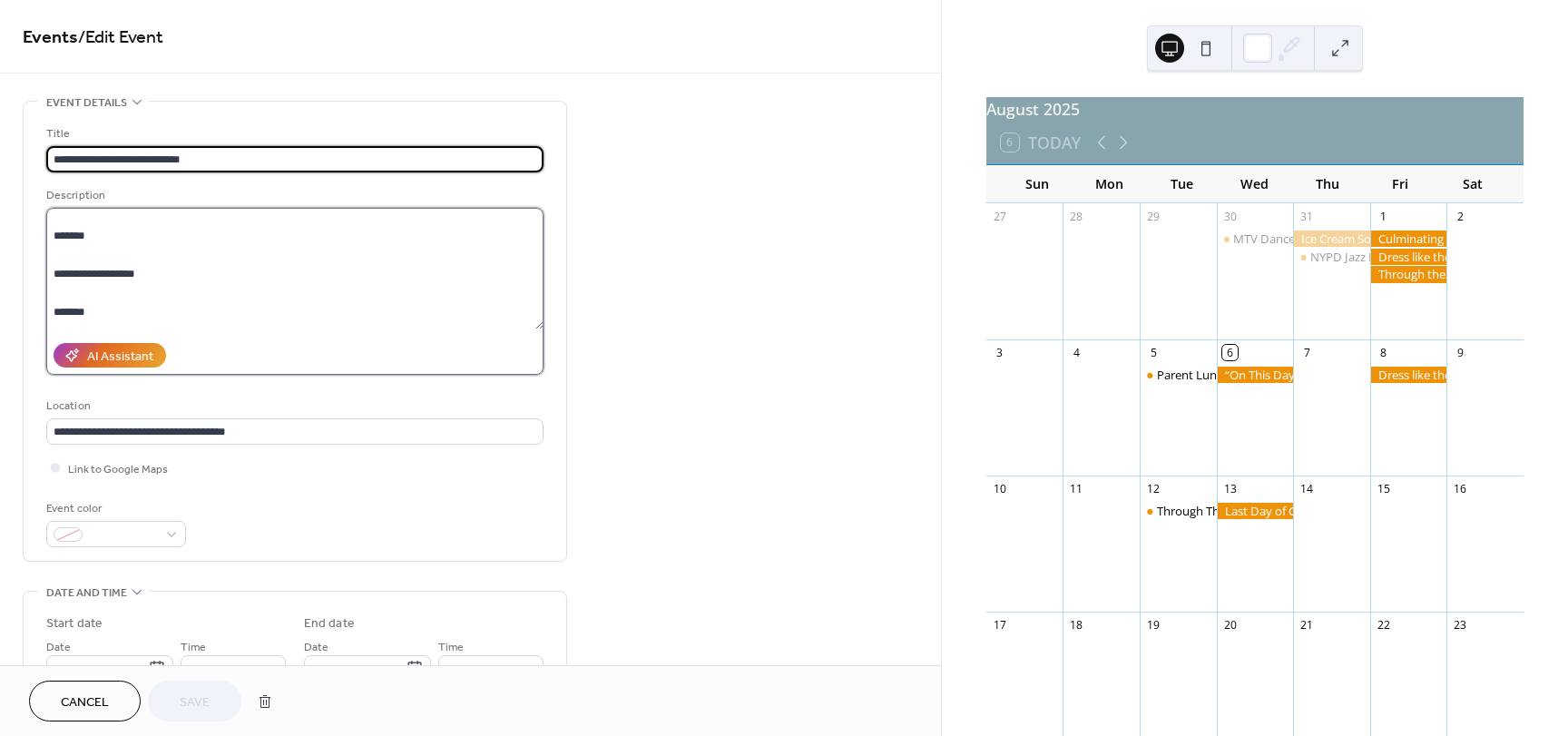 click on "**********" at bounding box center [295, 269] 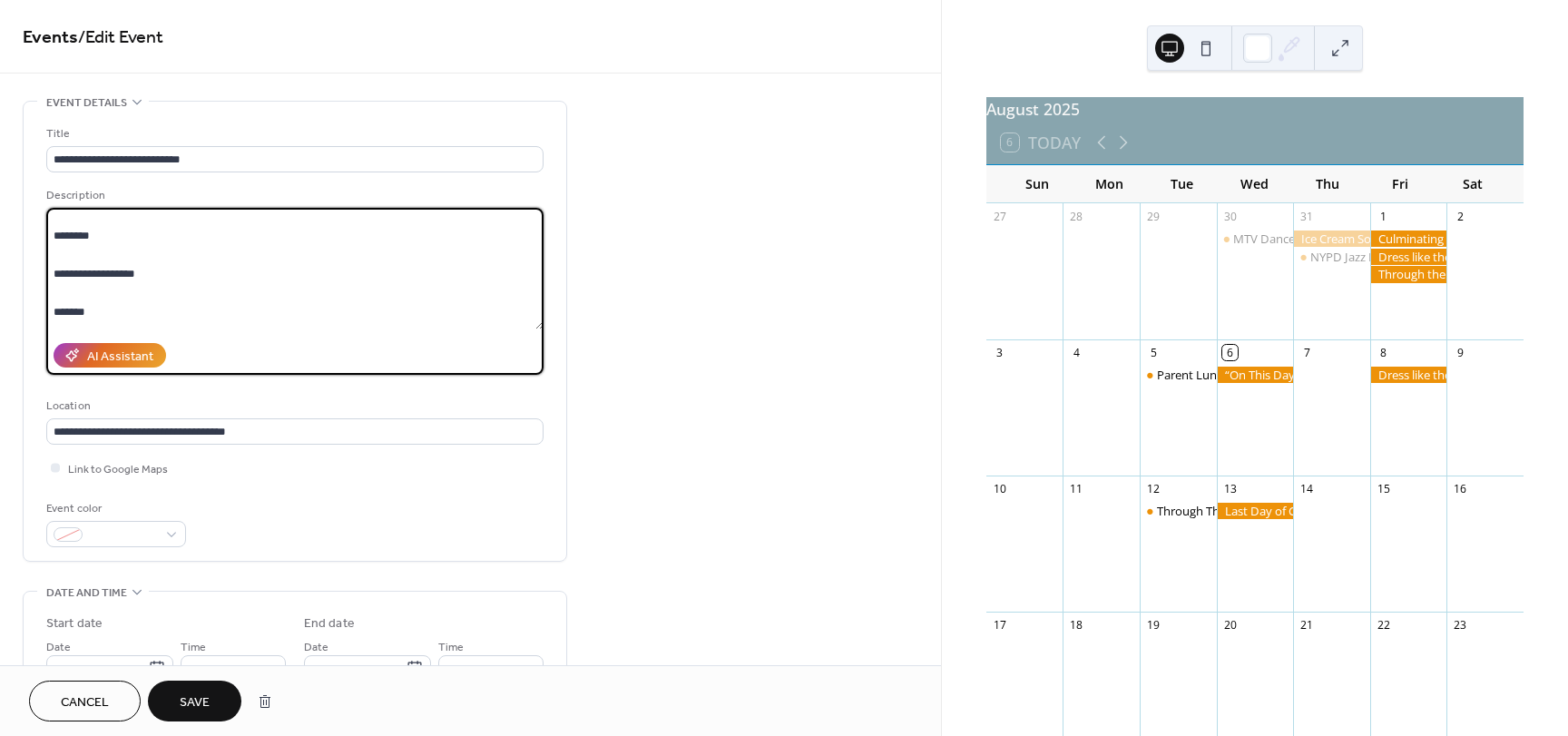 scroll, scrollTop: 114, scrollLeft: 0, axis: vertical 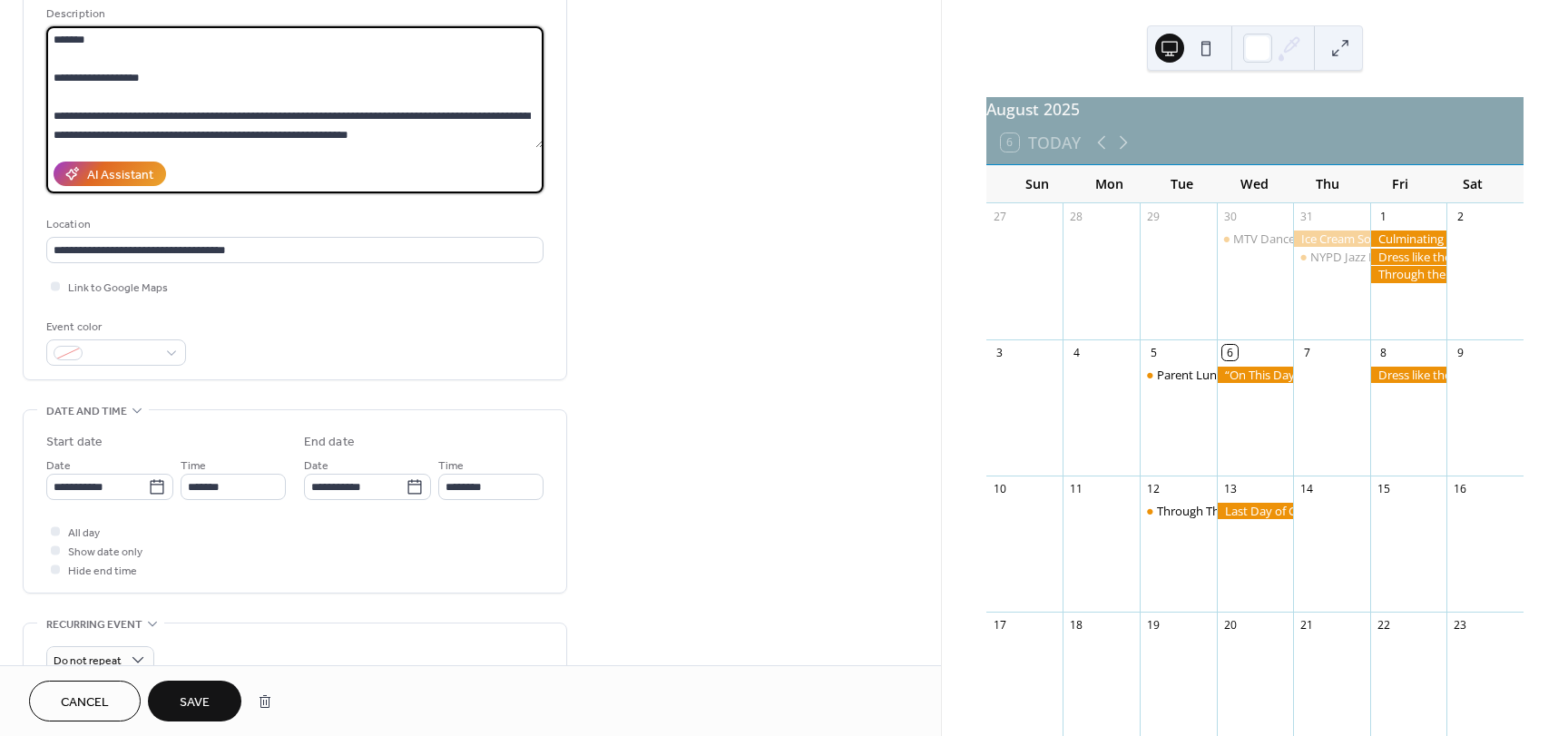 type on "**********" 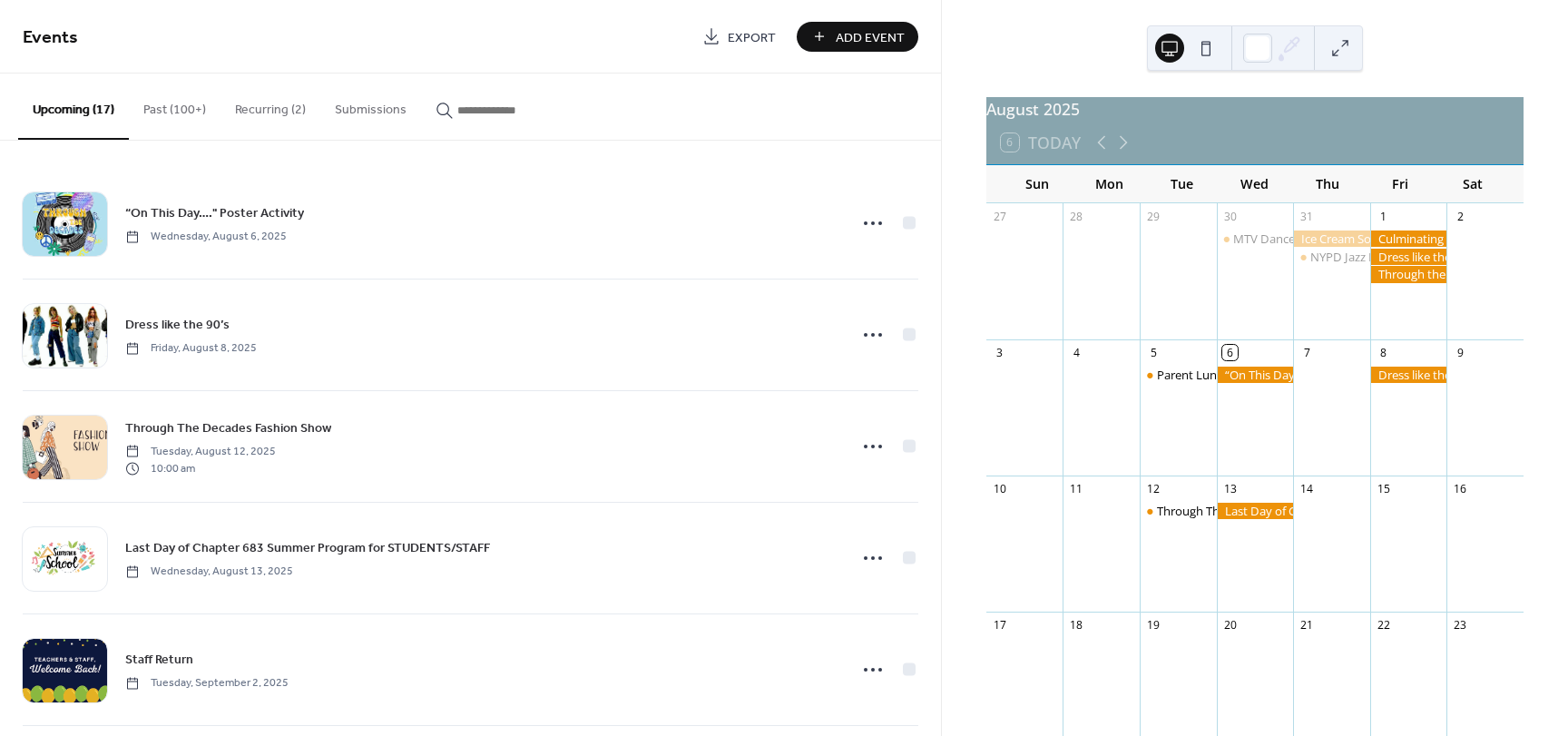 click at bounding box center [512, 110] 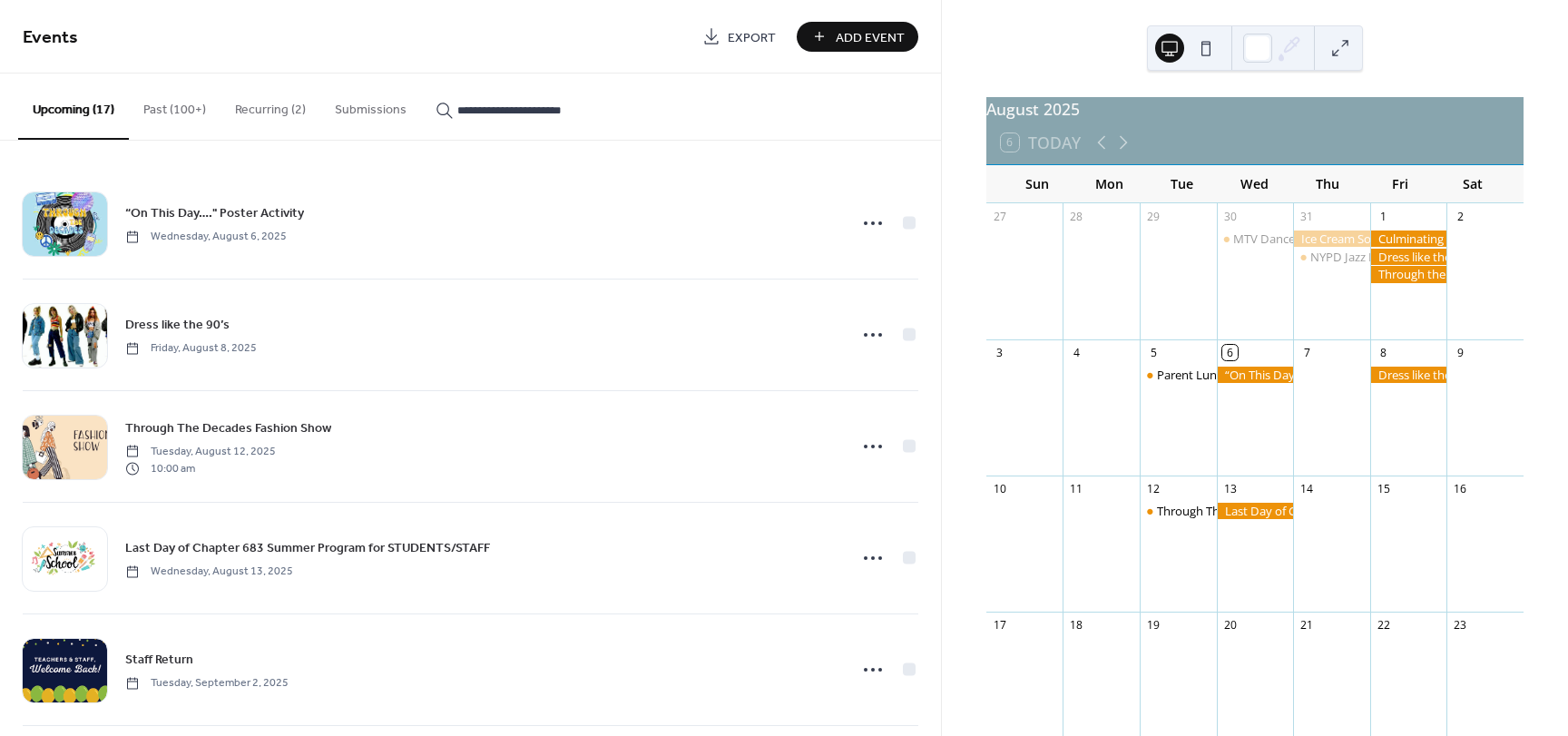 scroll, scrollTop: 0, scrollLeft: 12, axis: horizontal 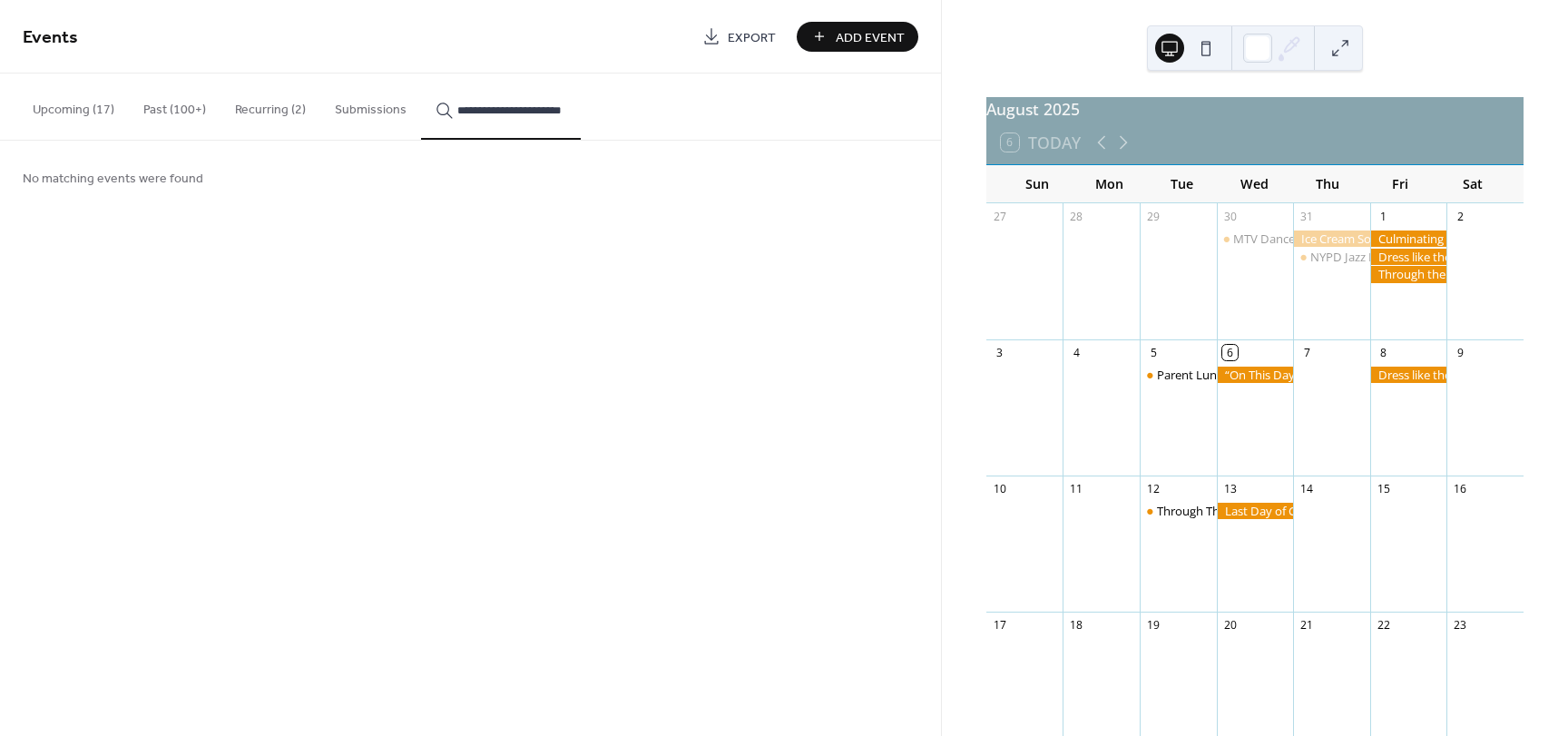 drag, startPoint x: 555, startPoint y: 104, endPoint x: 502, endPoint y: 111, distance: 53.460266 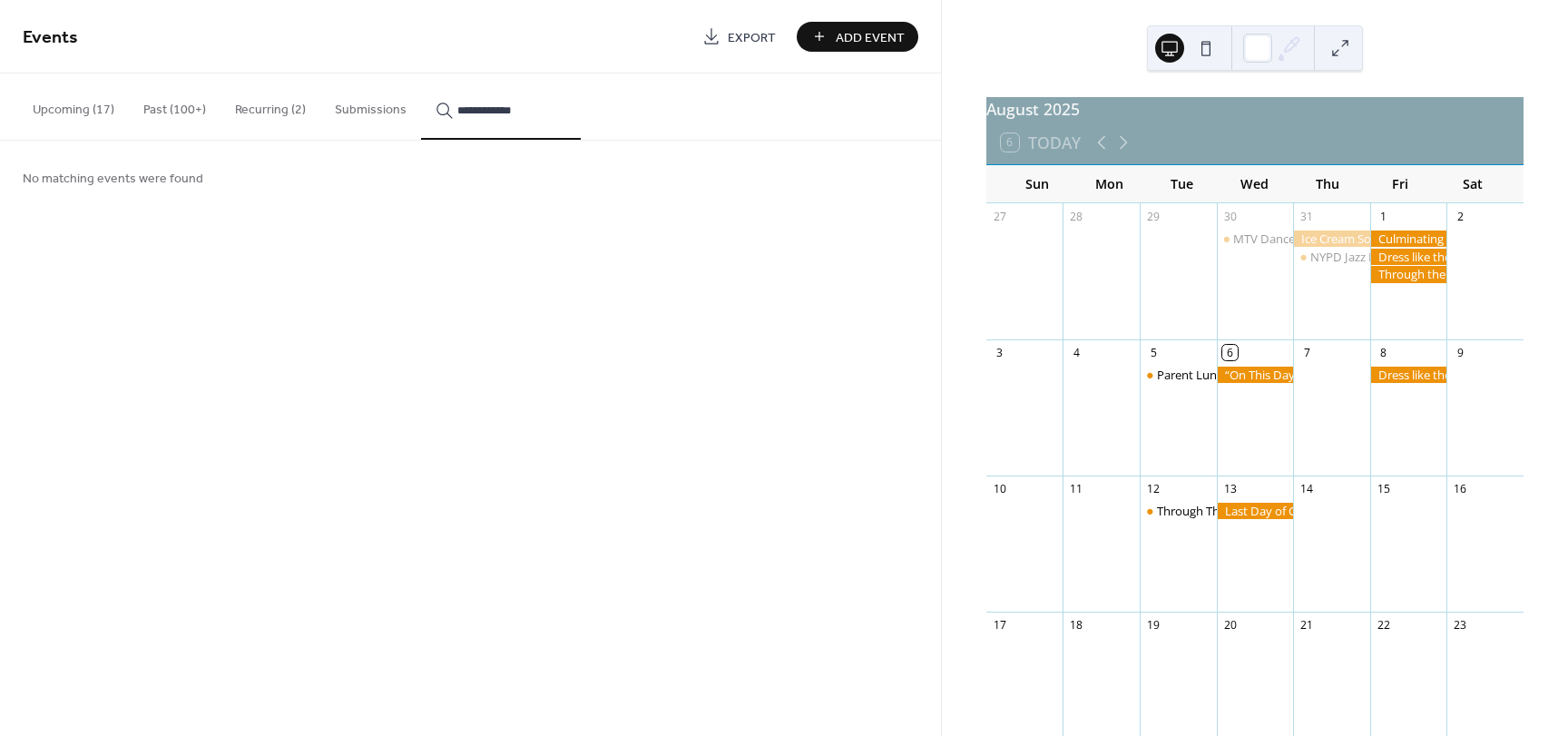 scroll, scrollTop: 0, scrollLeft: 0, axis: both 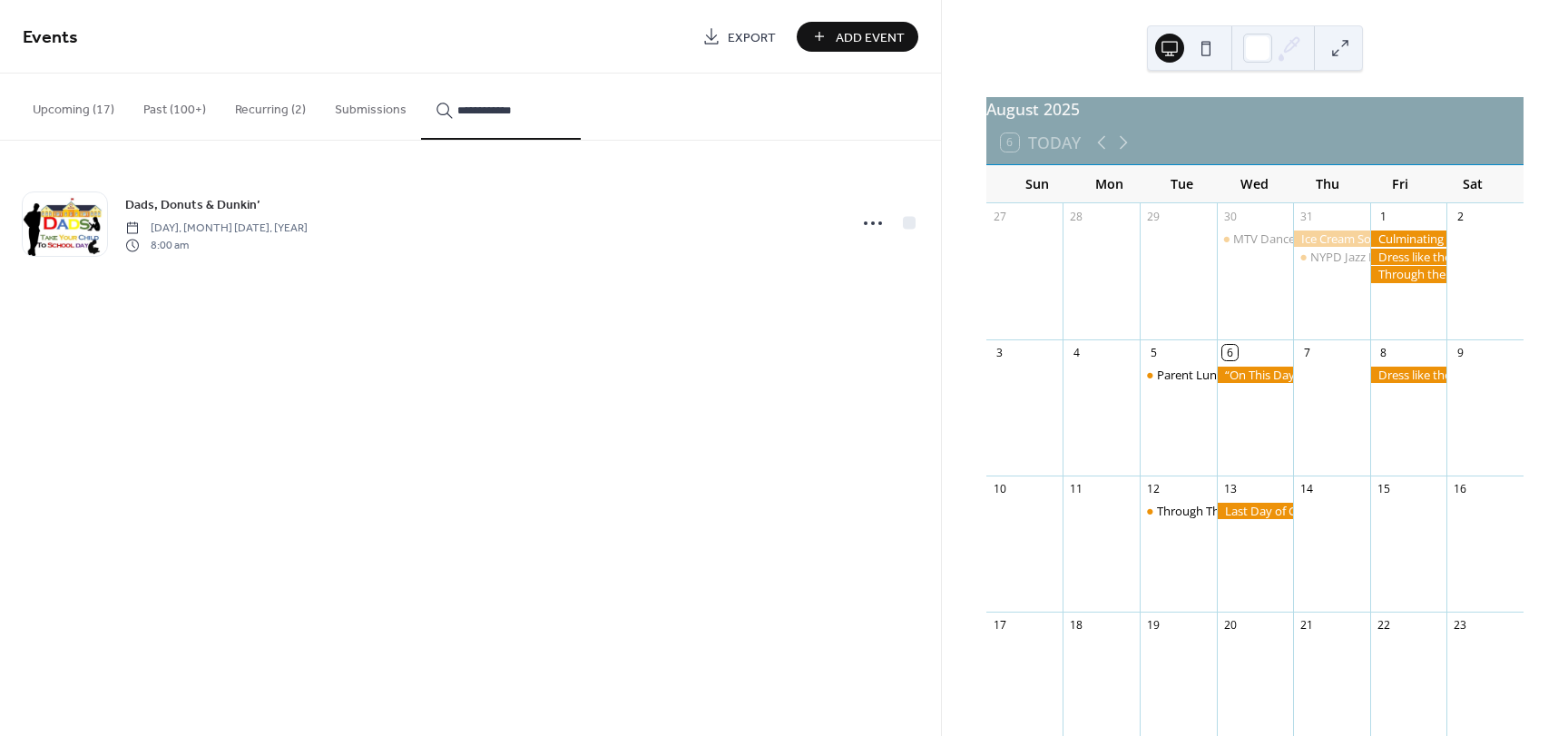 type on "**********" 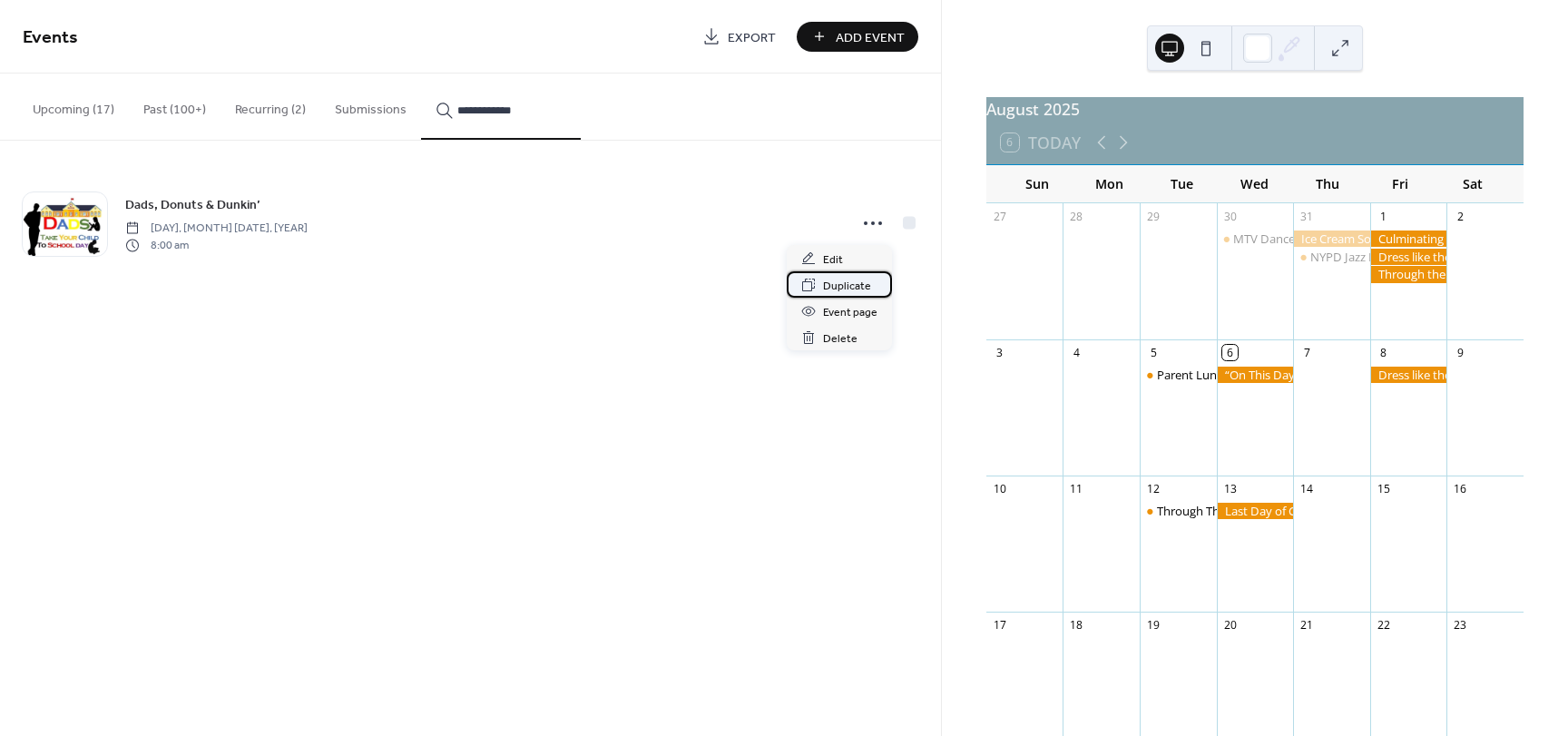 click on "Duplicate" at bounding box center [847, 286] 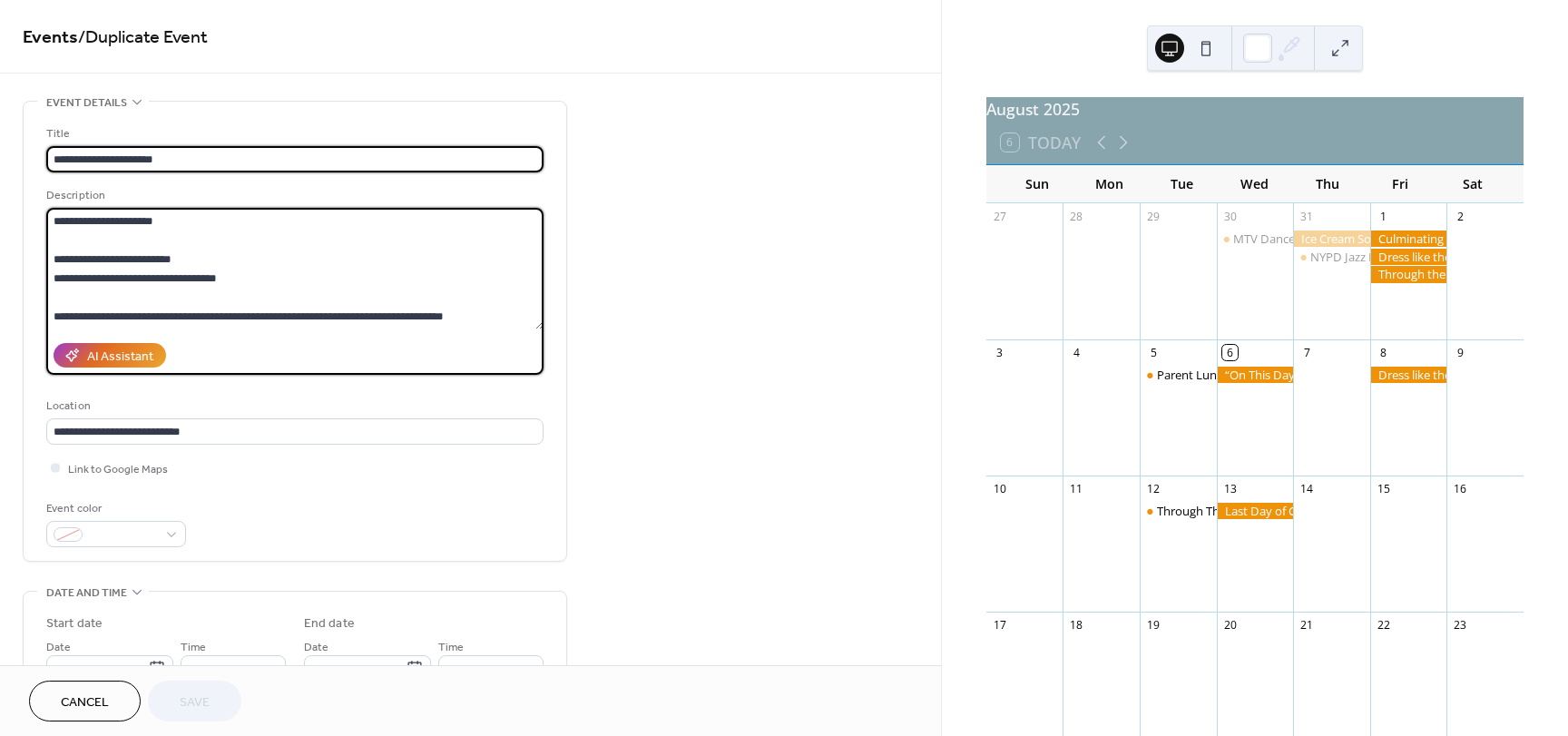 click on "**********" at bounding box center [295, 269] 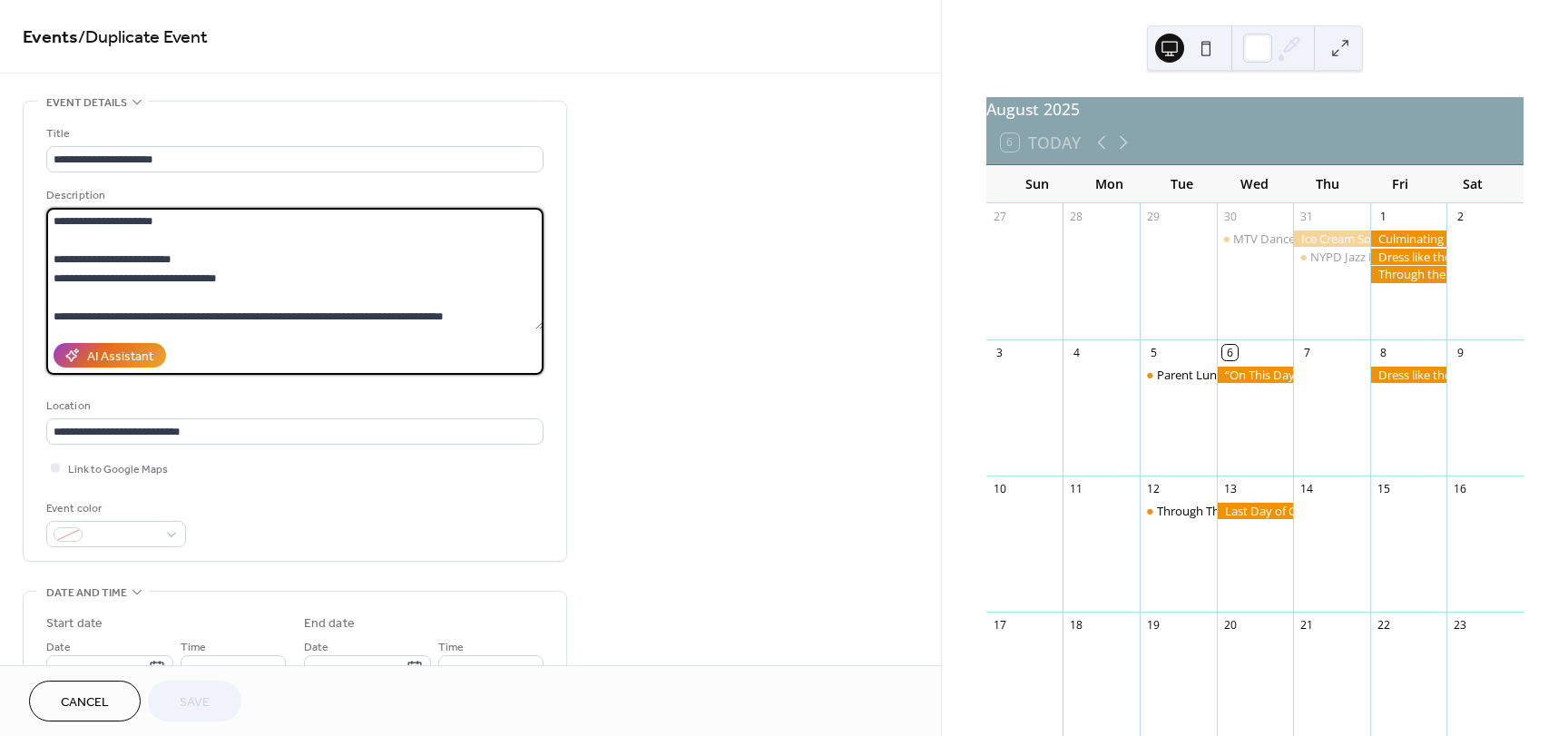 click on "**********" at bounding box center (295, 269) 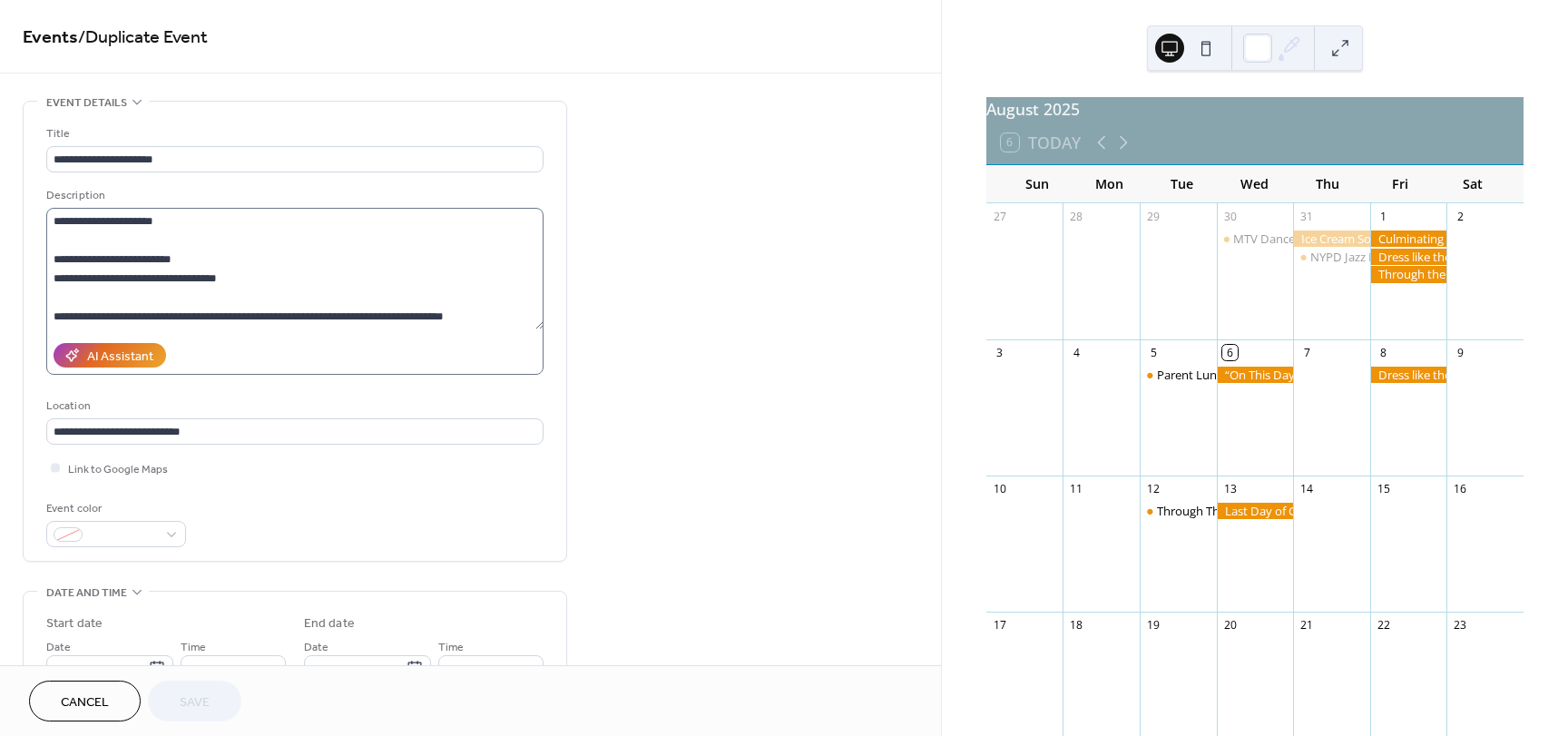 scroll, scrollTop: 210, scrollLeft: 0, axis: vertical 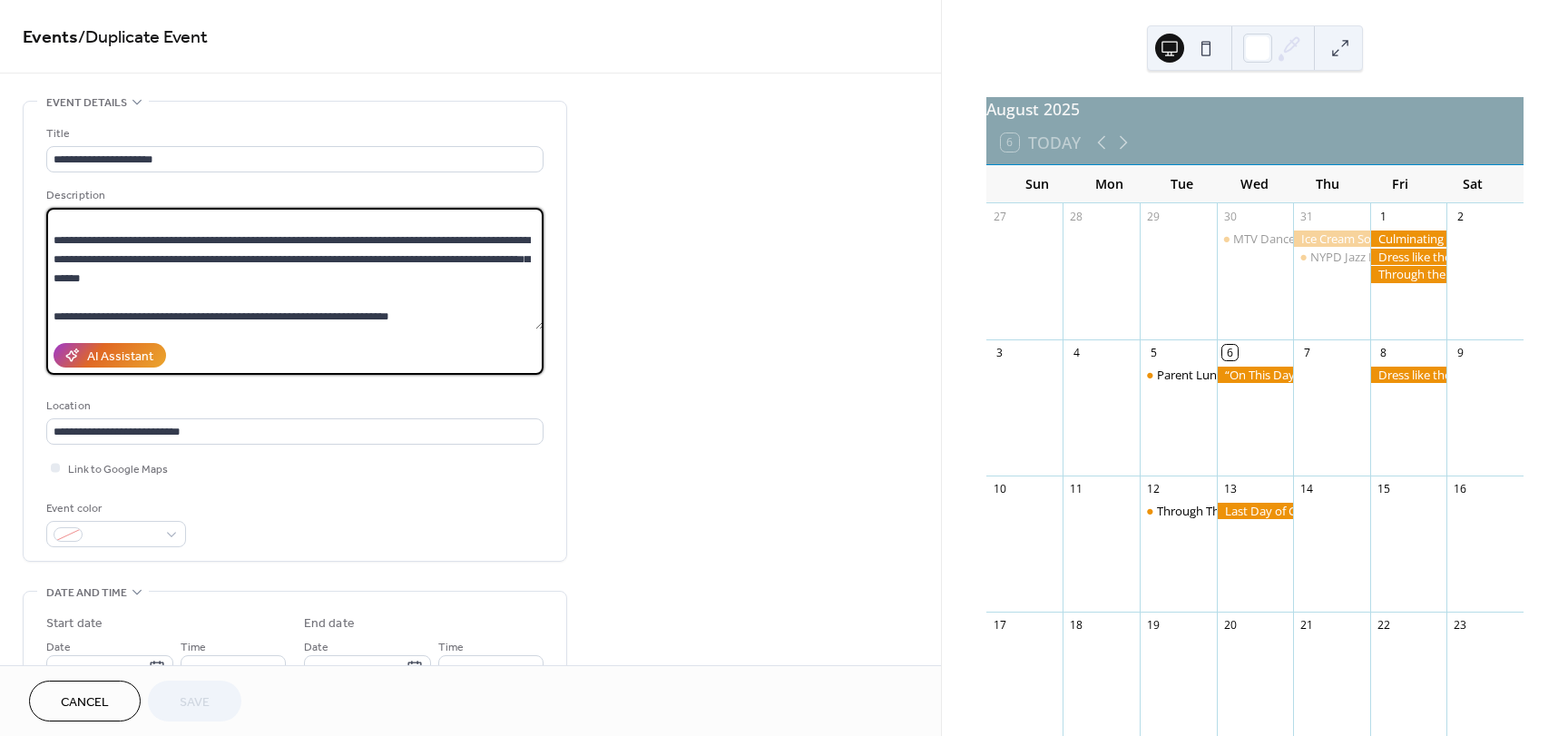 click on "**********" at bounding box center [295, 269] 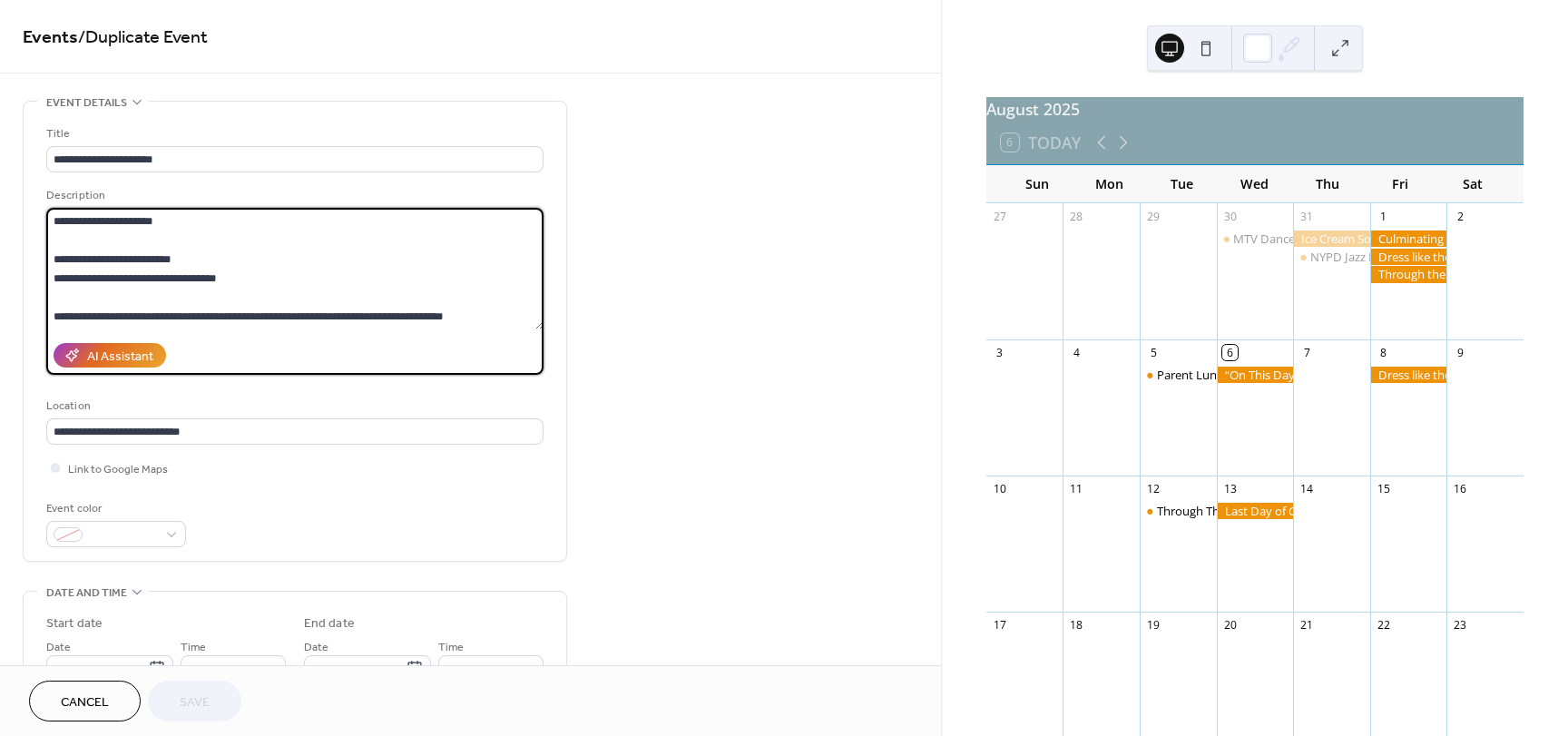 click on "**********" at bounding box center [295, 269] 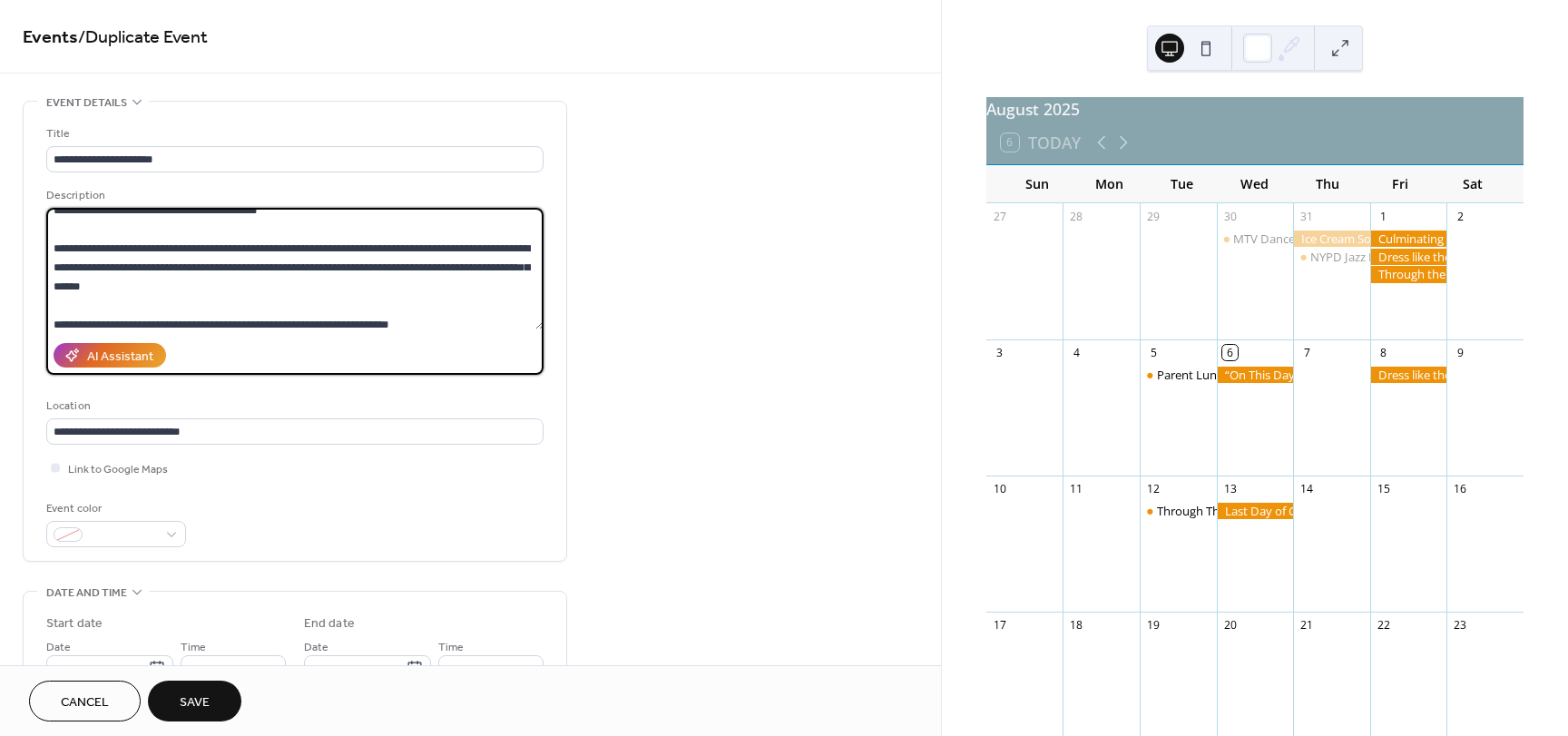 scroll, scrollTop: 210, scrollLeft: 0, axis: vertical 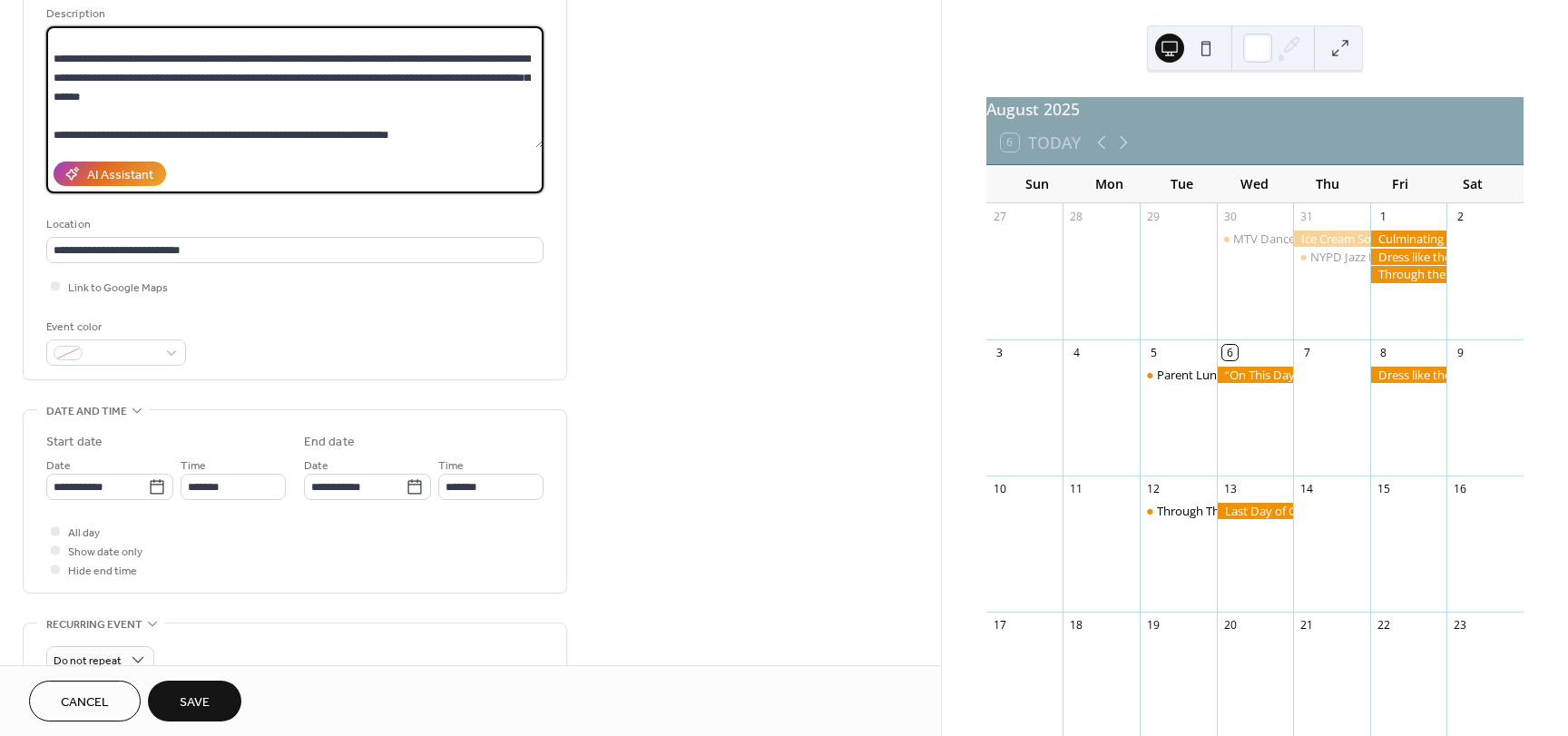 type on "**********" 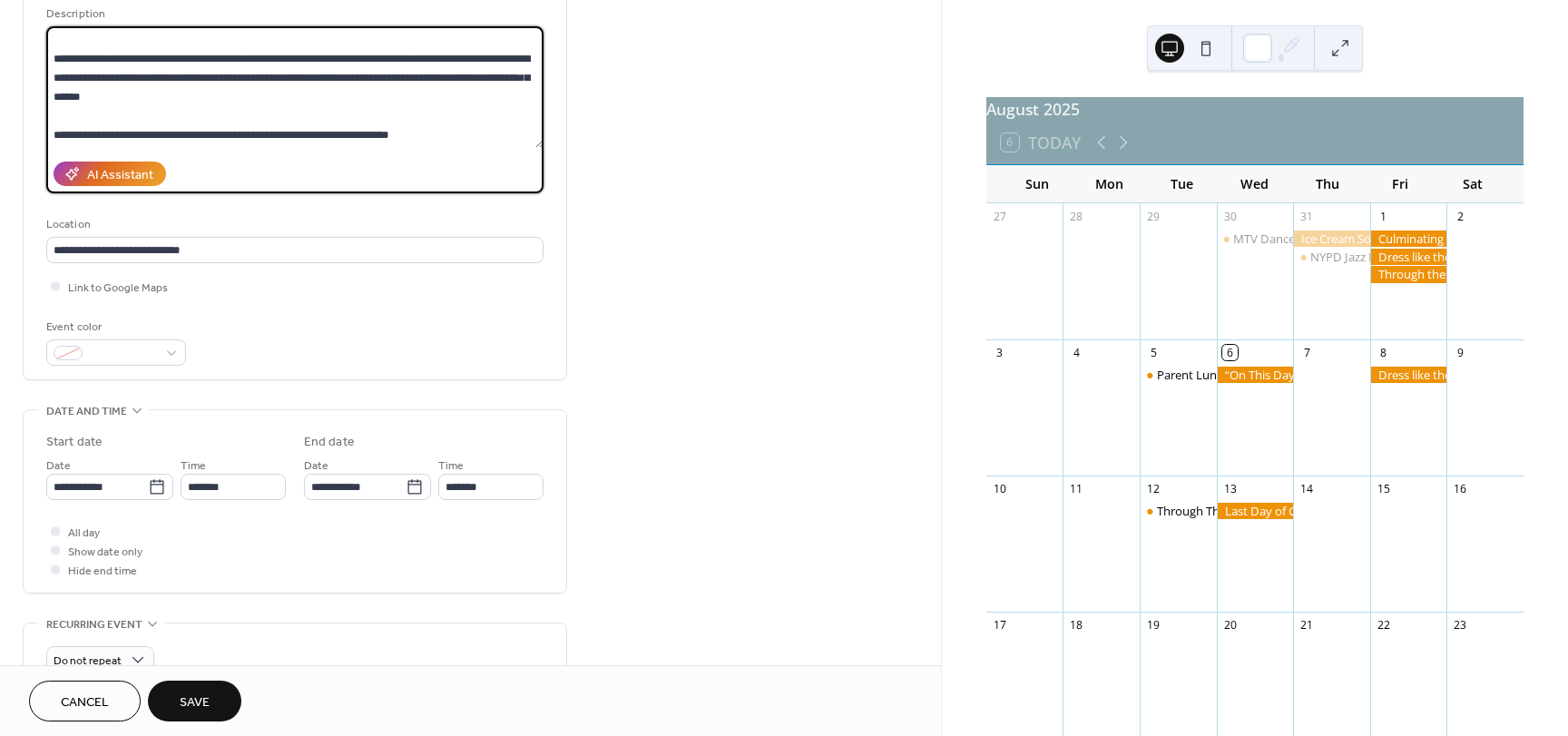 click on "**********" at bounding box center [295, 505] 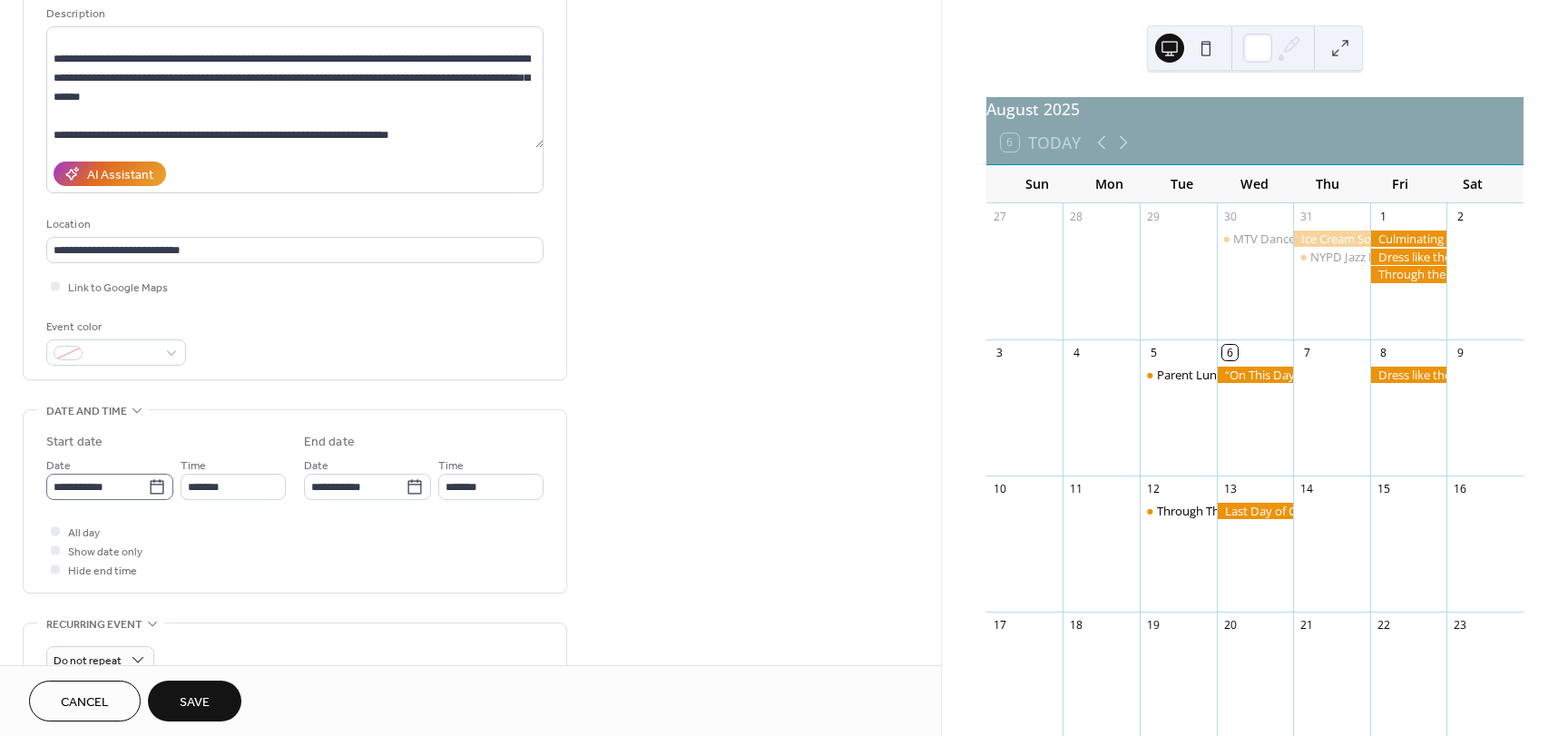 click 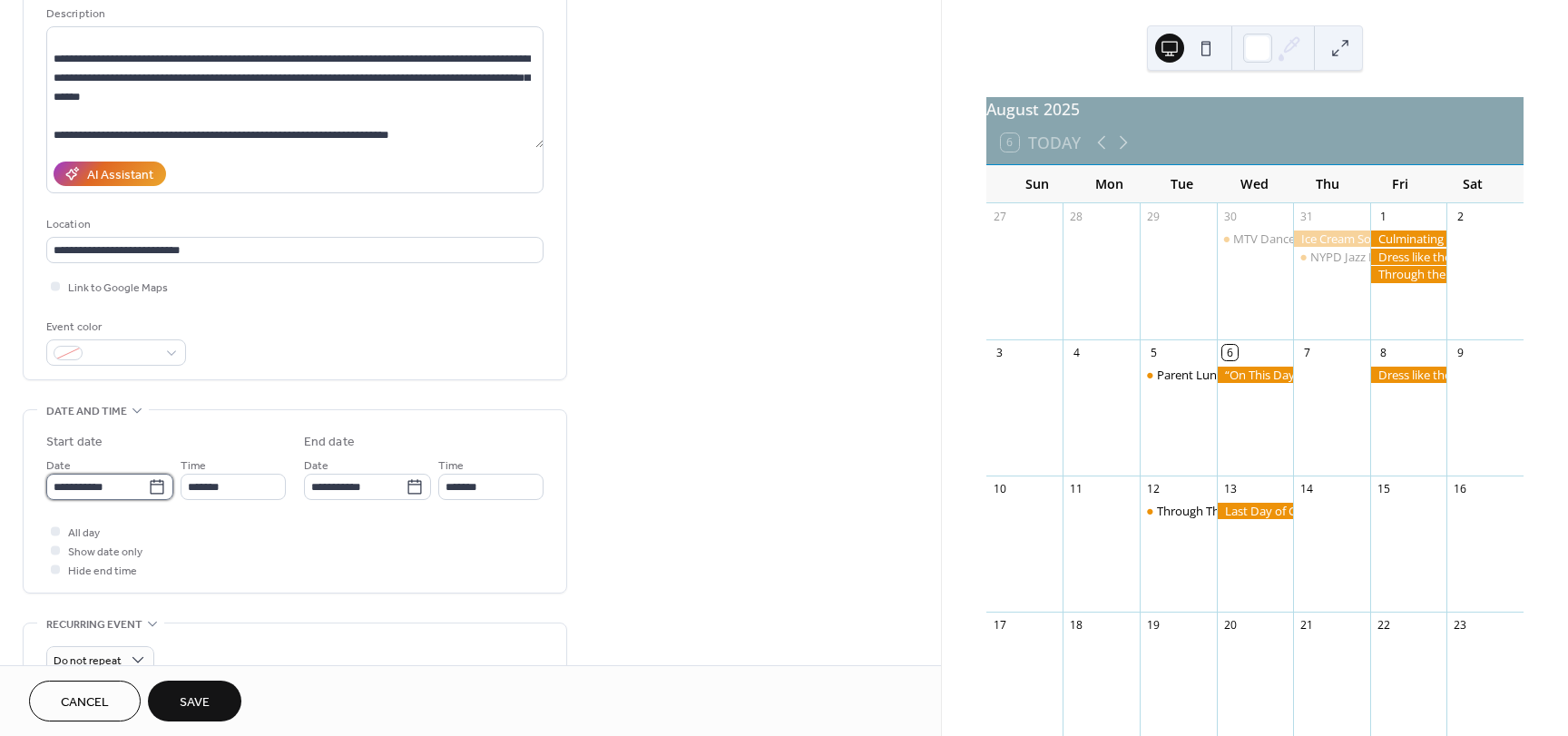 click on "**********" at bounding box center [97, 486] 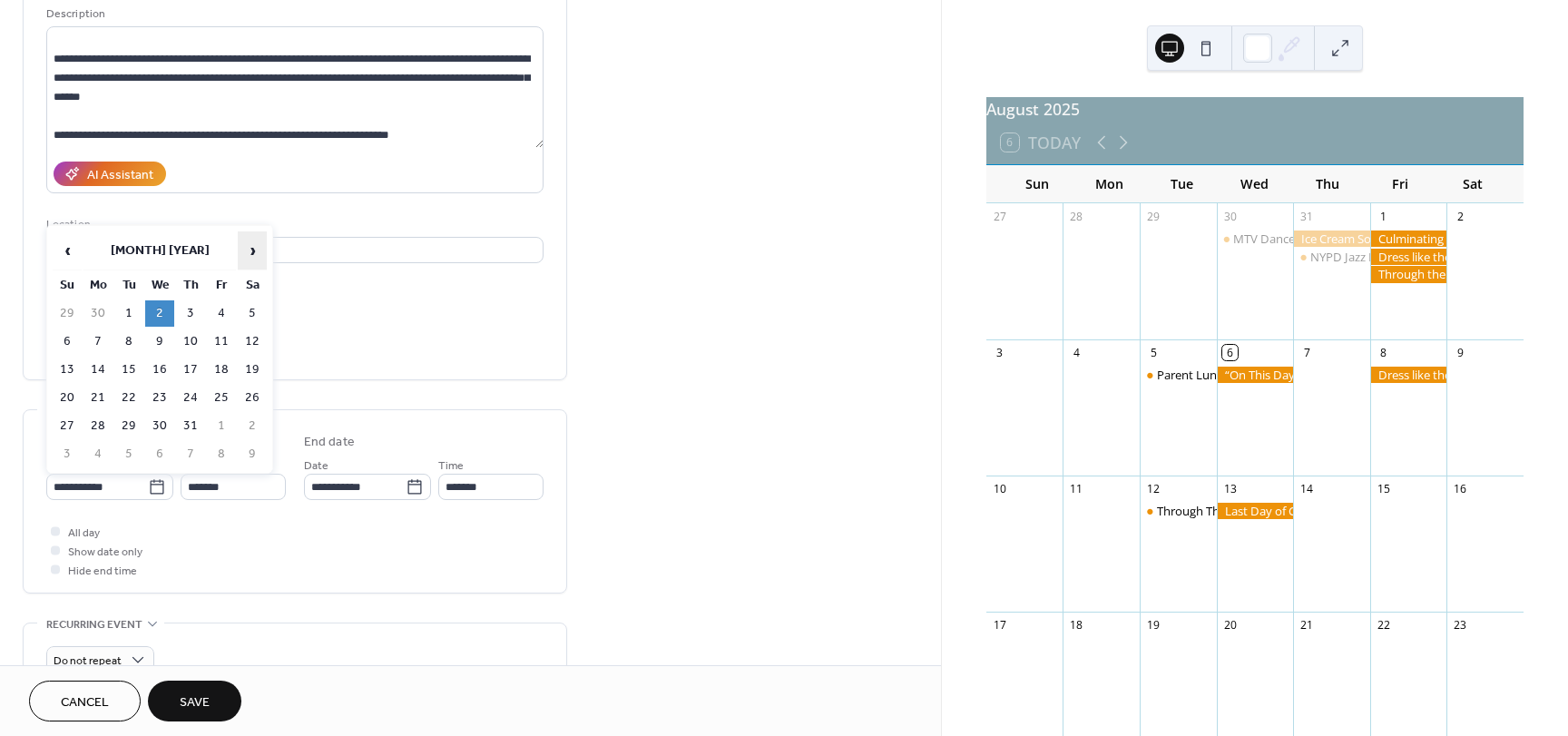click on "›" at bounding box center [252, 250] 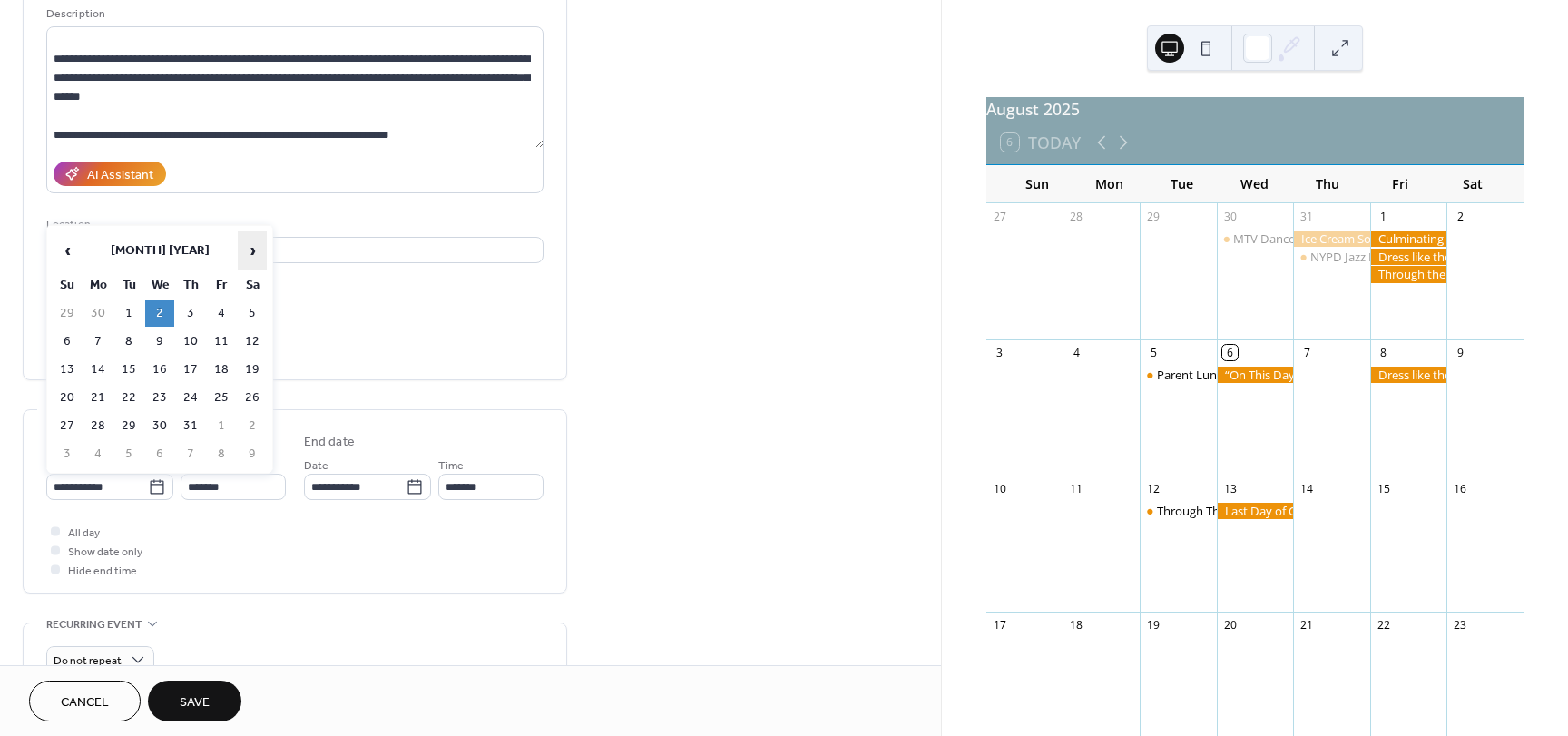click on "›" at bounding box center (252, 250) 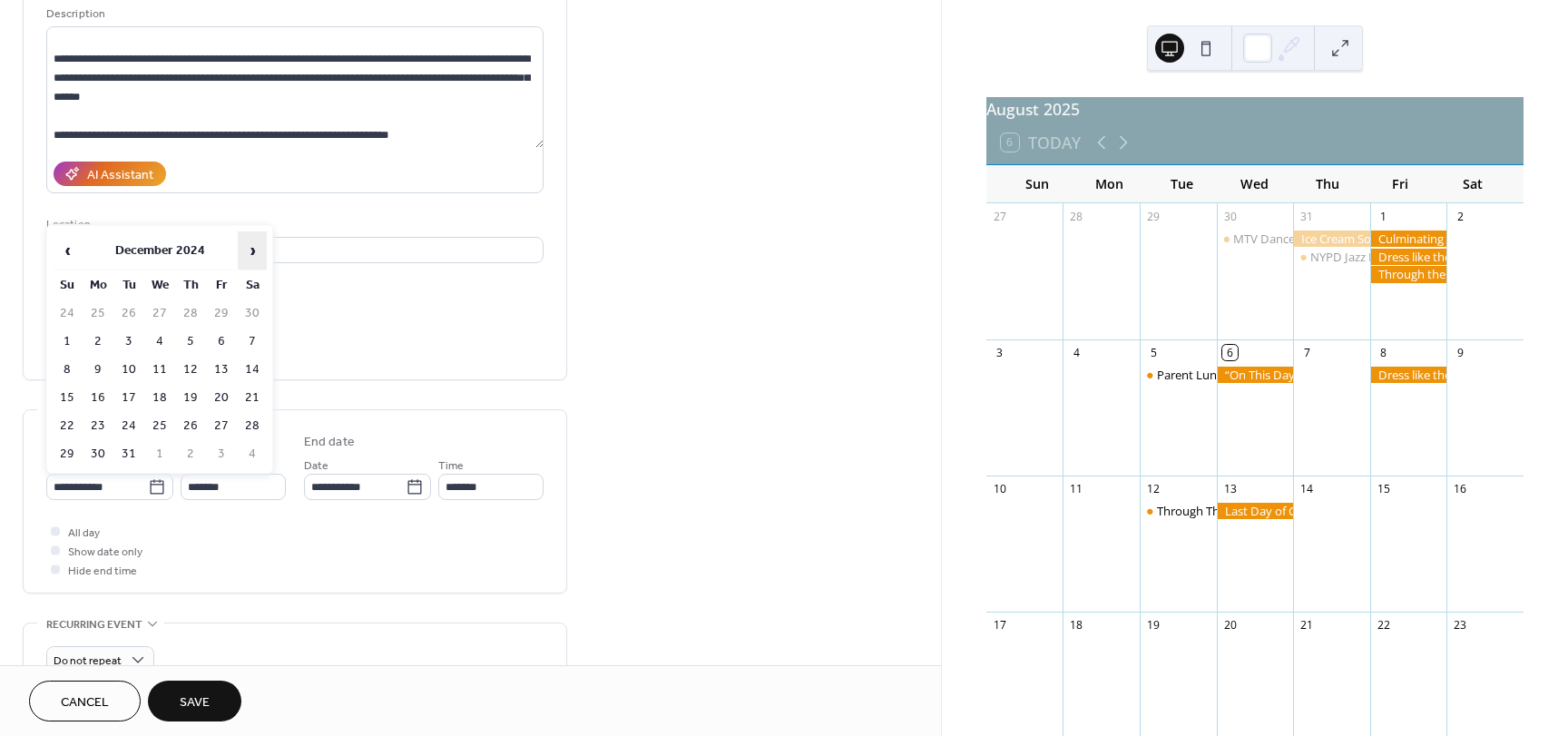 click on "›" at bounding box center [252, 250] 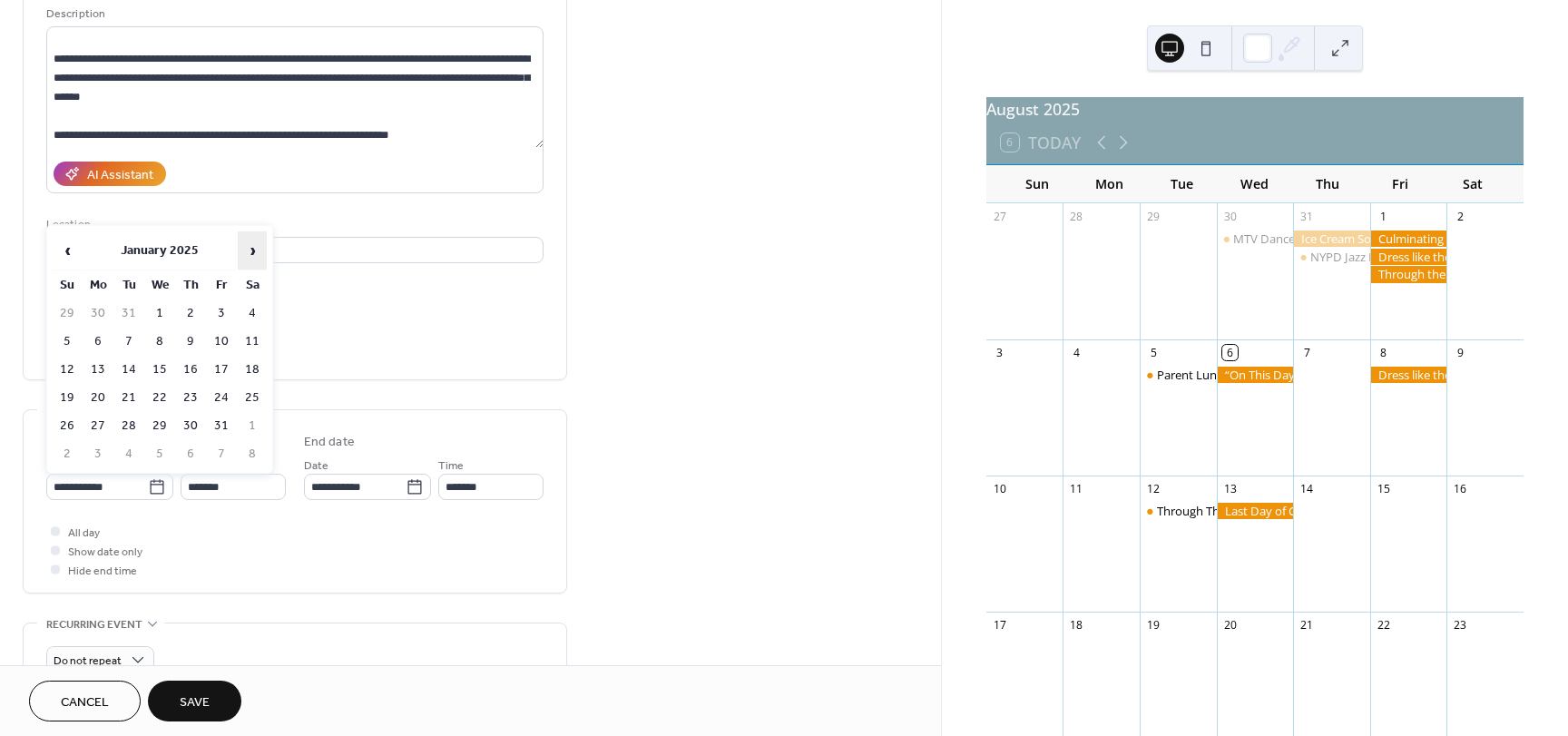 click on "›" at bounding box center (252, 250) 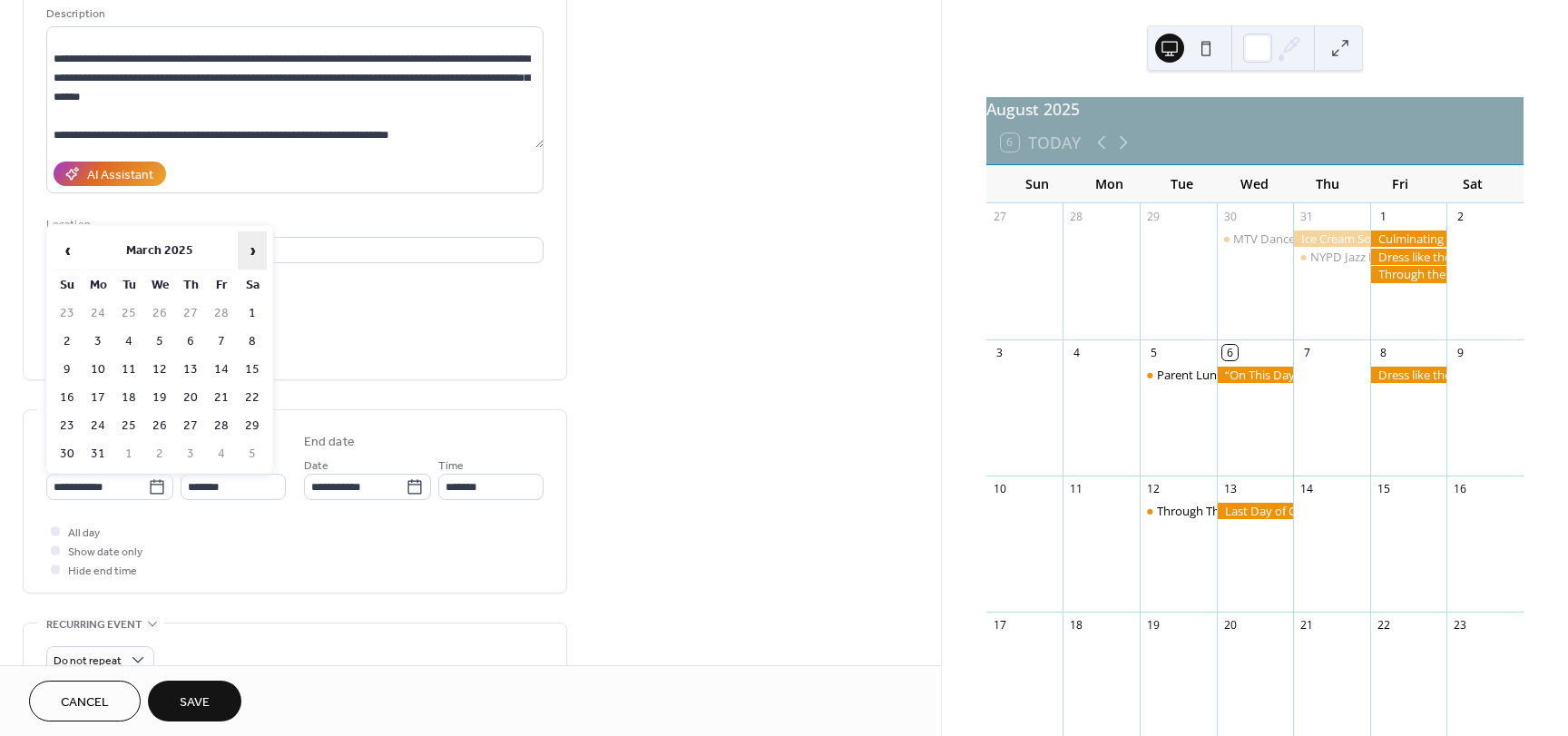 click on "›" at bounding box center [252, 250] 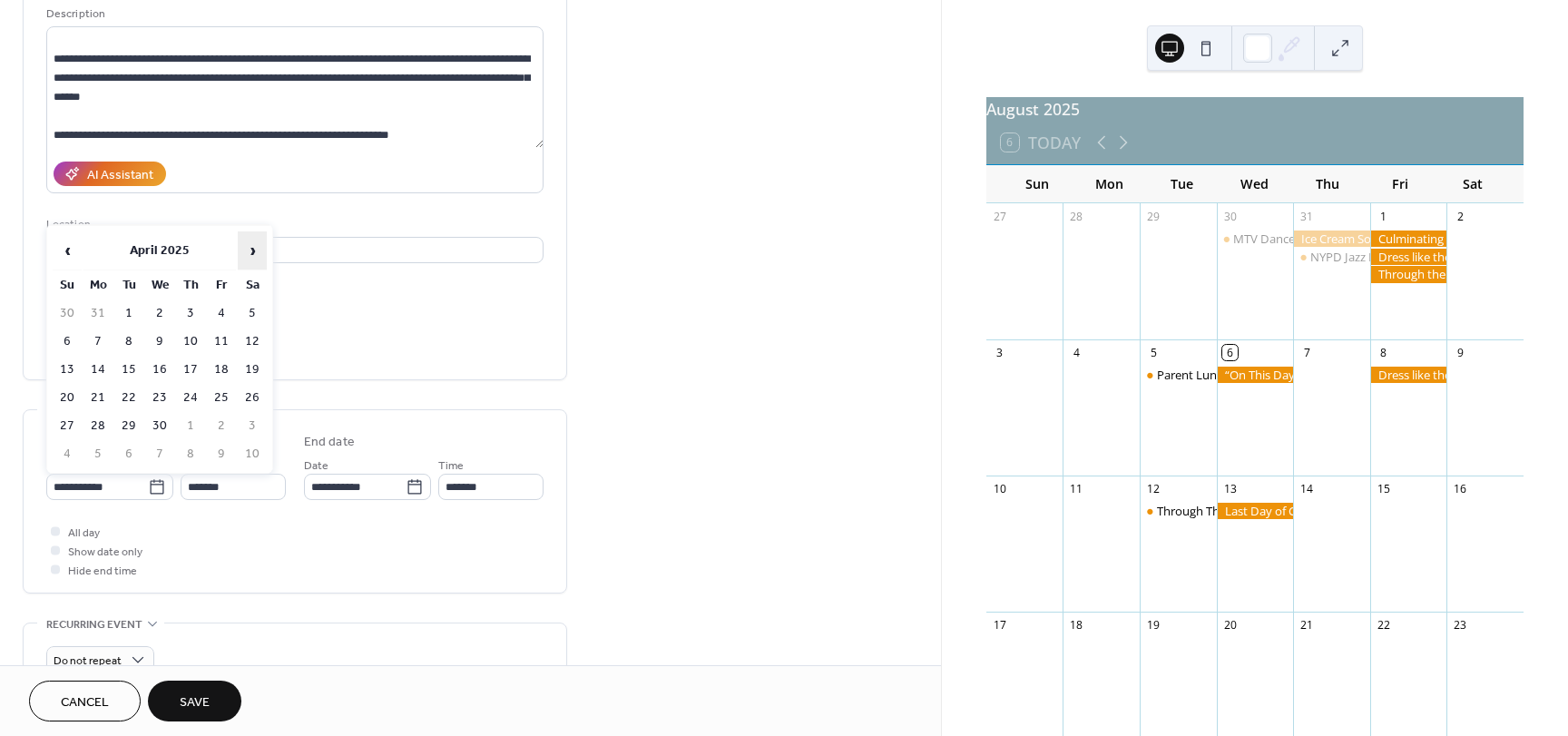 click on "›" at bounding box center (252, 250) 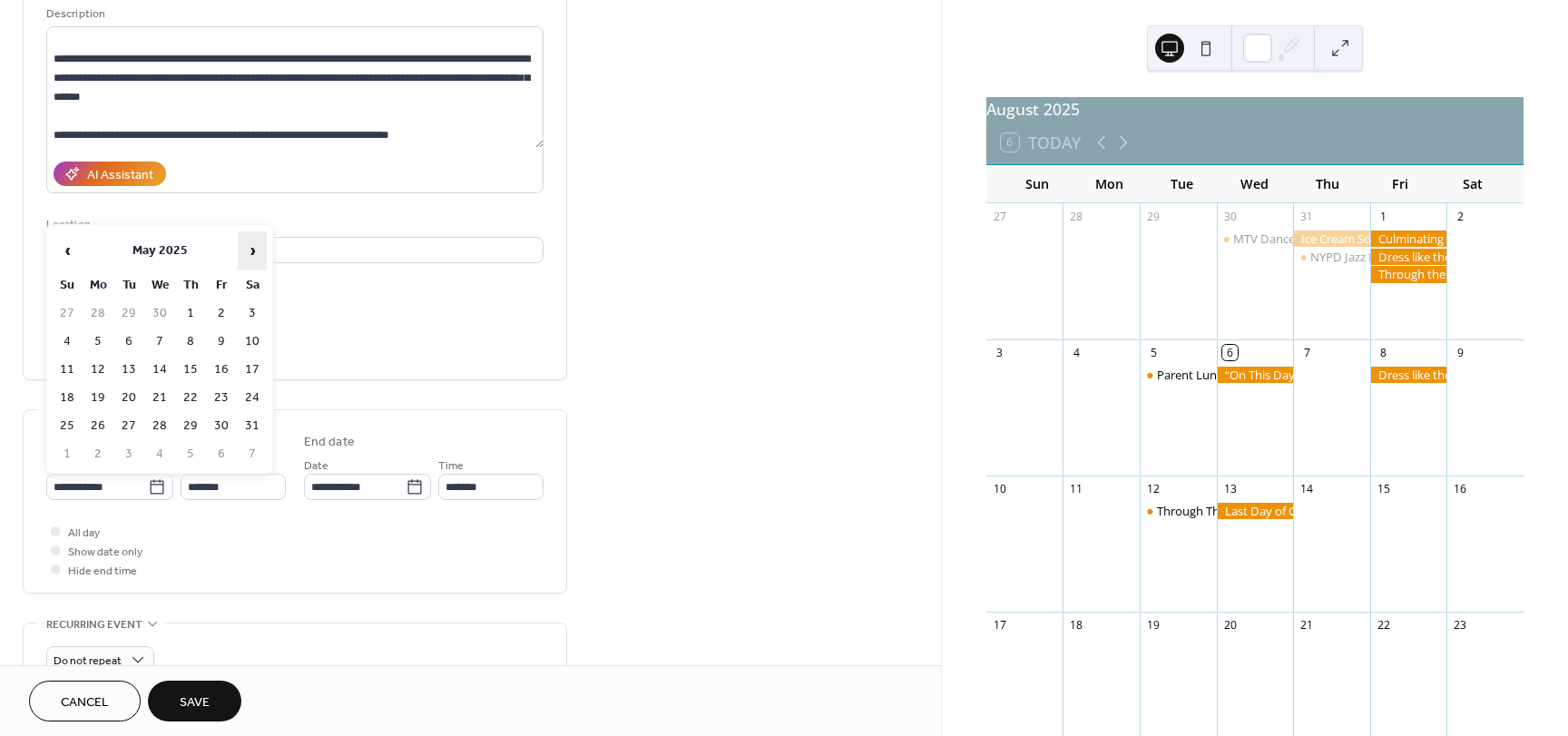 click on "›" at bounding box center (252, 250) 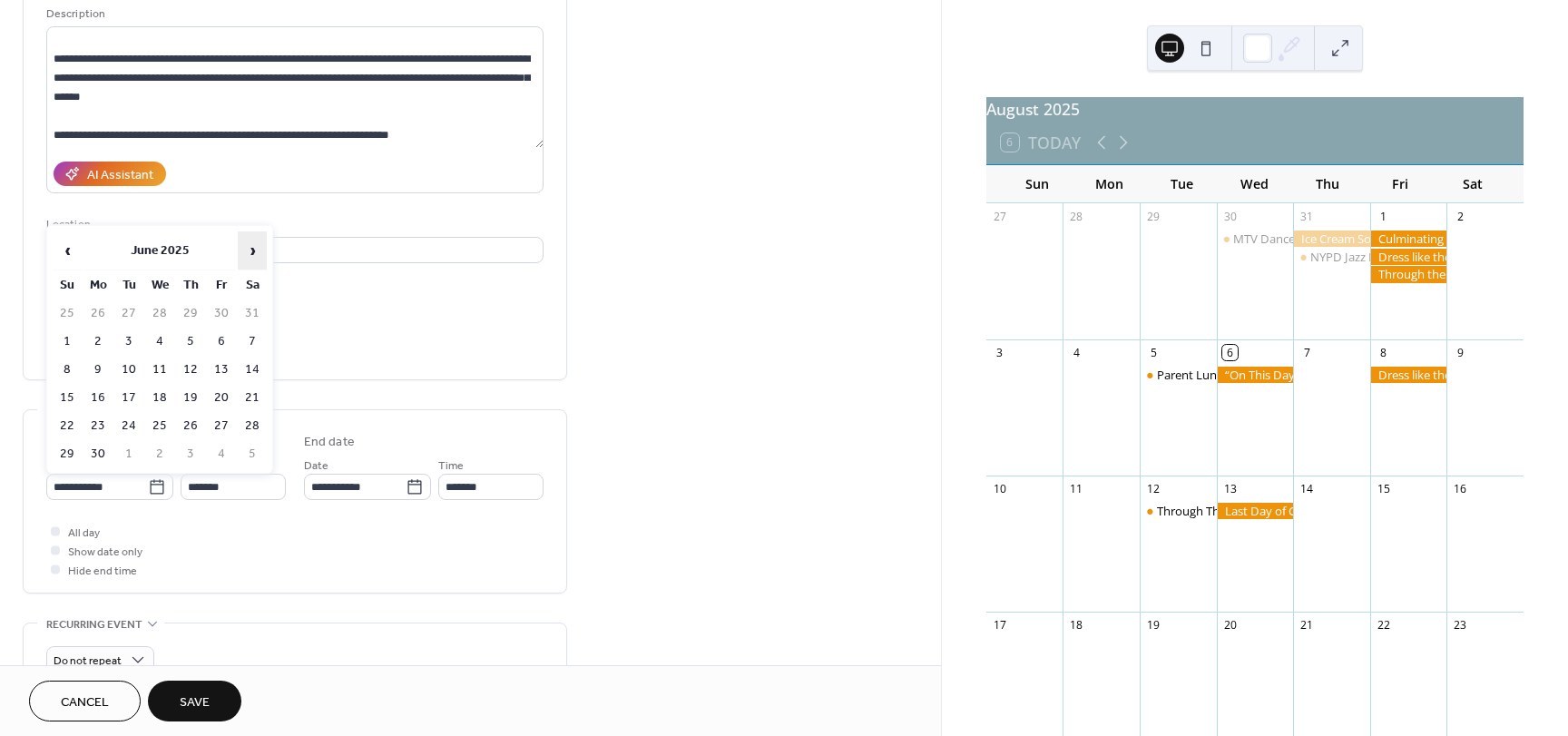 click on "›" at bounding box center [252, 250] 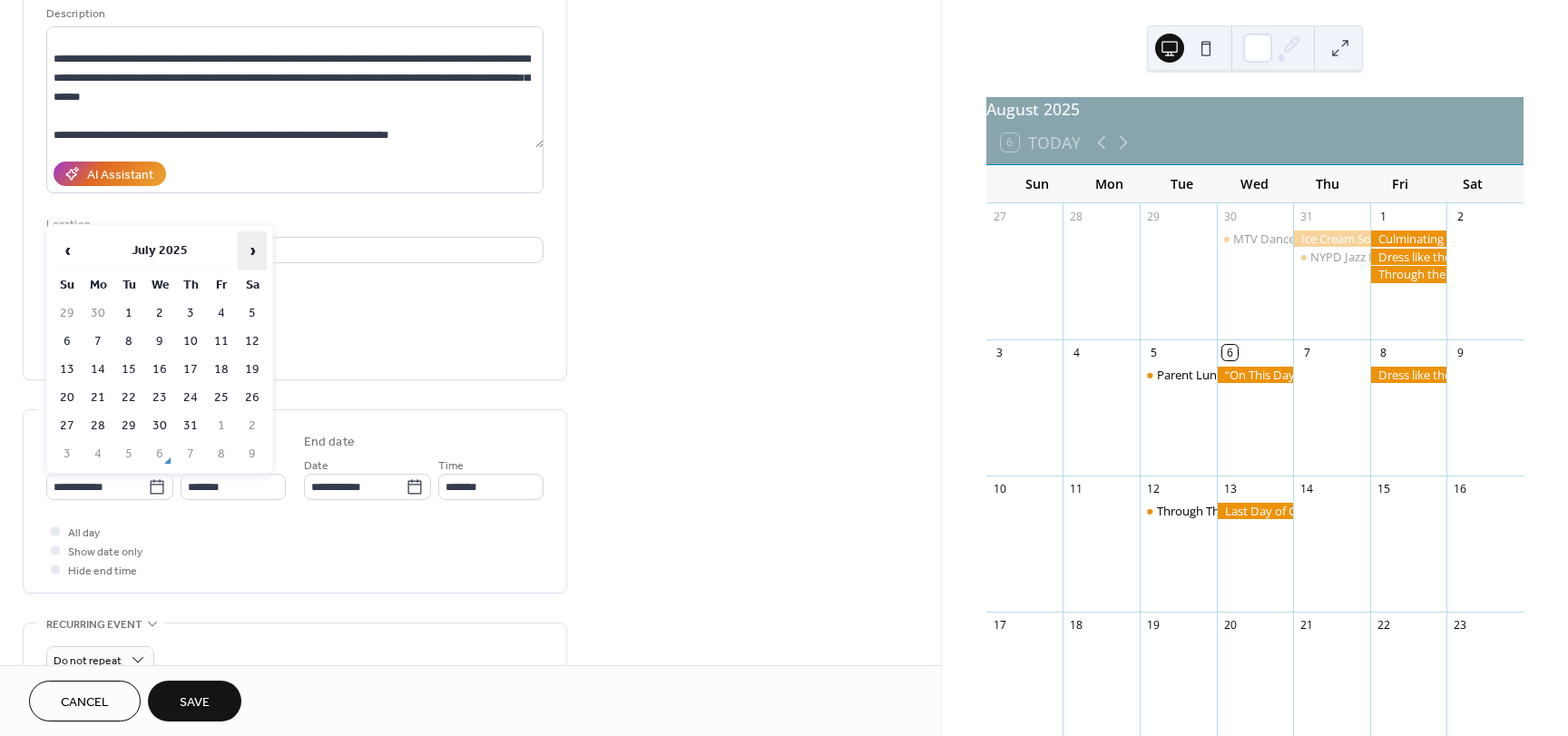 click on "›" at bounding box center (252, 250) 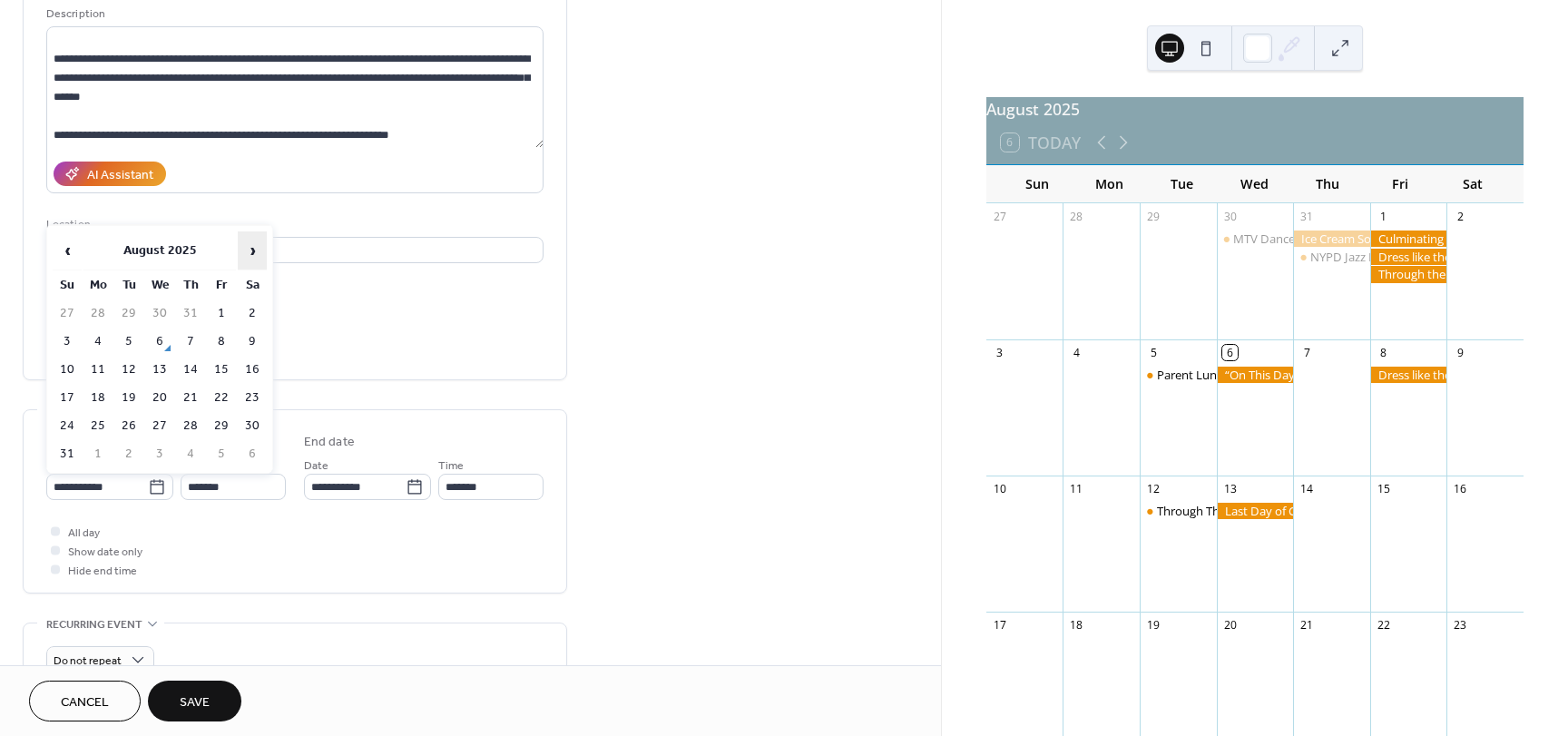 click on "›" at bounding box center (252, 250) 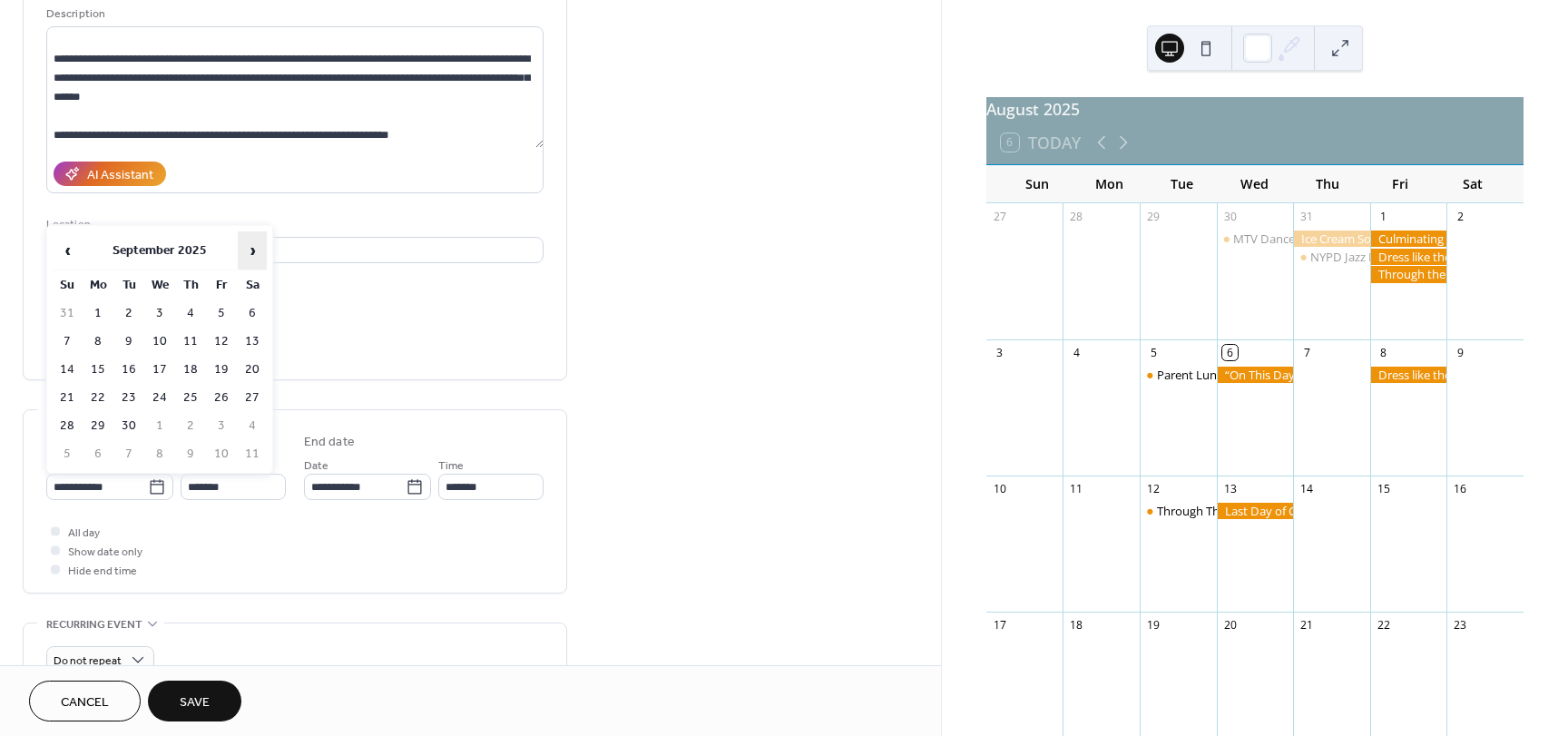 click on "›" at bounding box center (252, 250) 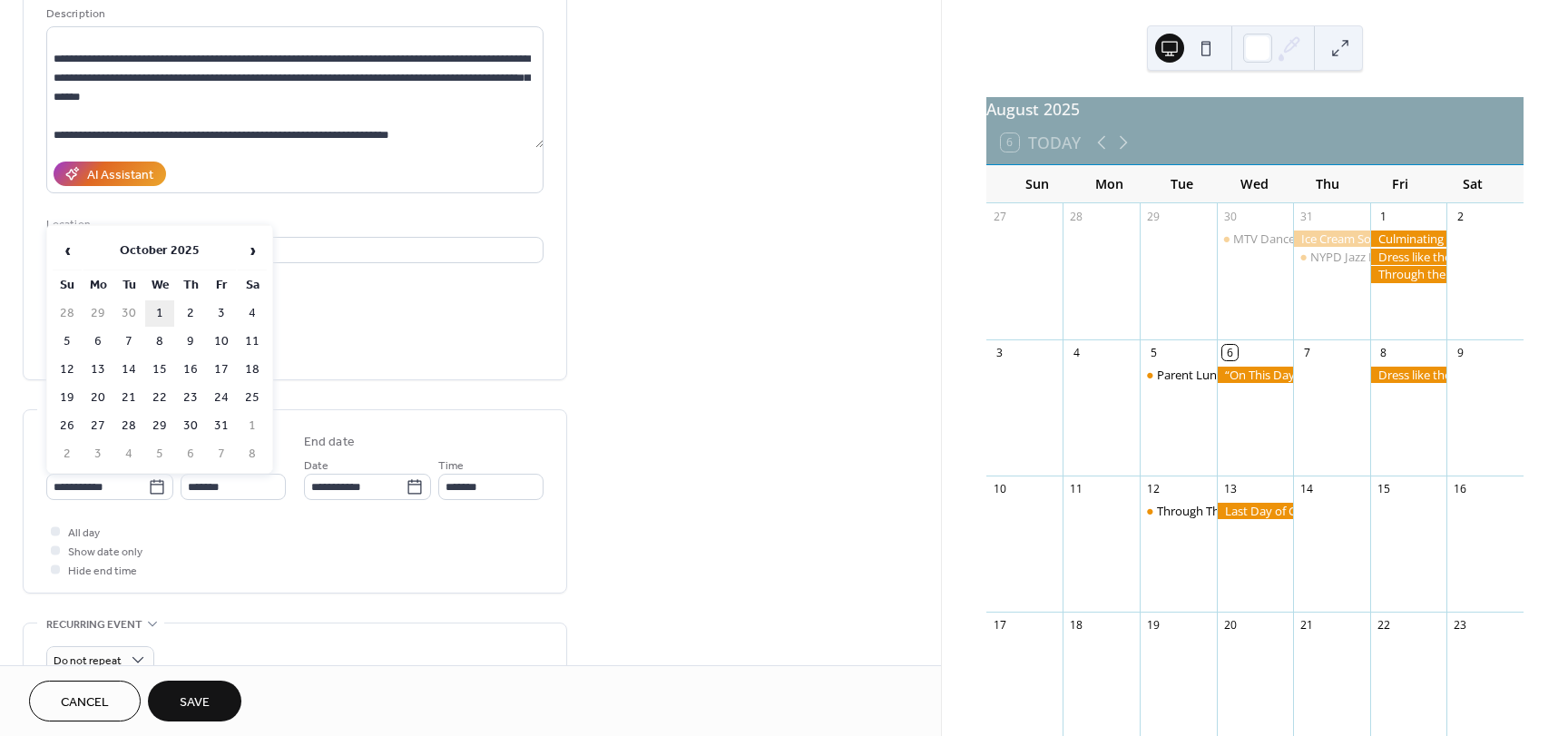 click on "1" at bounding box center (160, 313) 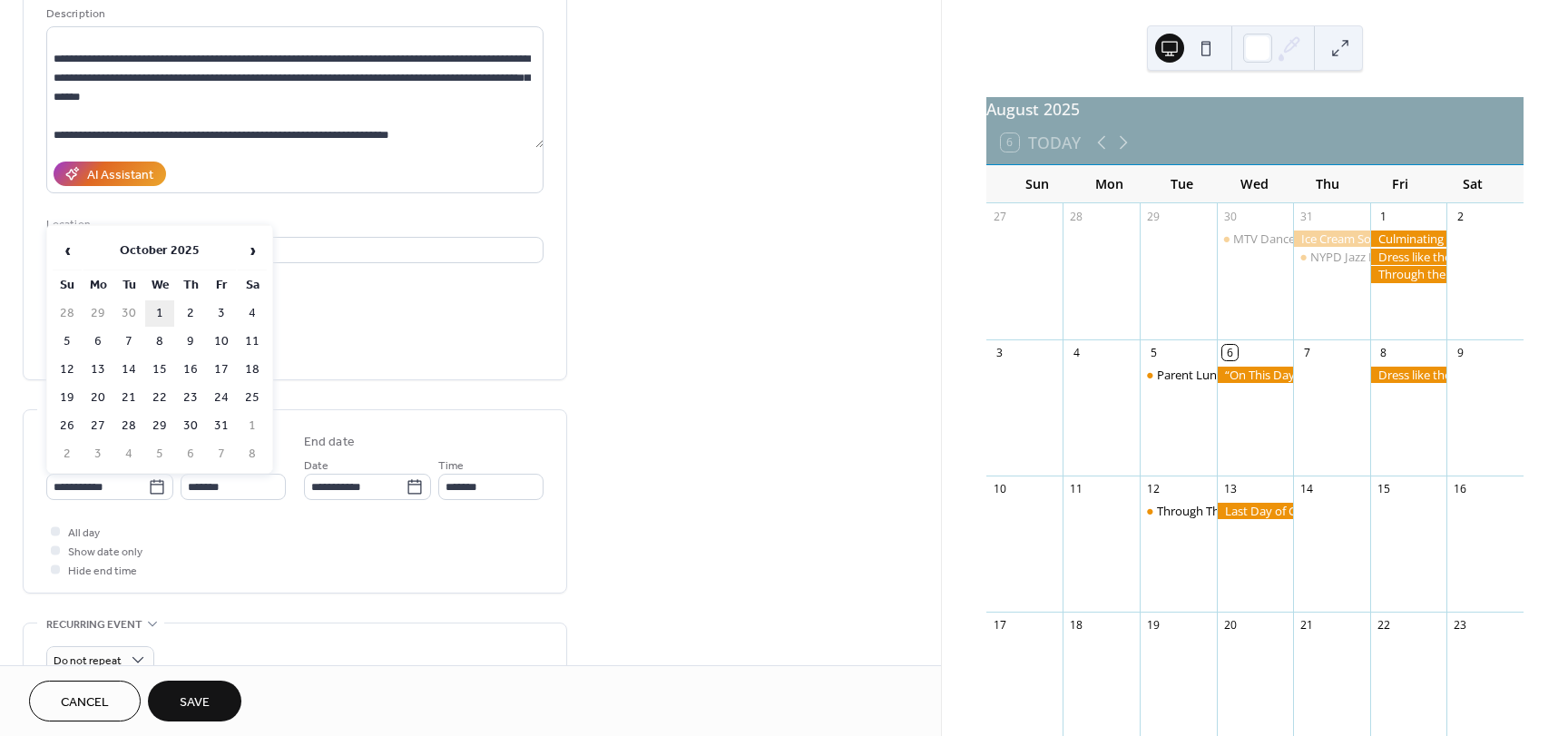 type on "**********" 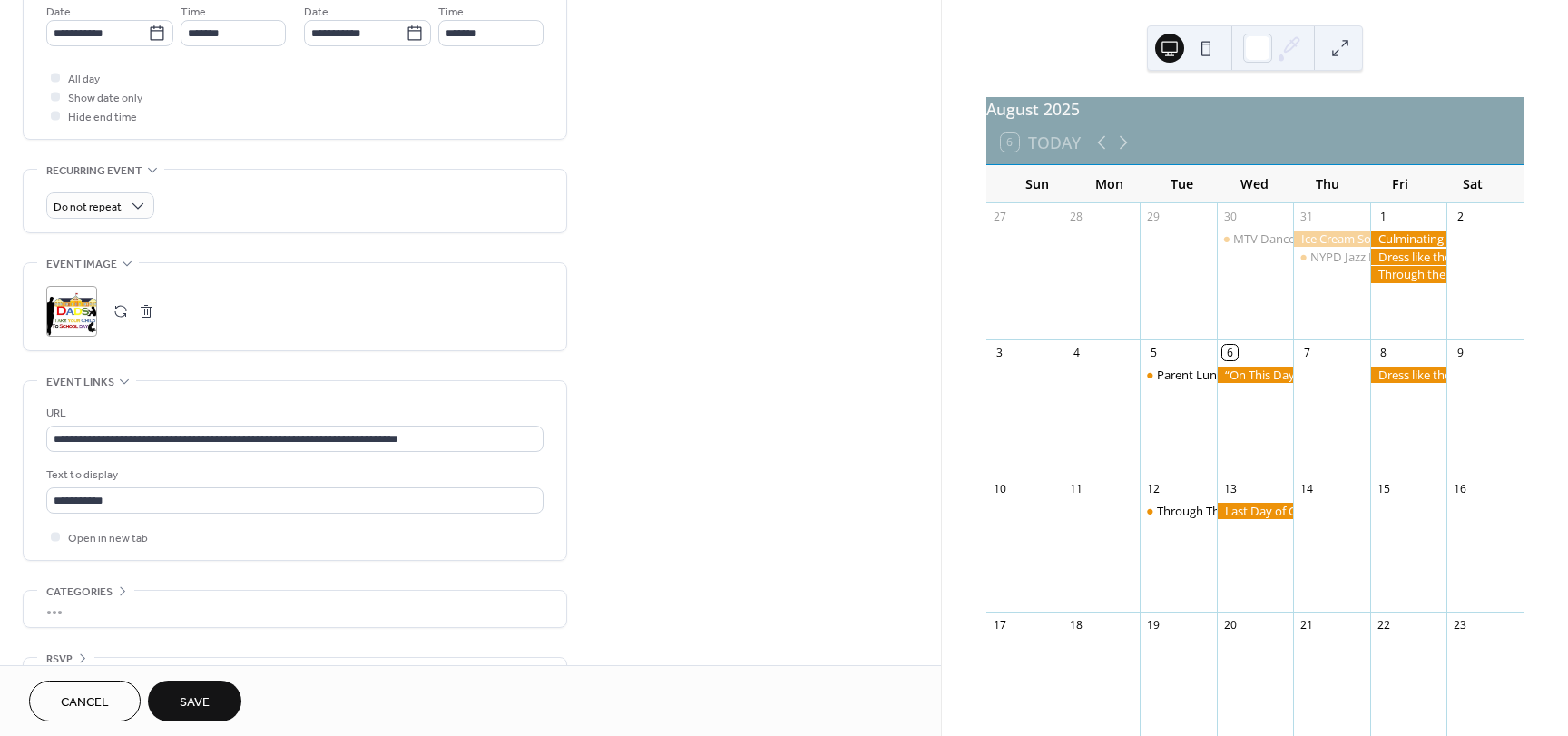 scroll, scrollTop: 683, scrollLeft: 0, axis: vertical 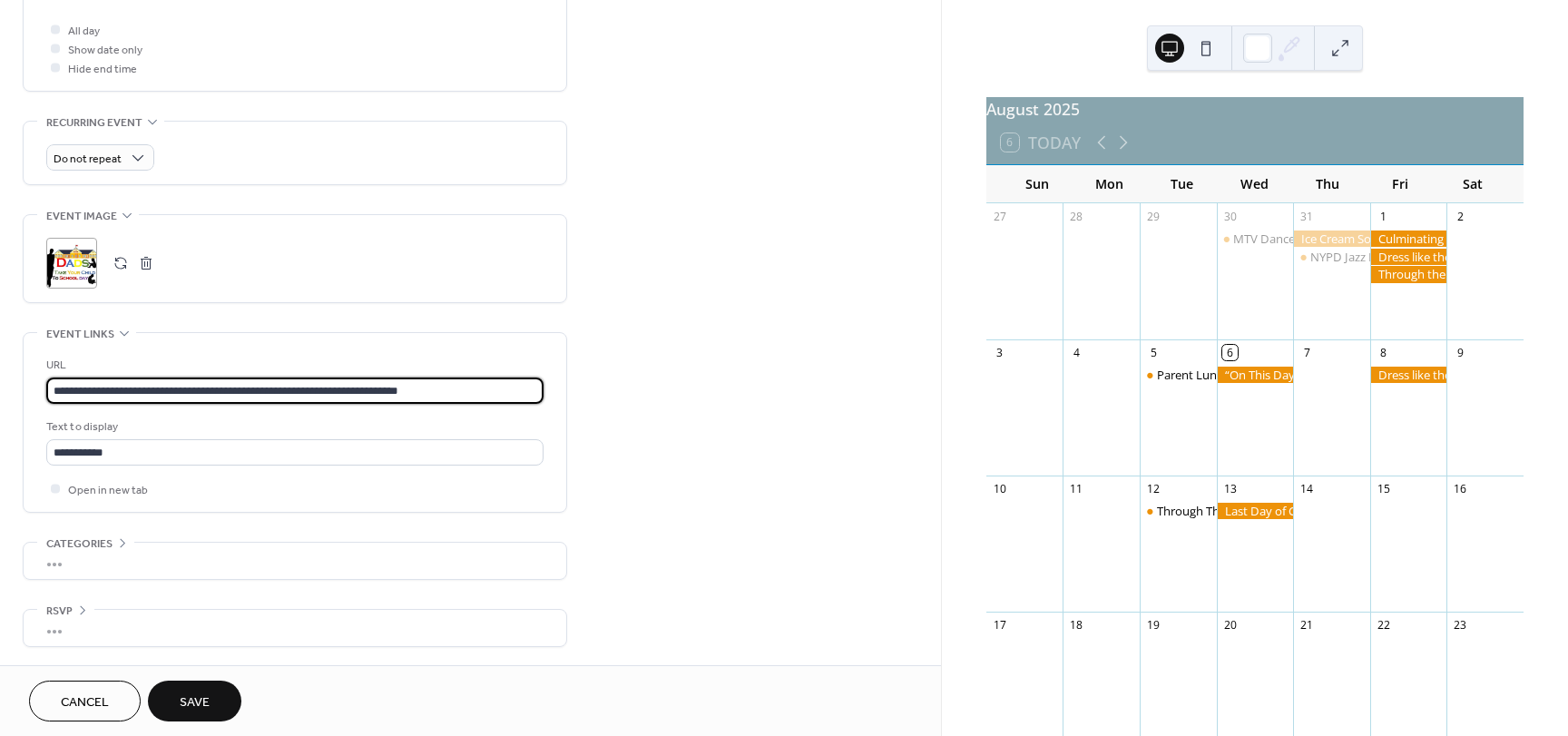 drag, startPoint x: 458, startPoint y: 390, endPoint x: 35, endPoint y: 401, distance: 423.143 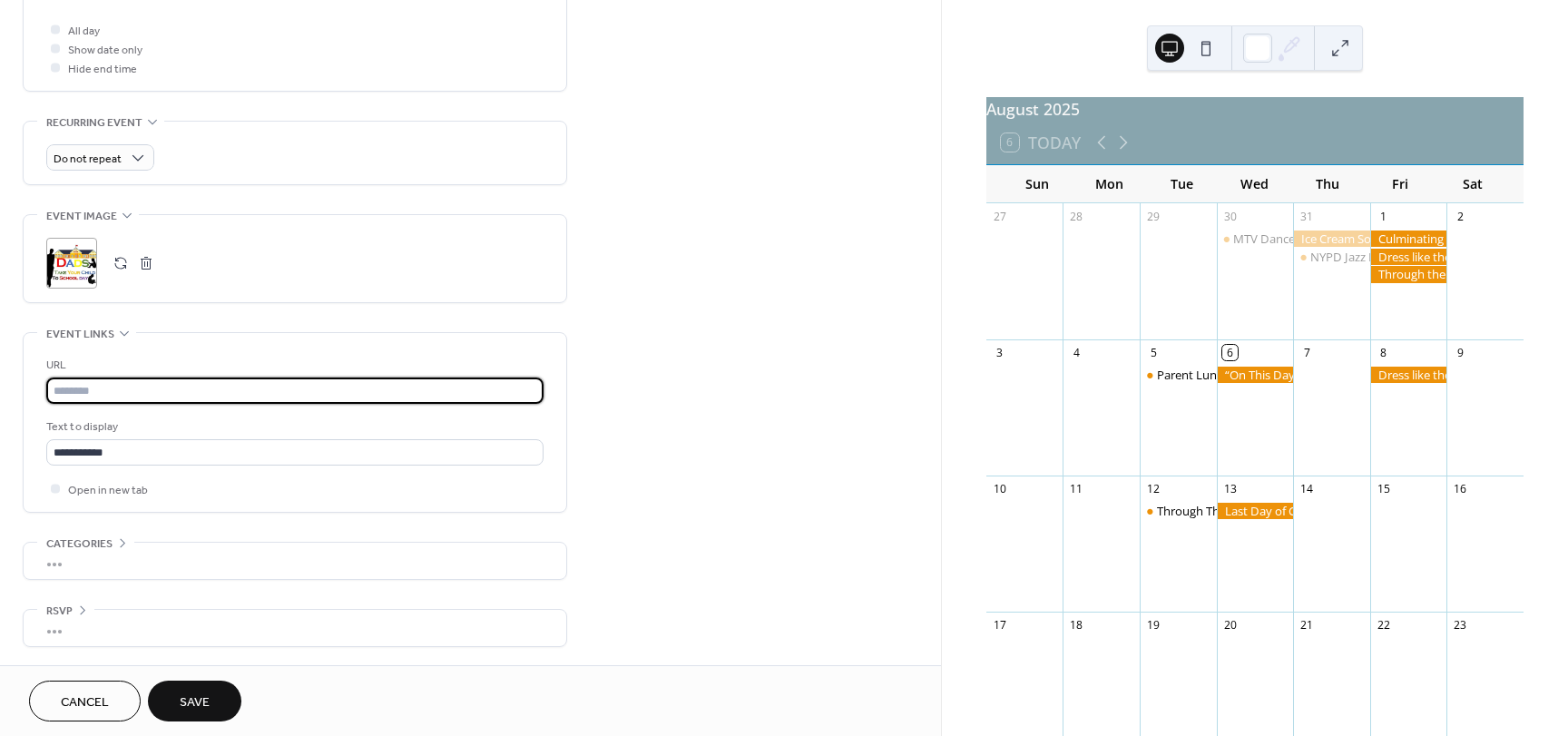 scroll, scrollTop: 0, scrollLeft: 0, axis: both 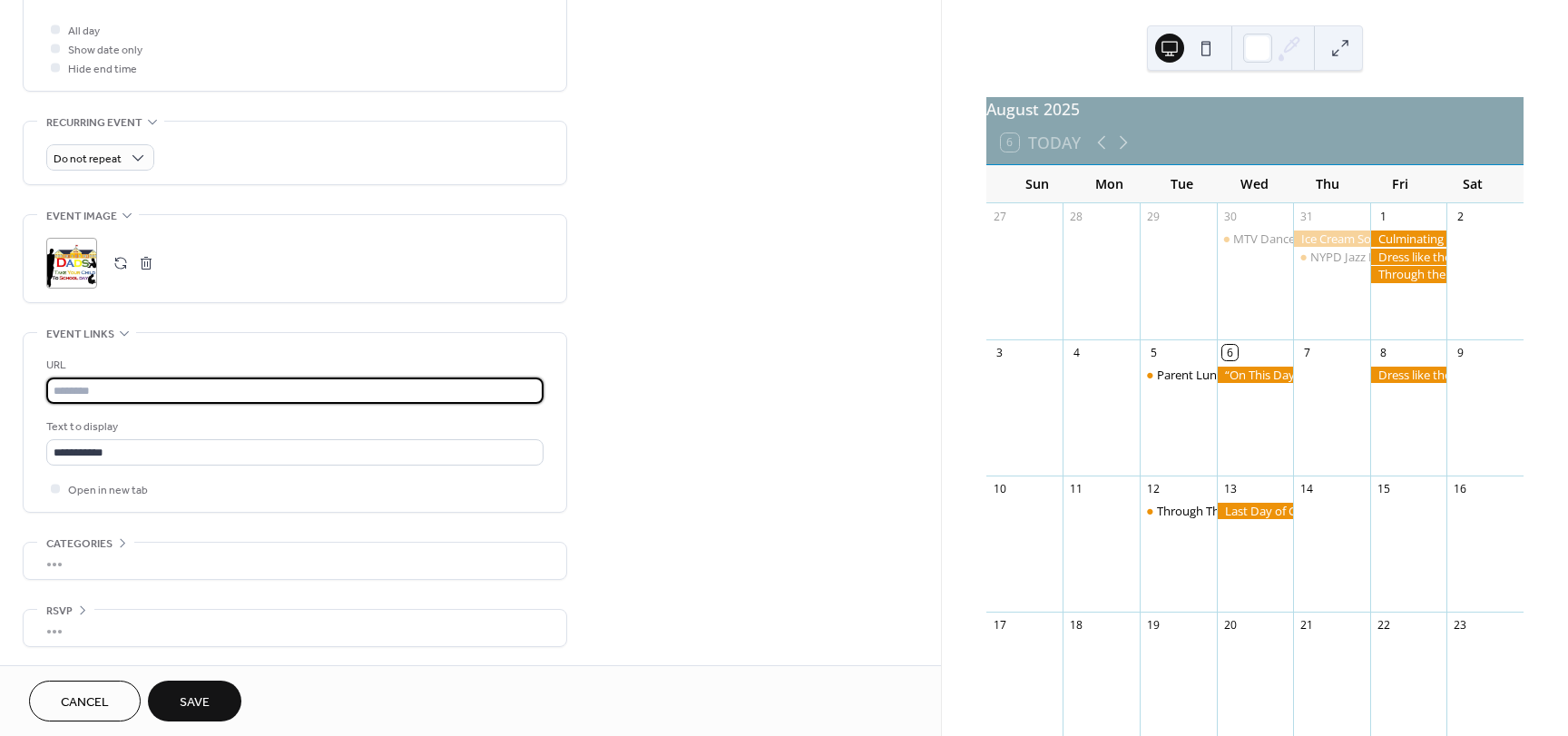 drag, startPoint x: 35, startPoint y: 401, endPoint x: 191, endPoint y: 698, distance: 335.47727 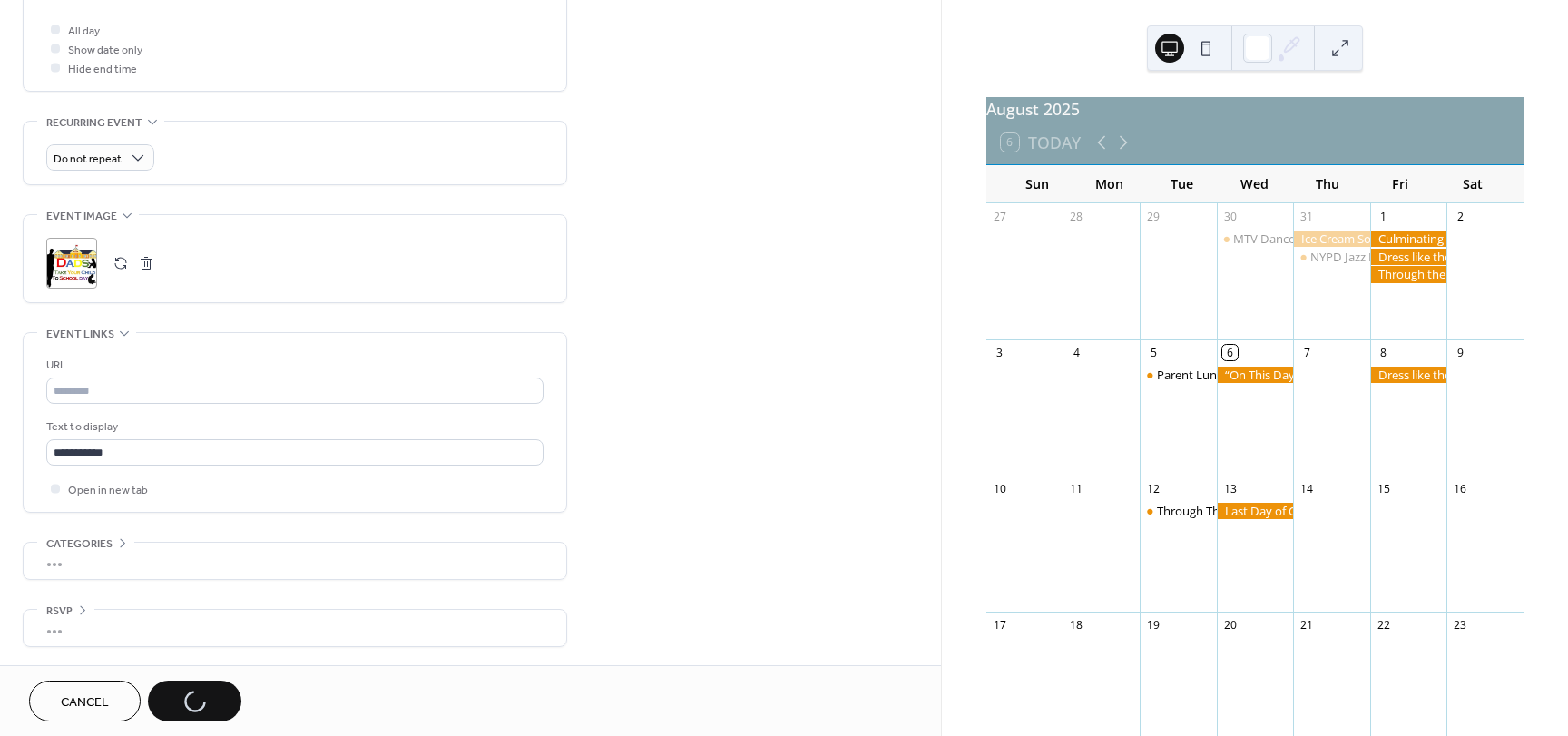 click on "Cancel Save" at bounding box center [135, 701] 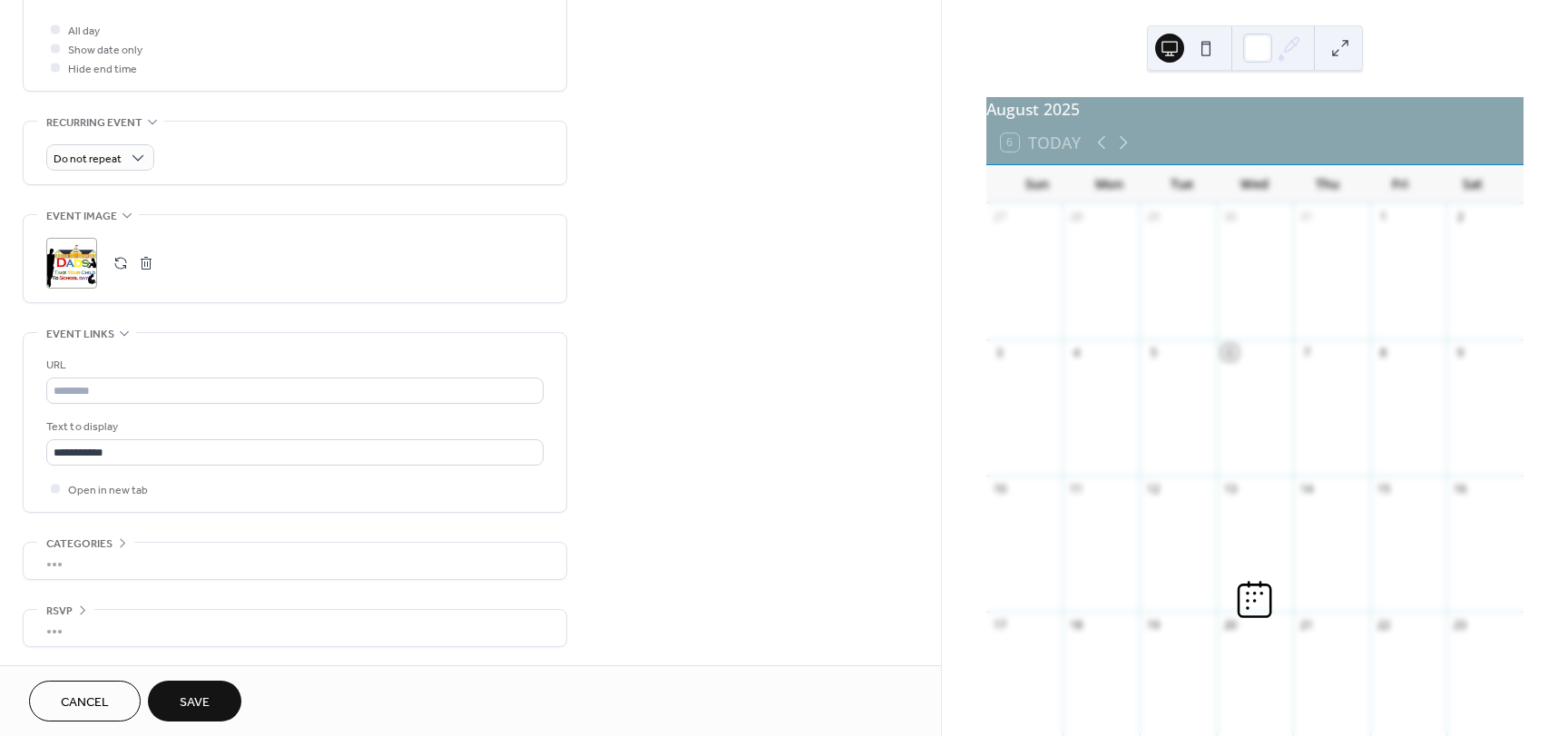 click on "**********" at bounding box center [470, 368] 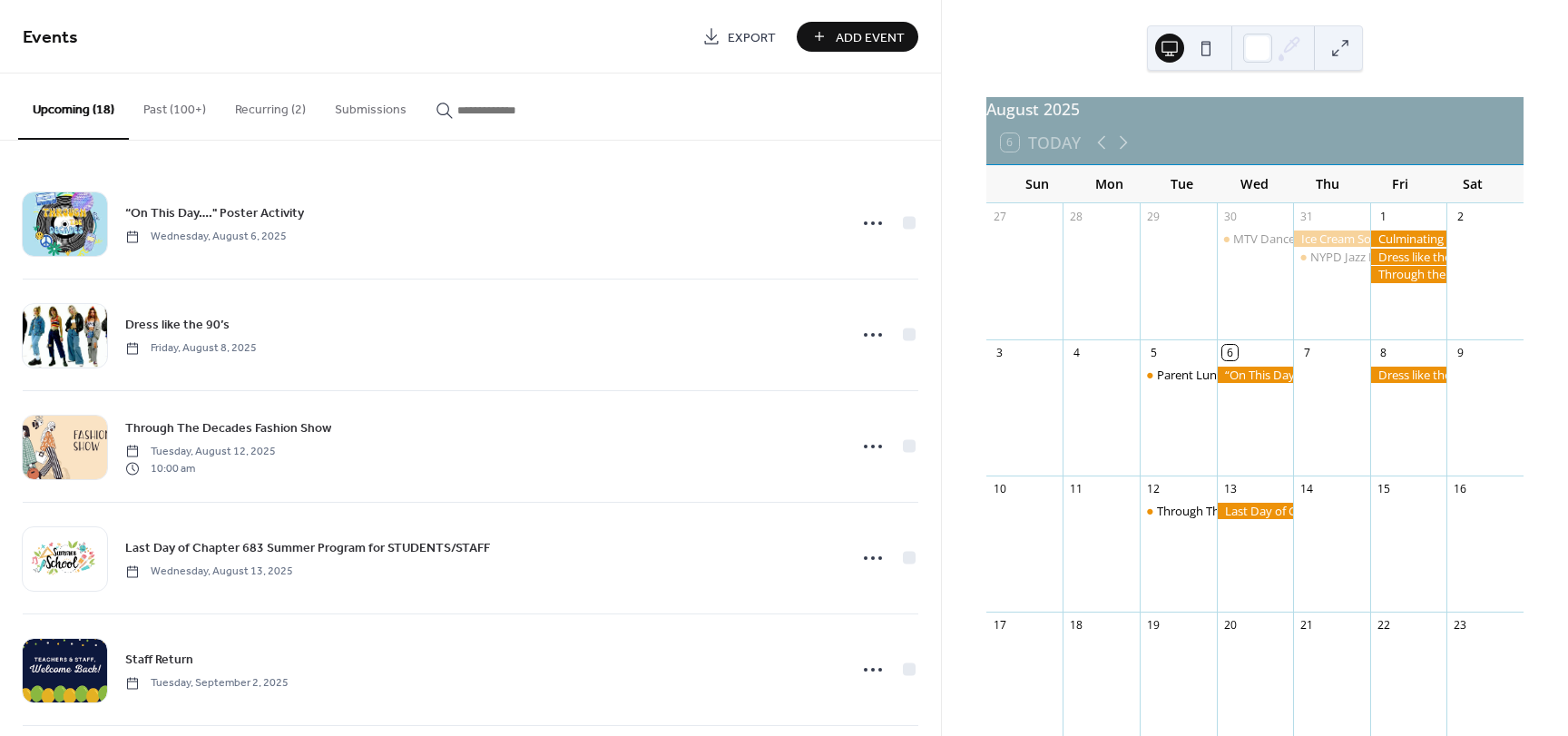click at bounding box center (501, 105) 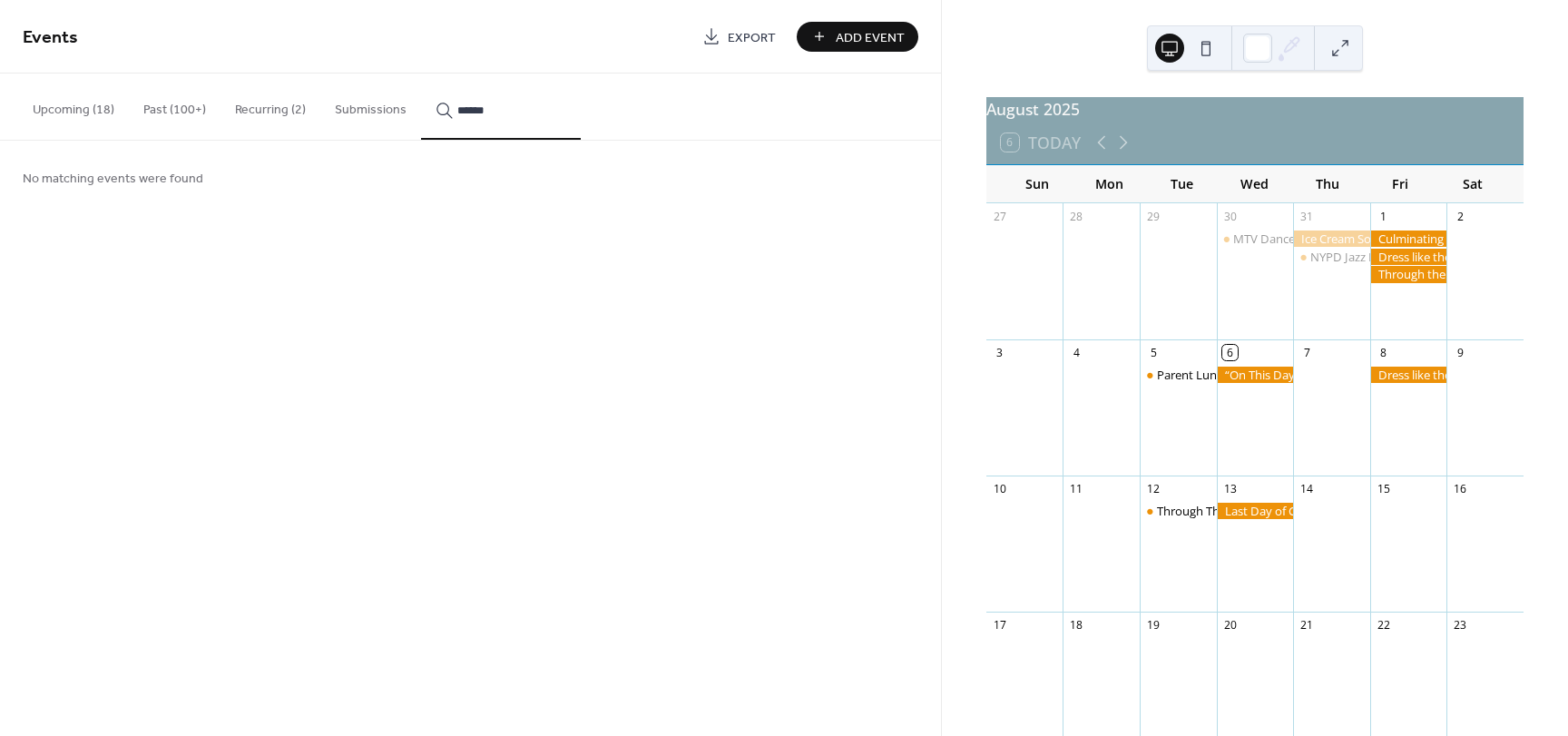 click on "******" at bounding box center [512, 110] 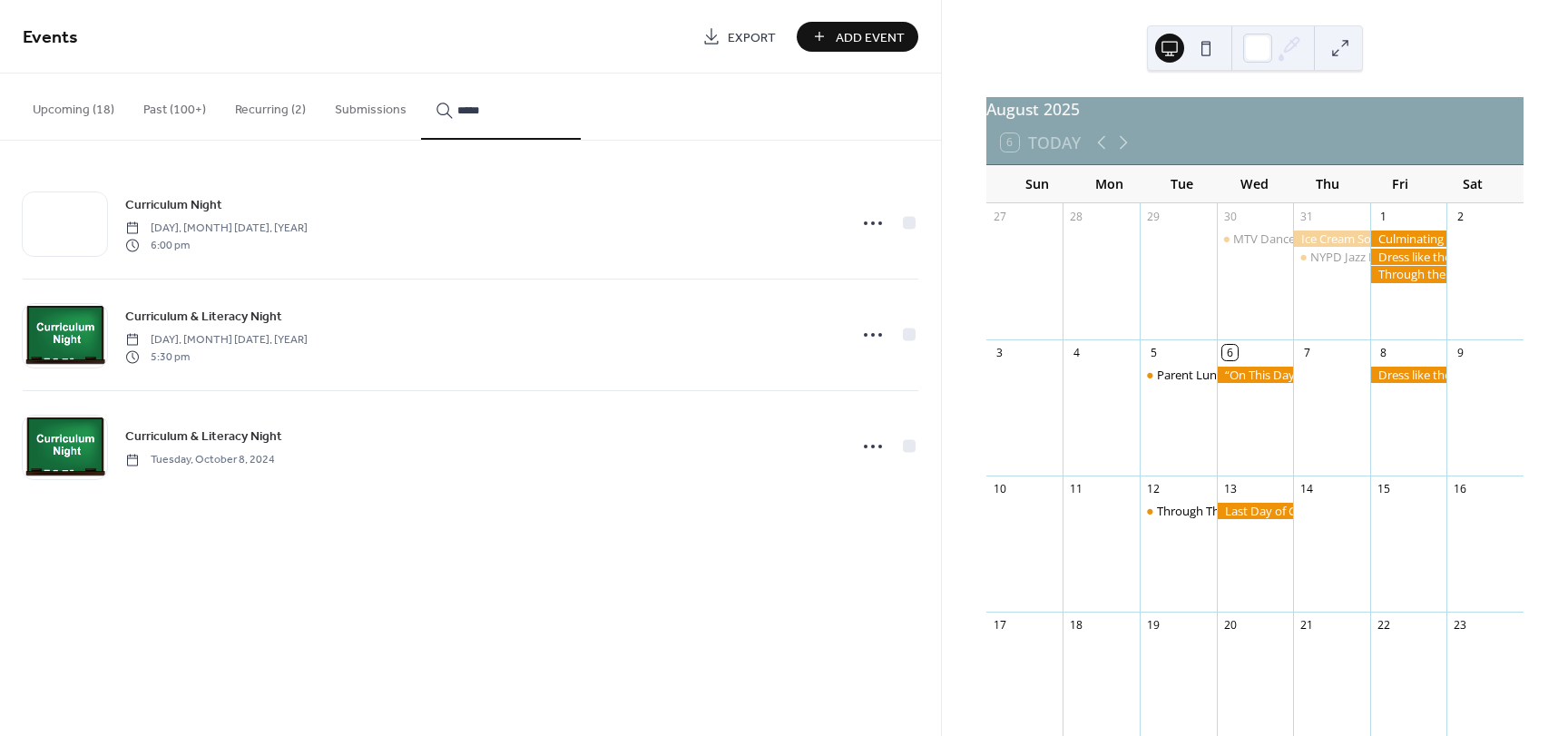 type on "*****" 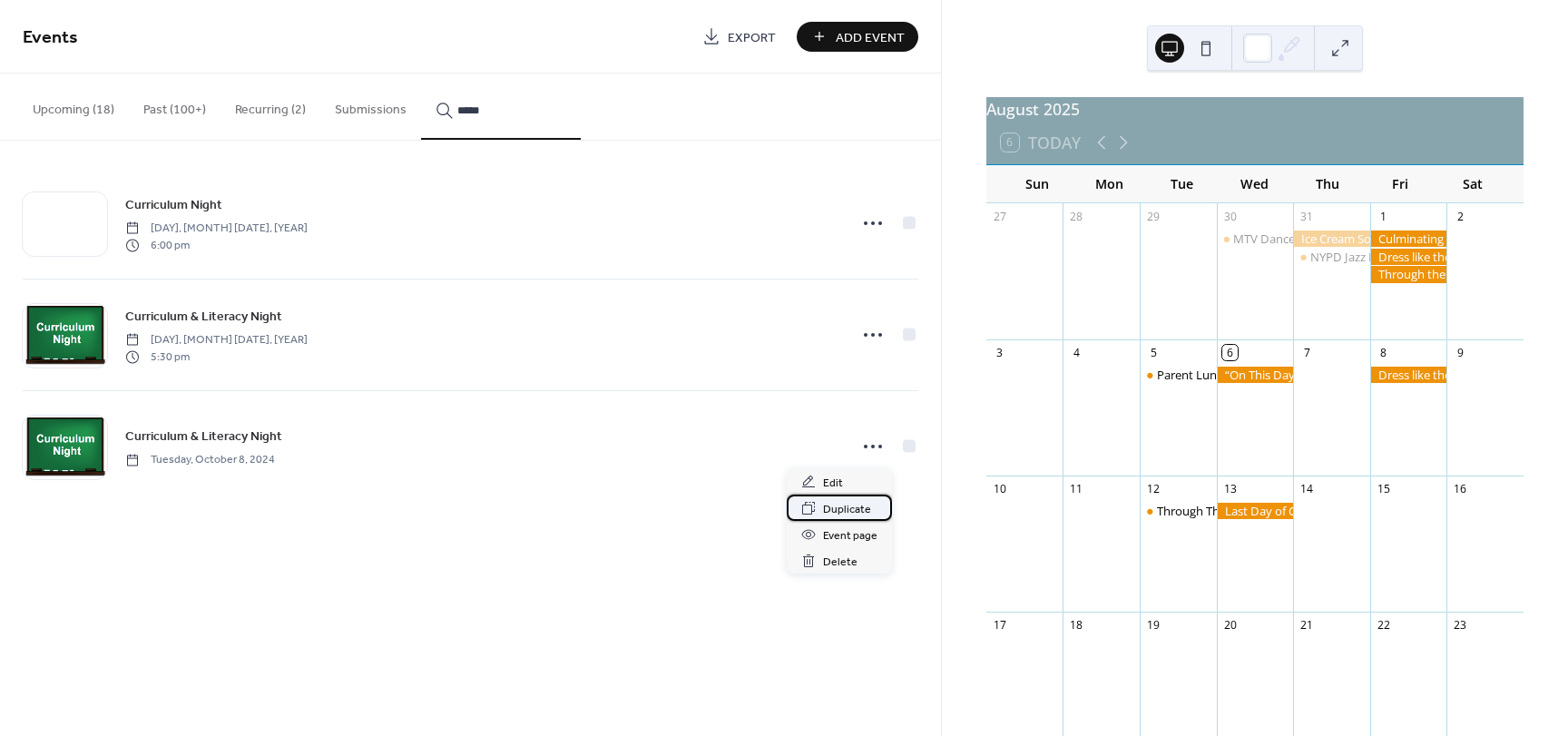 click 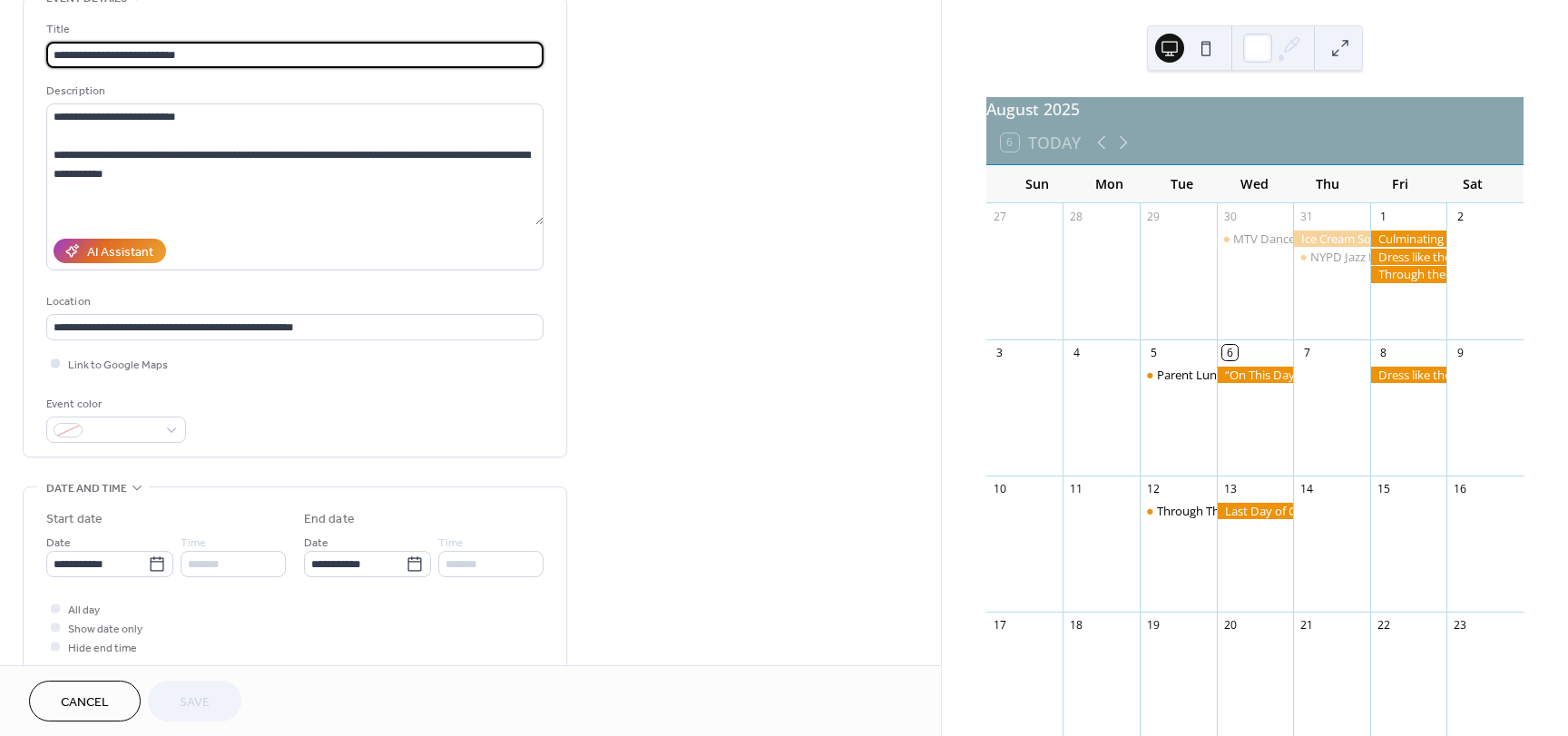 scroll, scrollTop: 272, scrollLeft: 0, axis: vertical 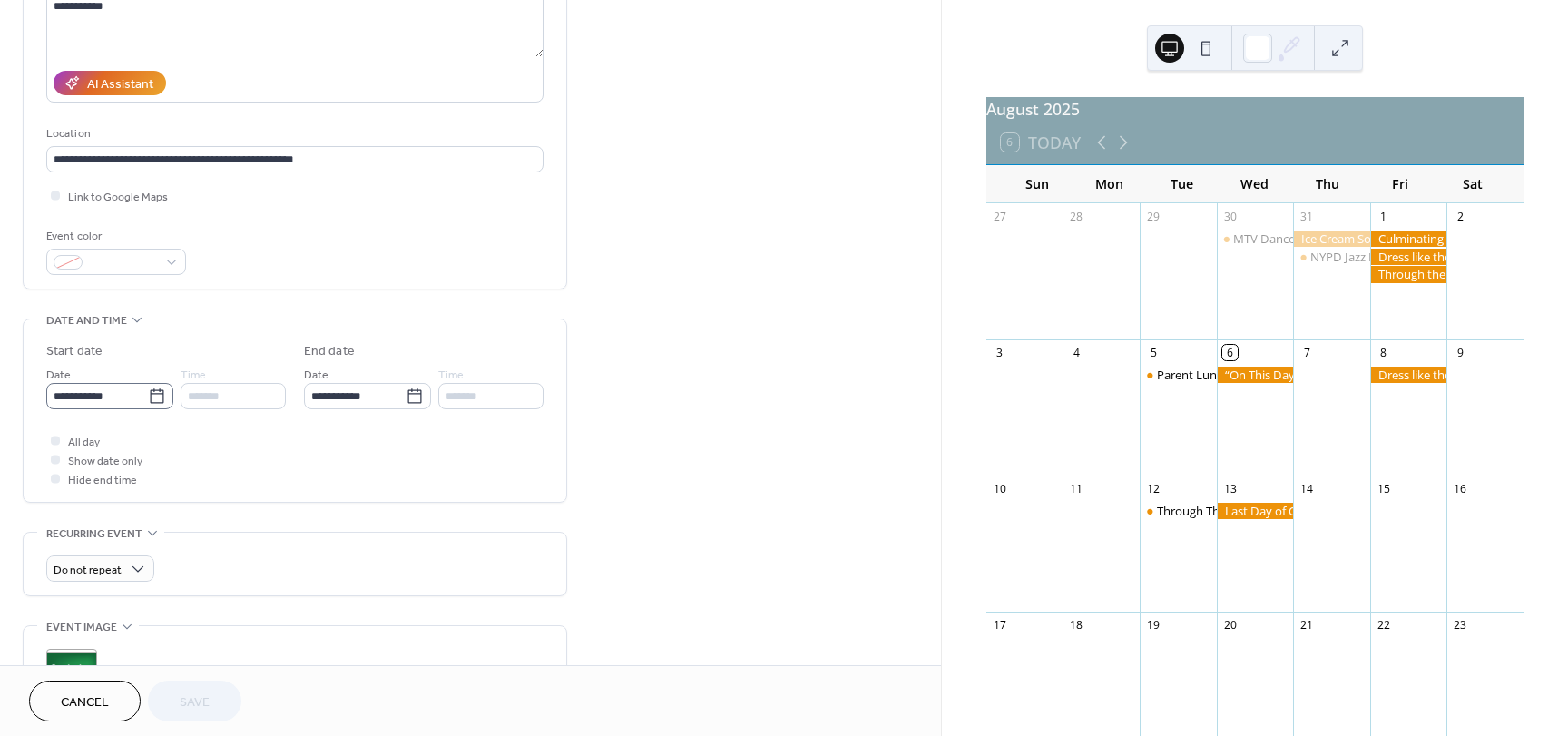 click 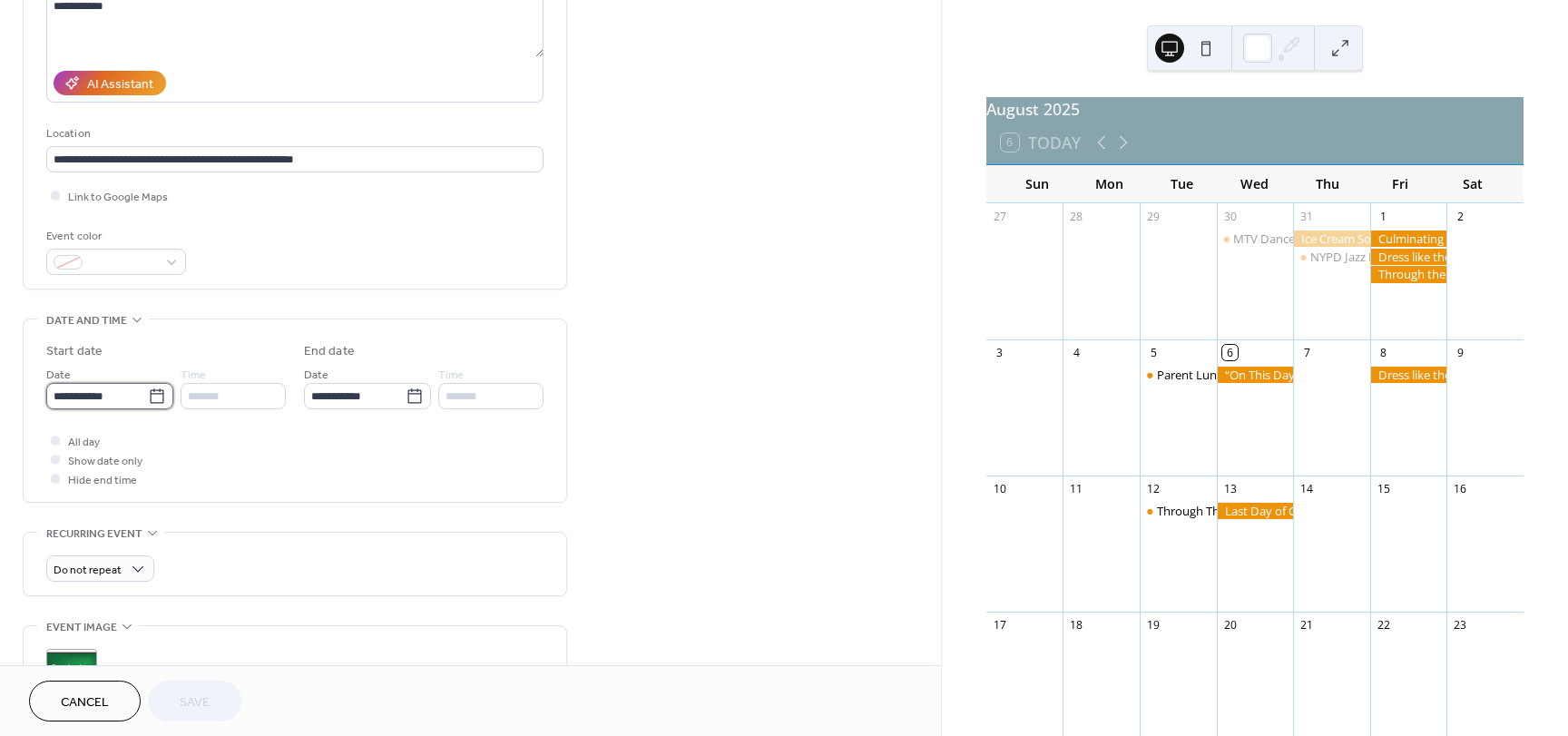 click on "**********" at bounding box center (97, 396) 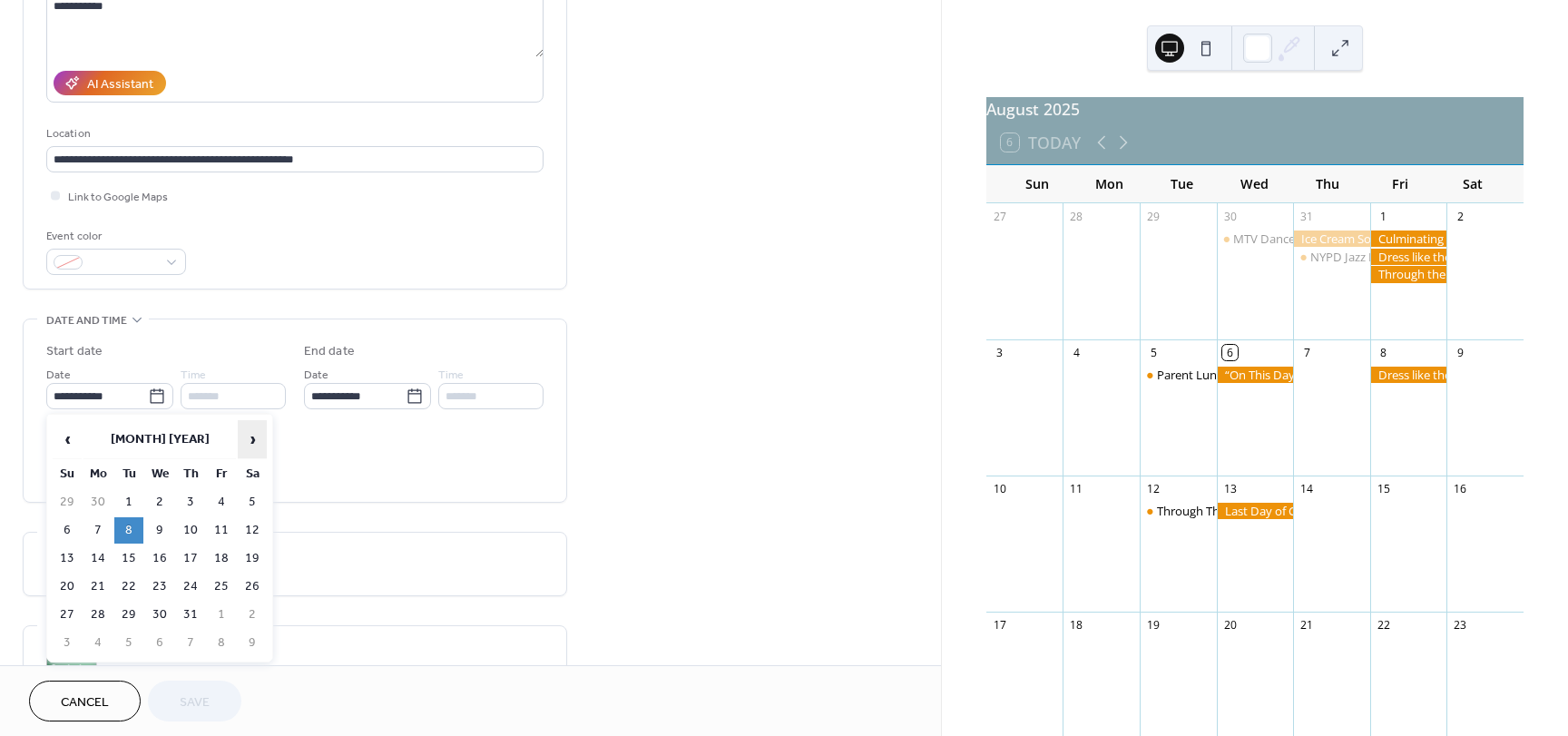 click on "›" at bounding box center (252, 439) 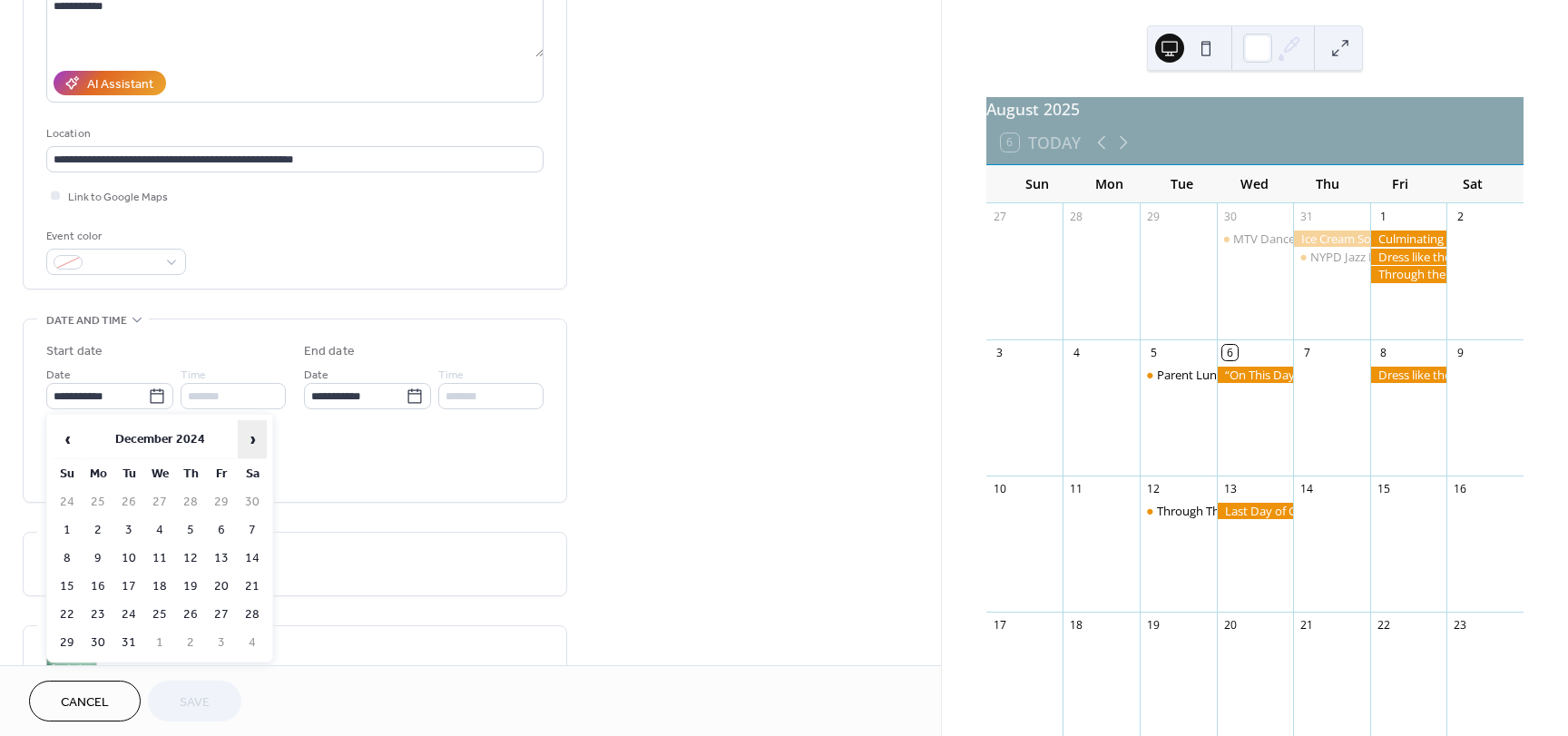 click on "›" at bounding box center [252, 439] 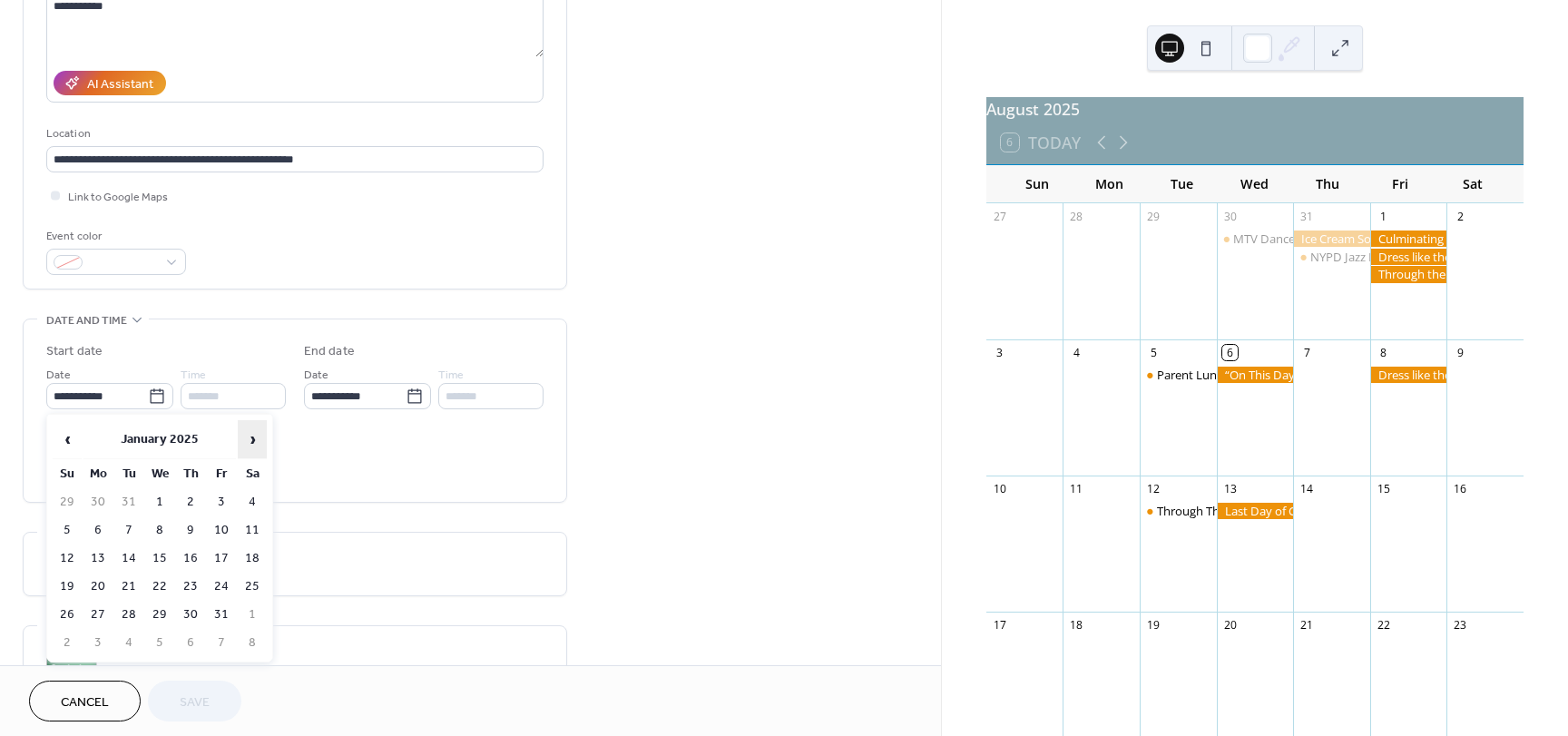 click on "›" at bounding box center (252, 439) 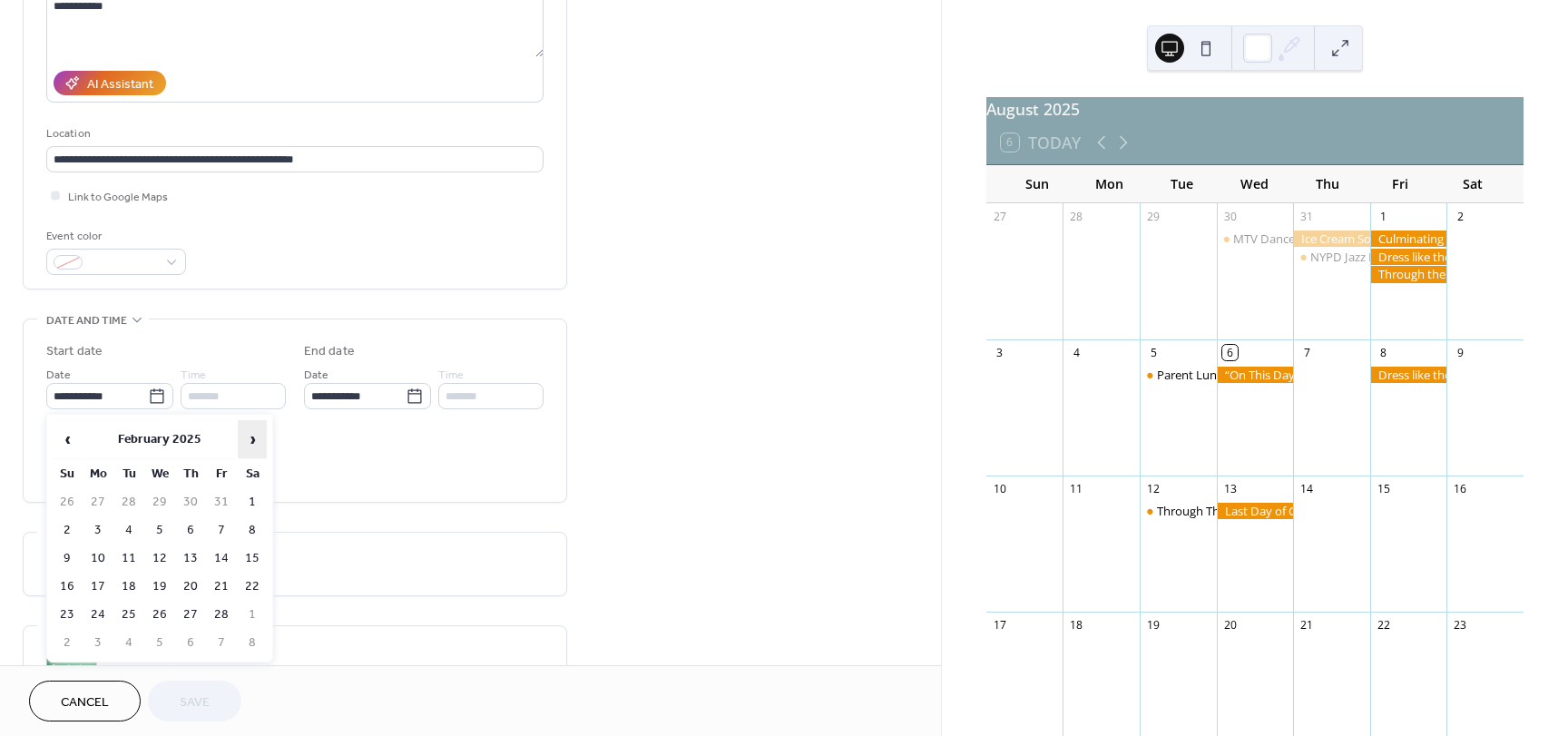 click on "›" at bounding box center [252, 439] 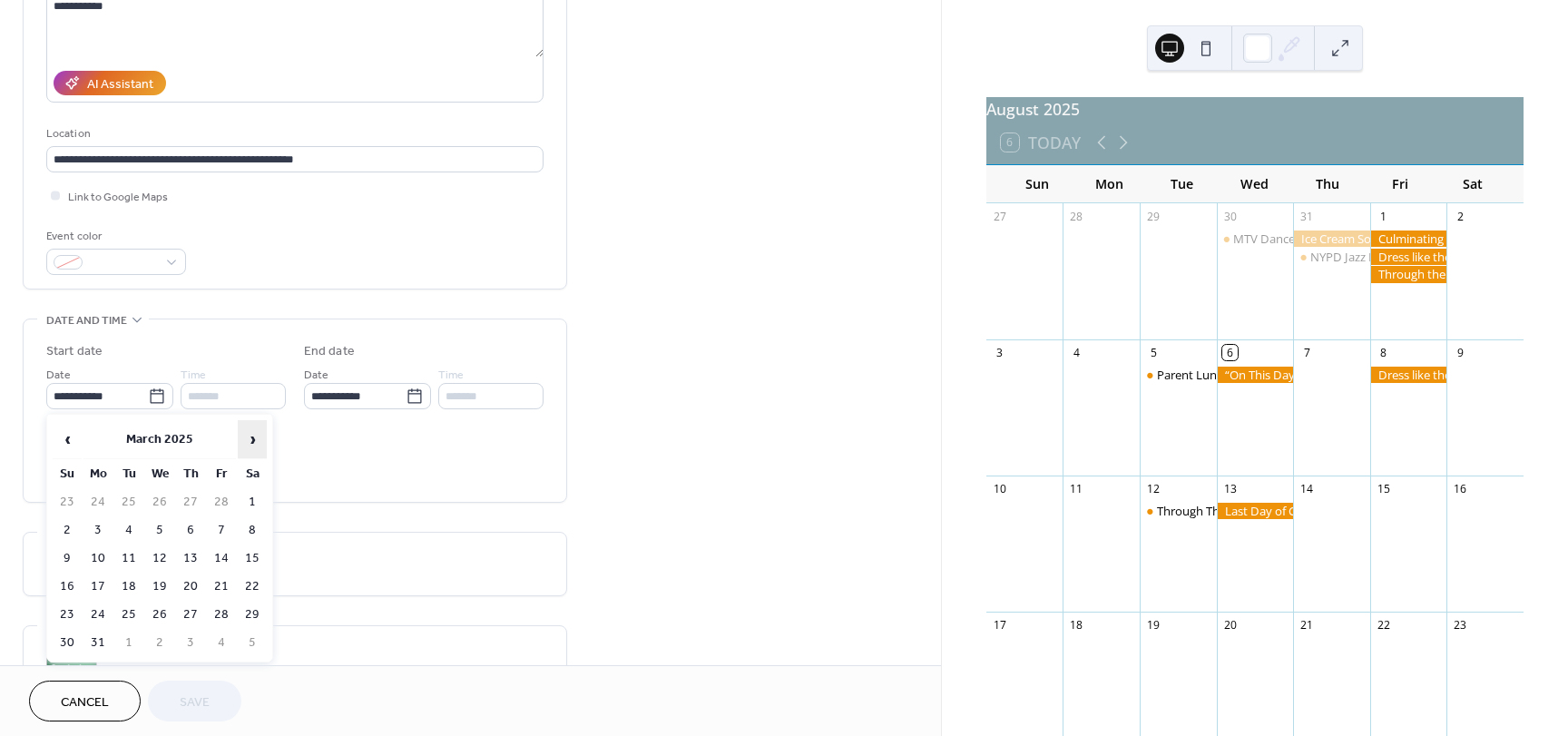 click on "›" at bounding box center [252, 439] 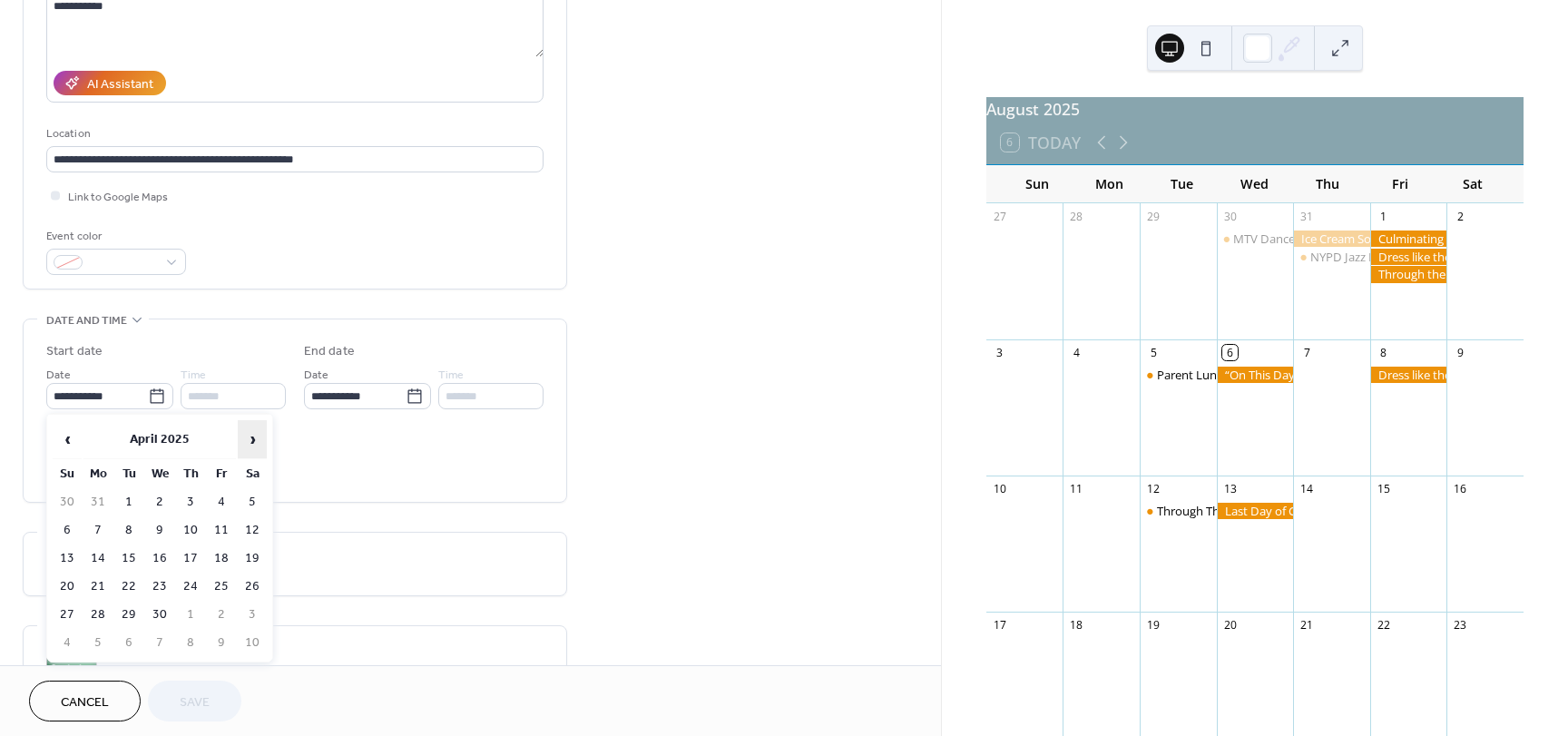 click on "›" at bounding box center (252, 439) 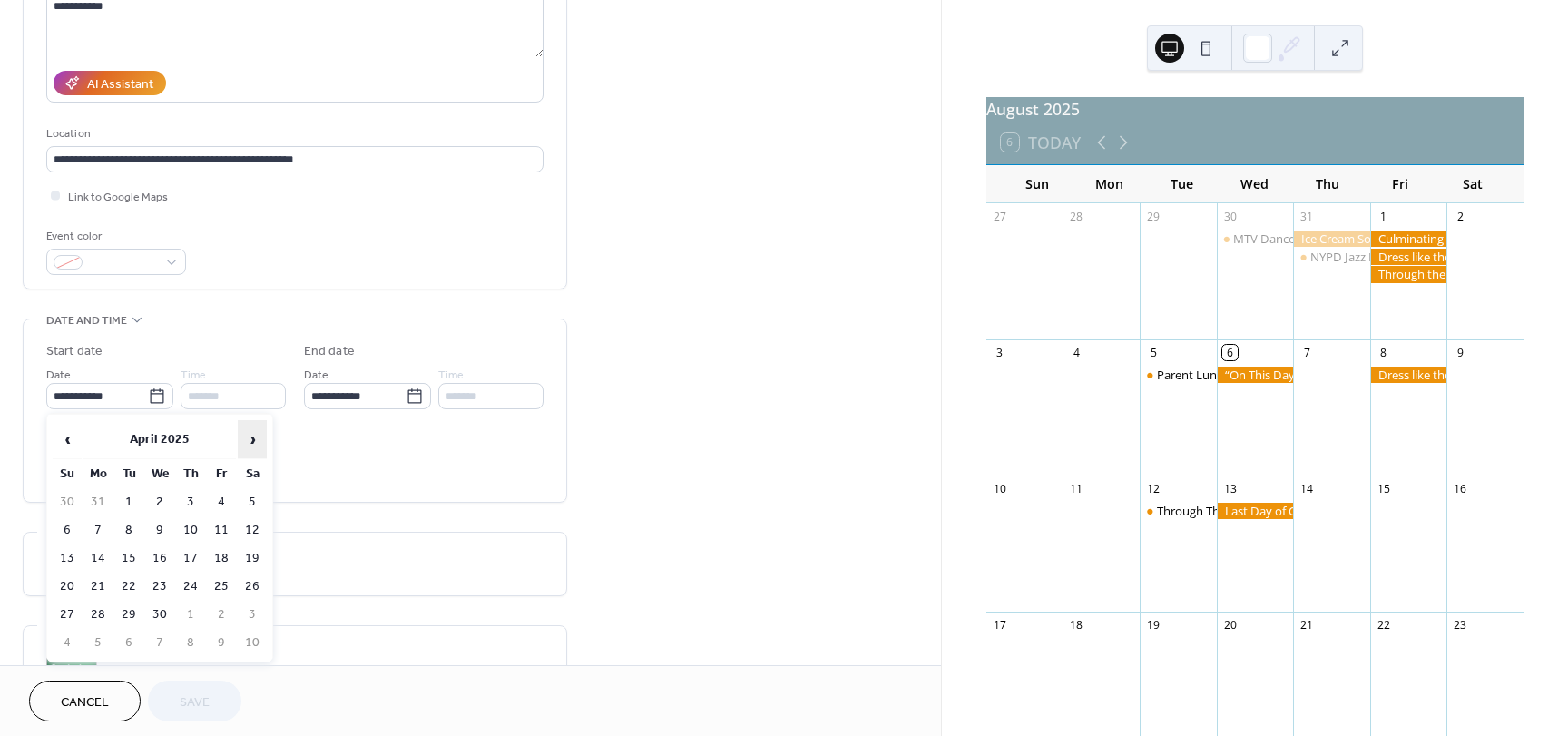 click on "›" at bounding box center [252, 439] 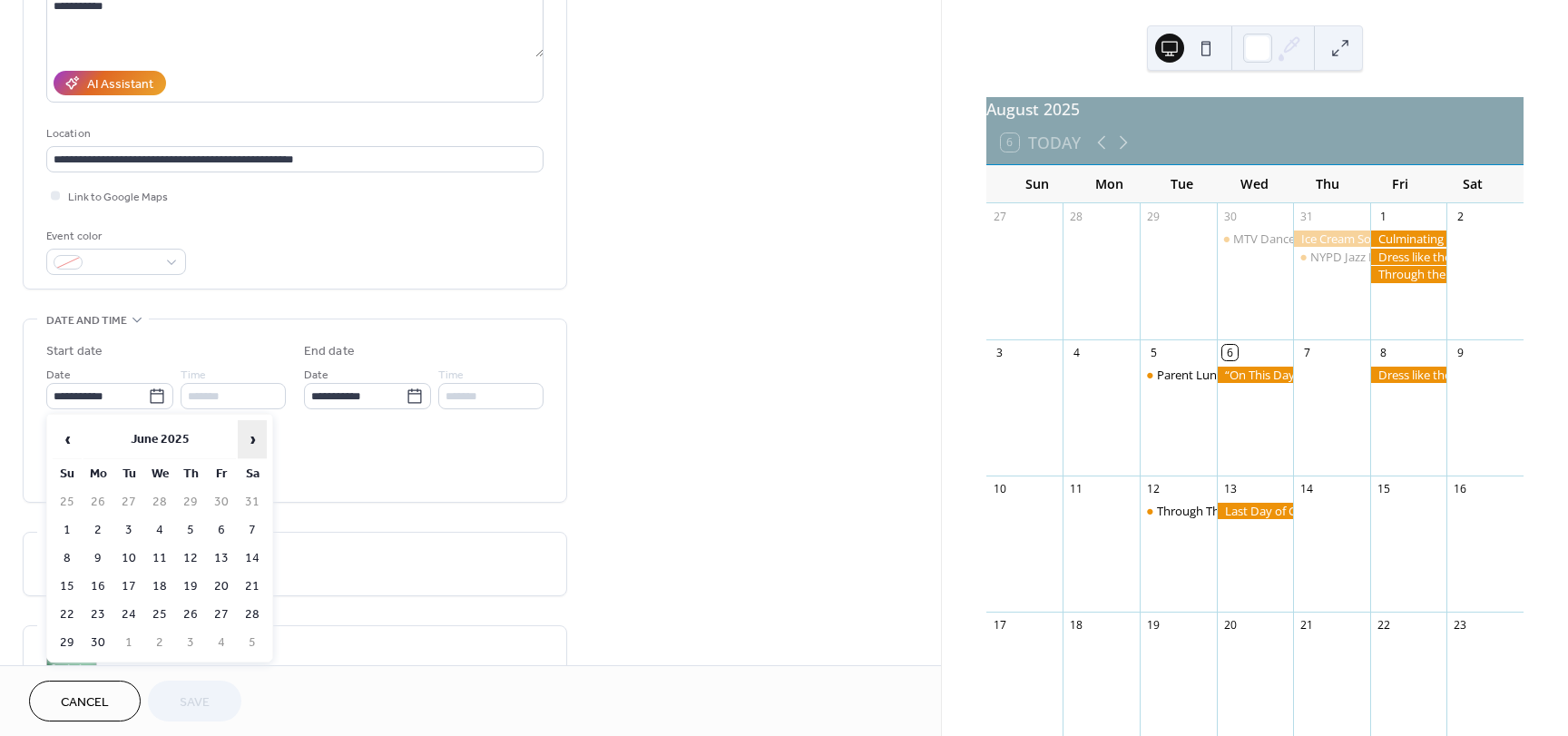 click on "›" at bounding box center (252, 439) 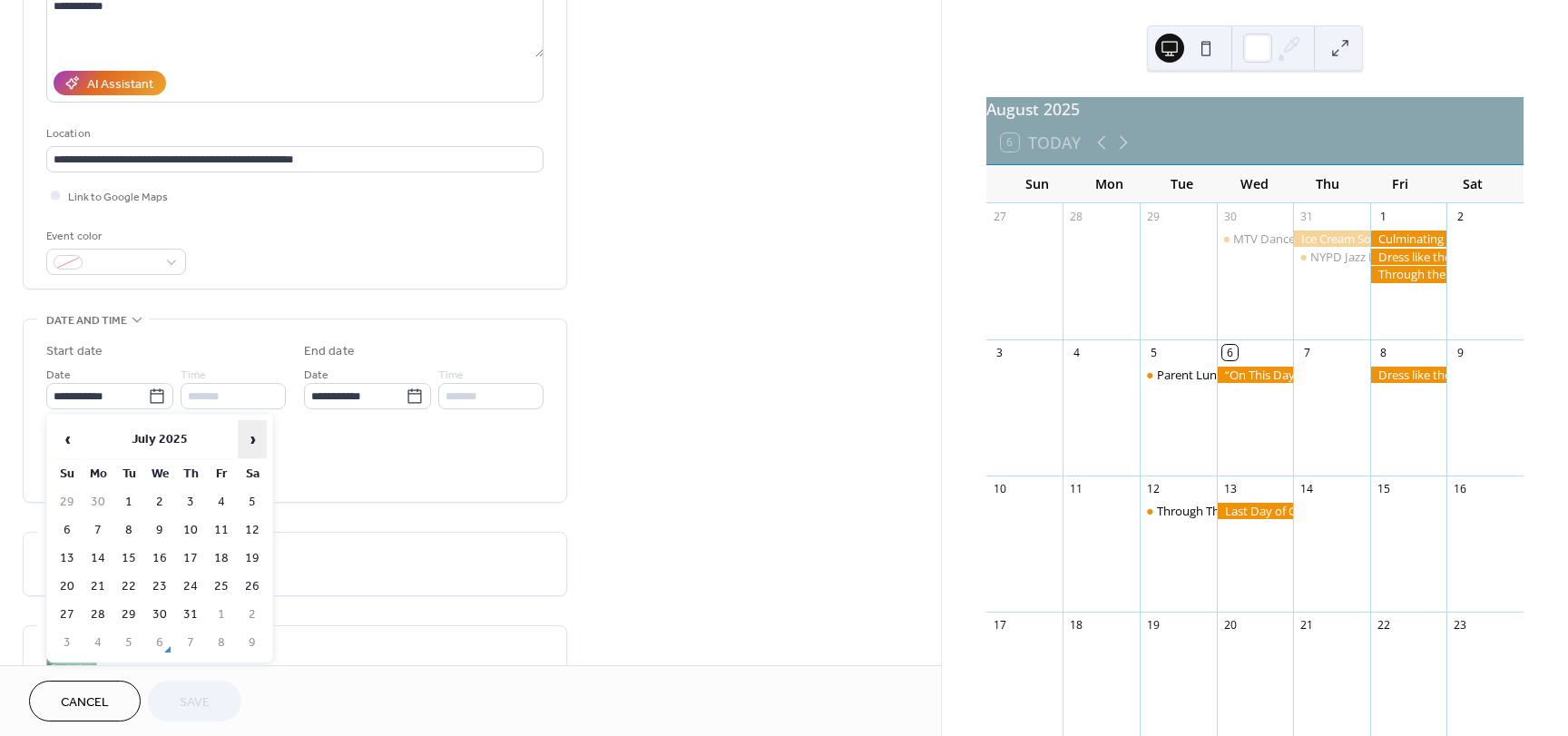 click on "›" at bounding box center [252, 439] 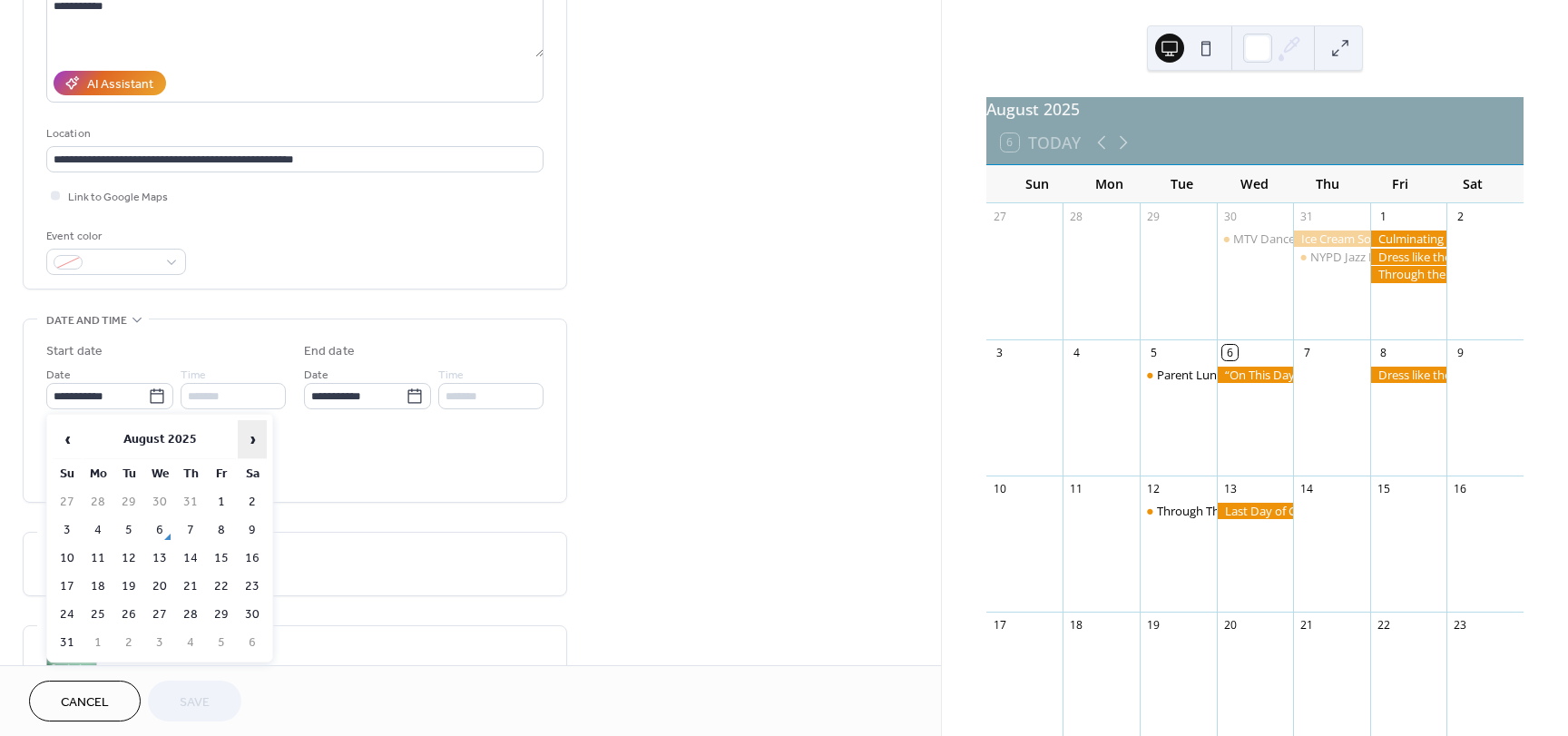 click on "›" at bounding box center (252, 439) 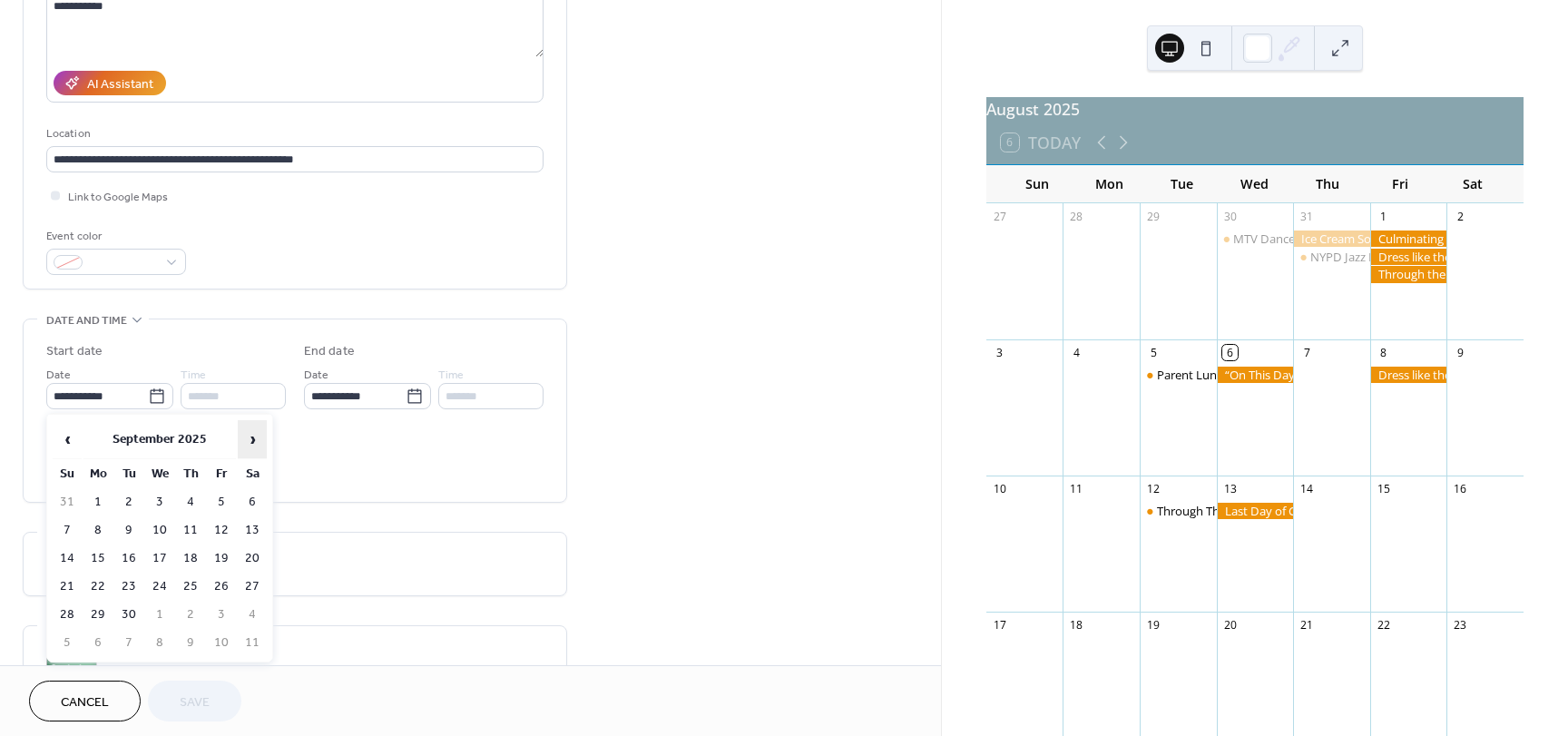 click on "›" at bounding box center (252, 439) 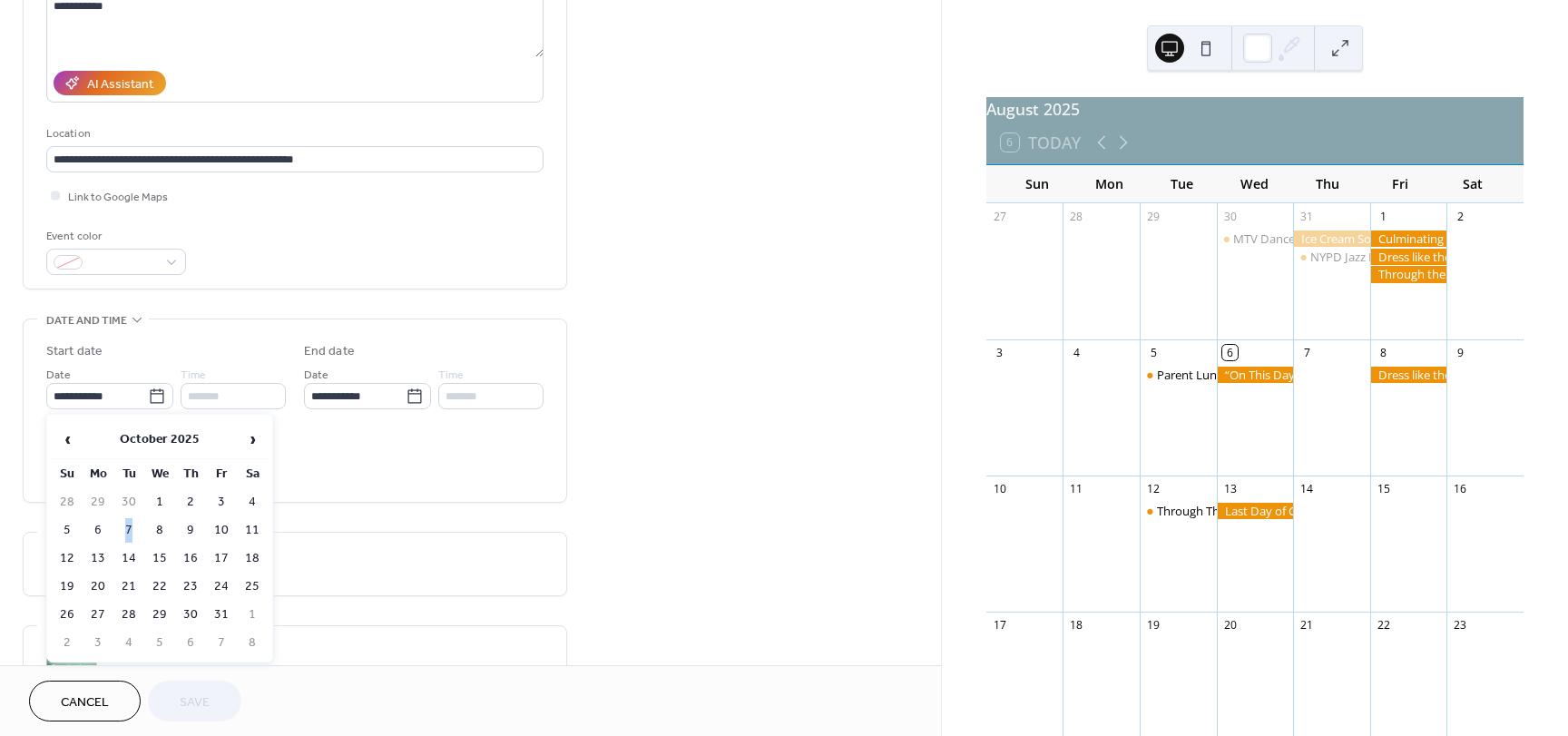 click on "7" at bounding box center [129, 530] 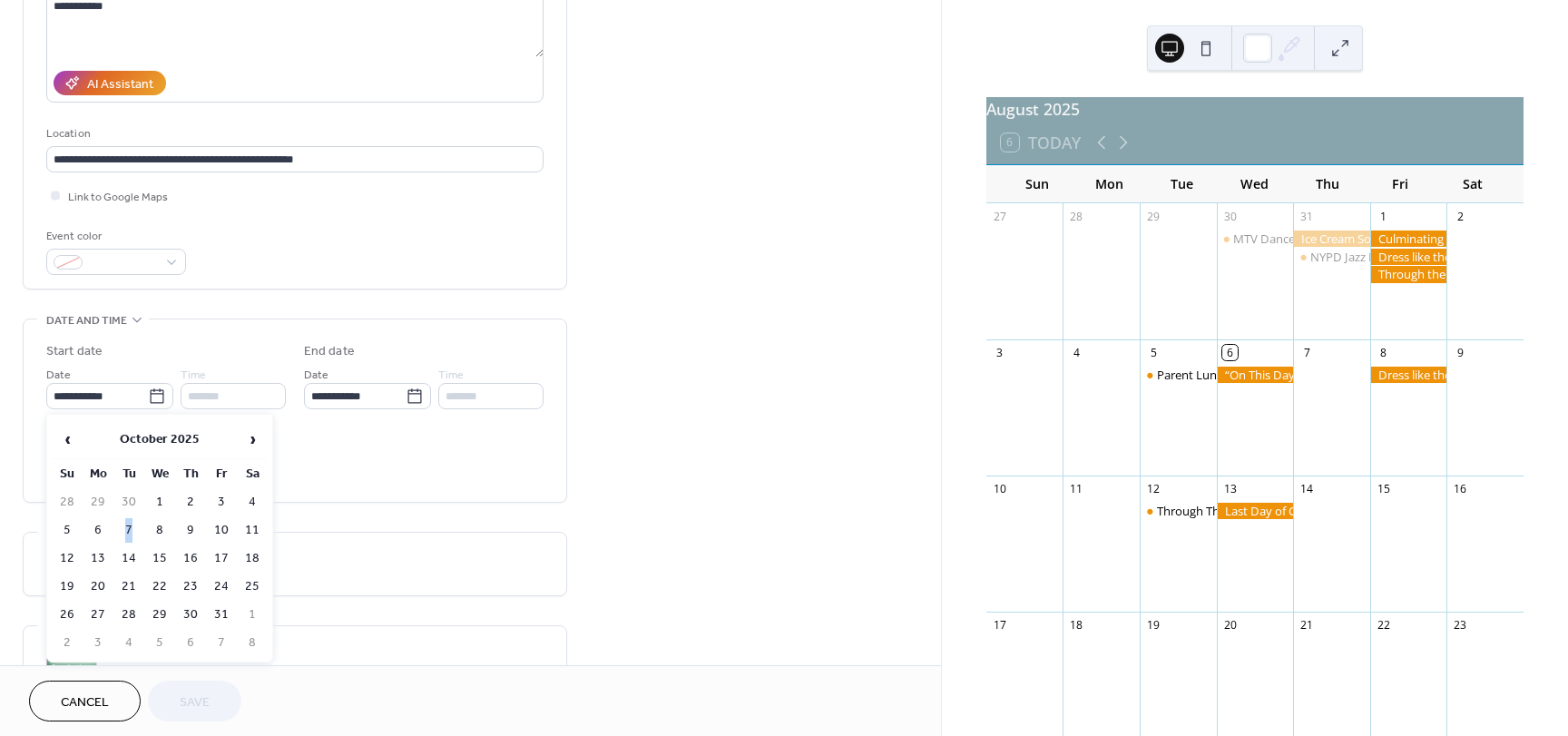 type on "**********" 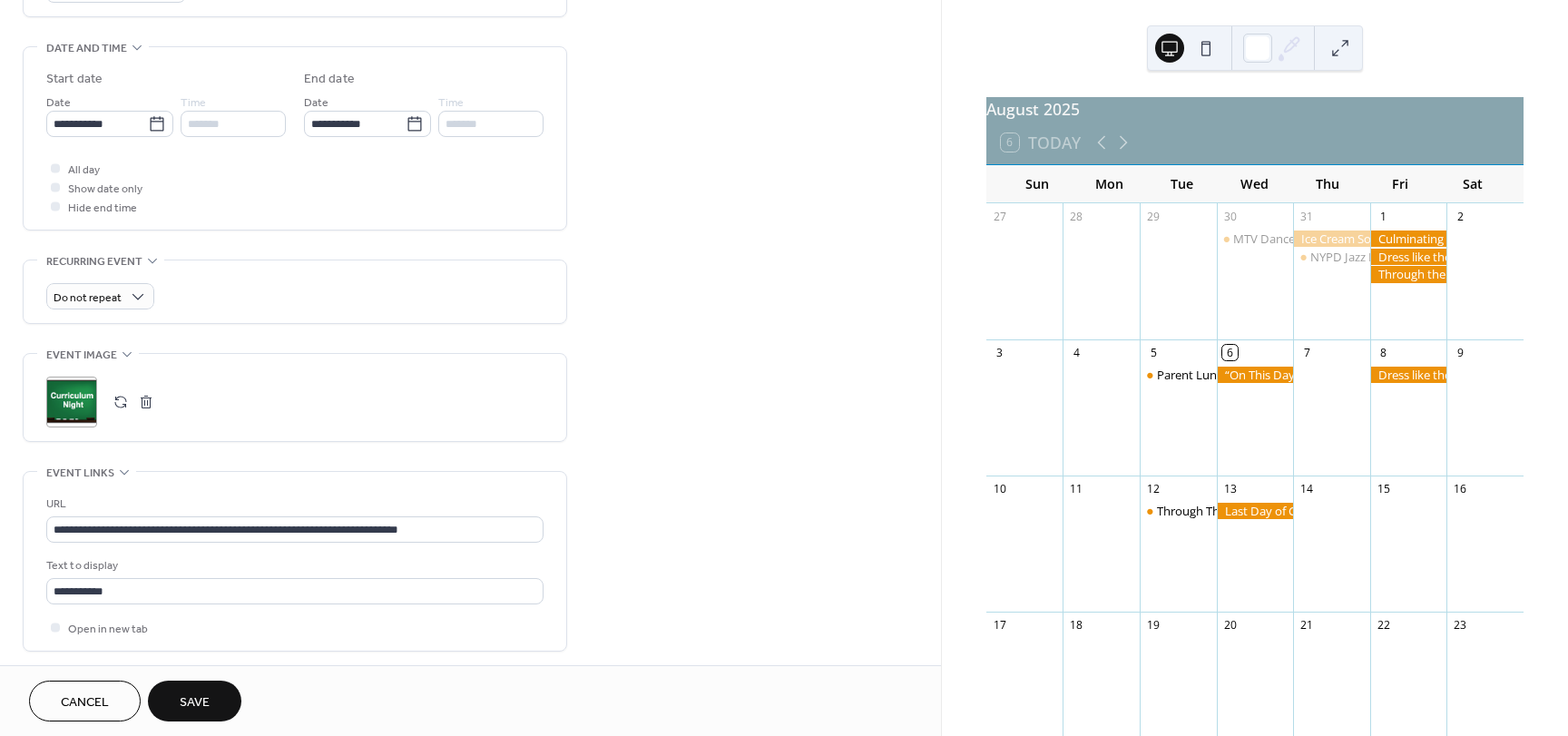 scroll, scrollTop: 683, scrollLeft: 0, axis: vertical 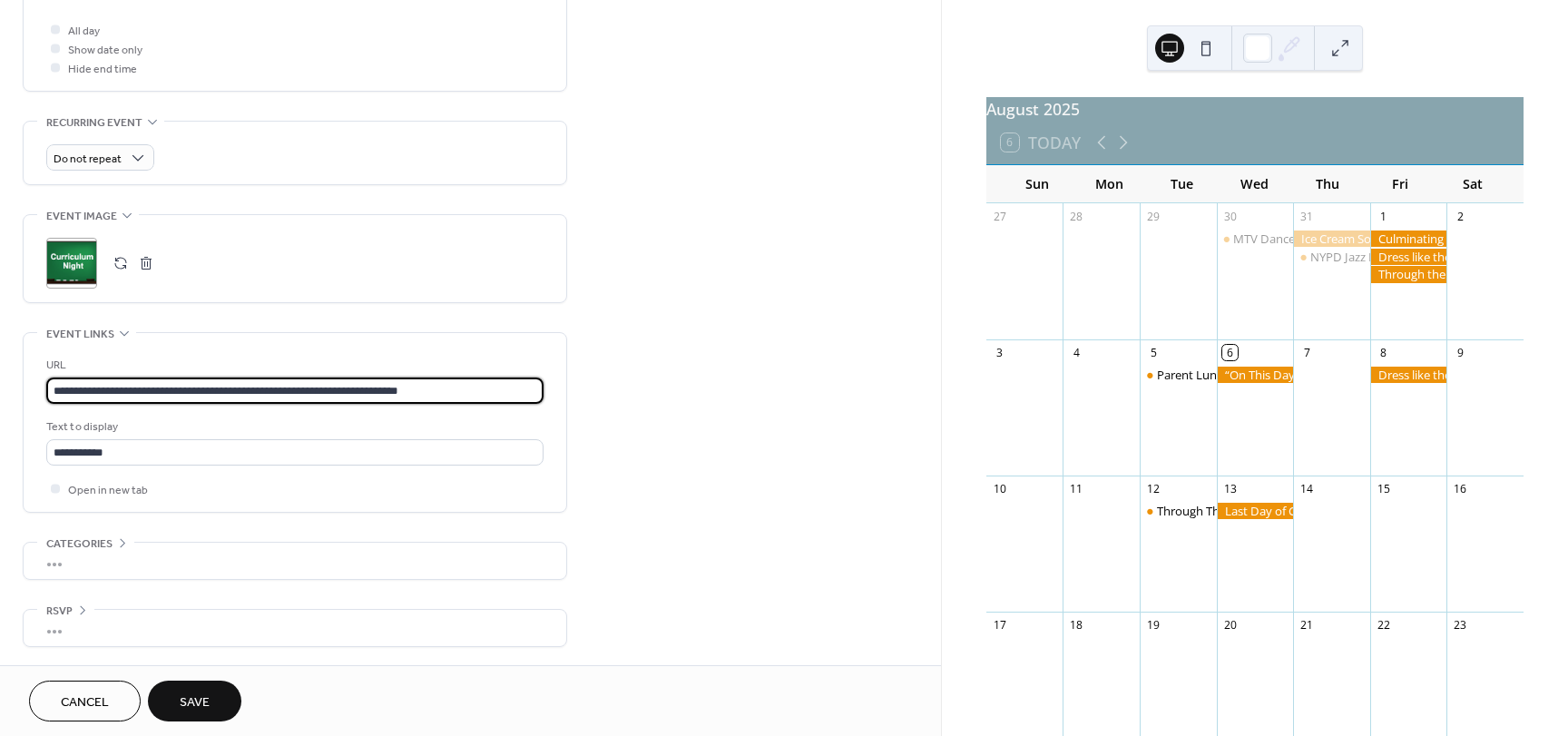 drag, startPoint x: 484, startPoint y: 390, endPoint x: 11, endPoint y: 397, distance: 473.052 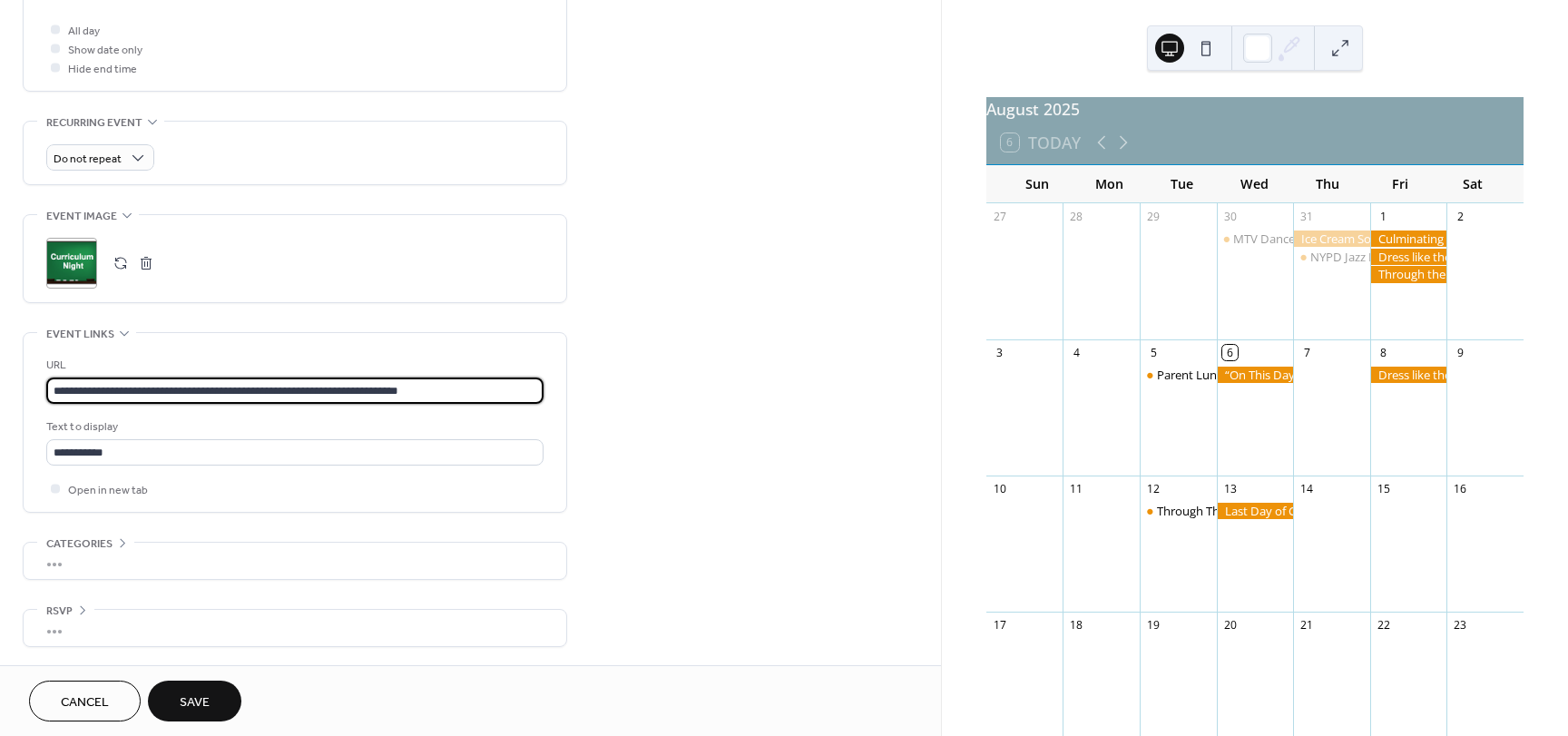 click on "**********" at bounding box center [470, 41] 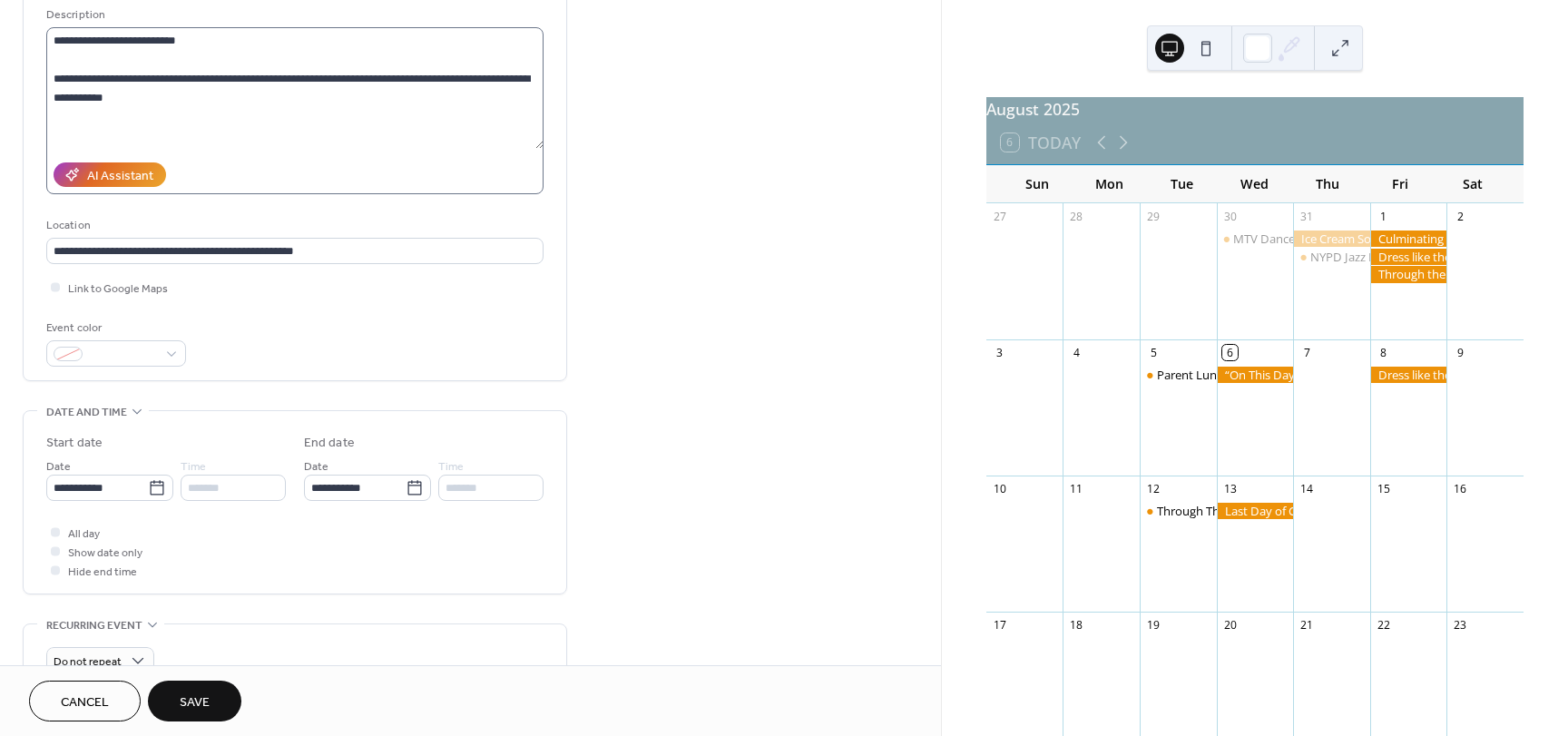 scroll, scrollTop: 182, scrollLeft: 0, axis: vertical 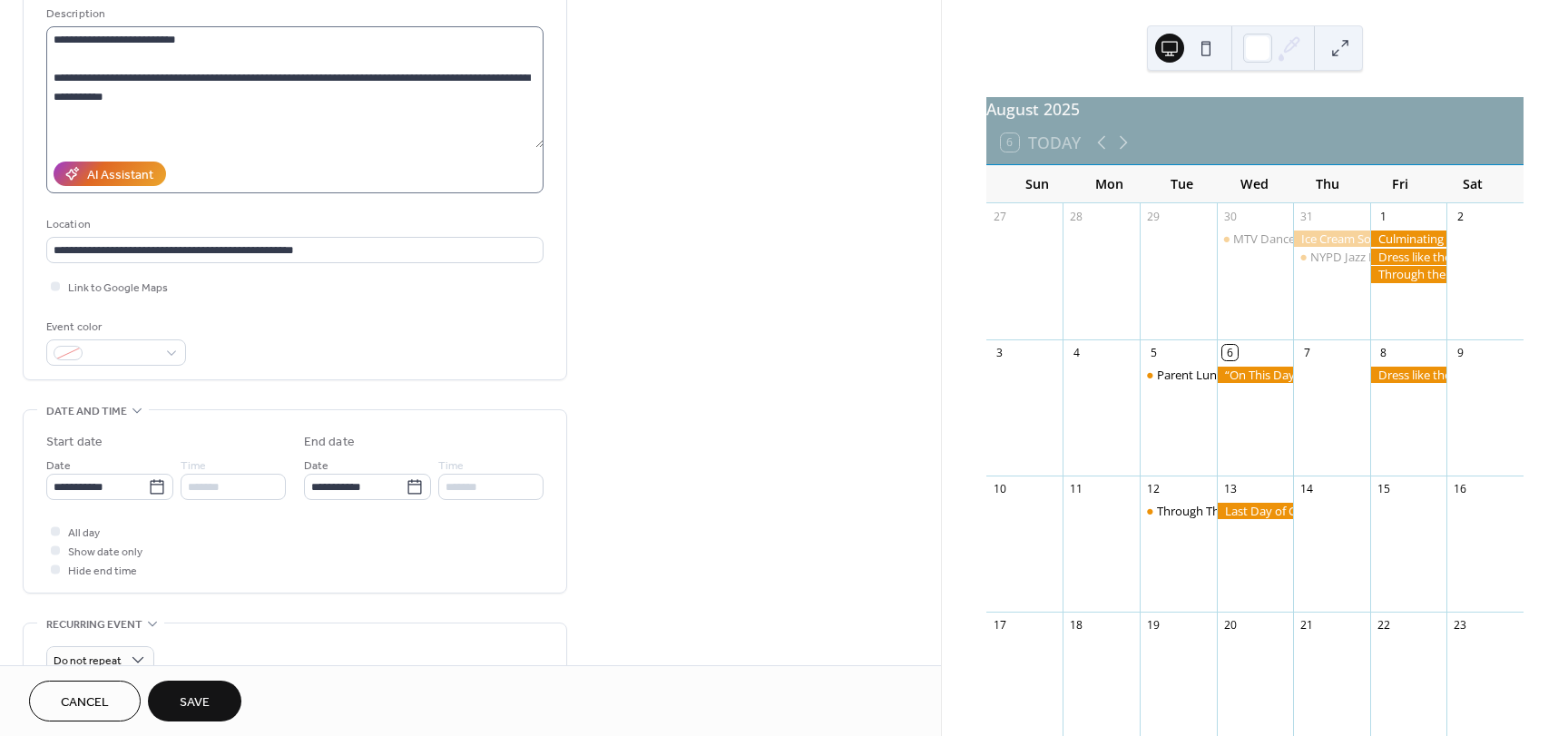 type 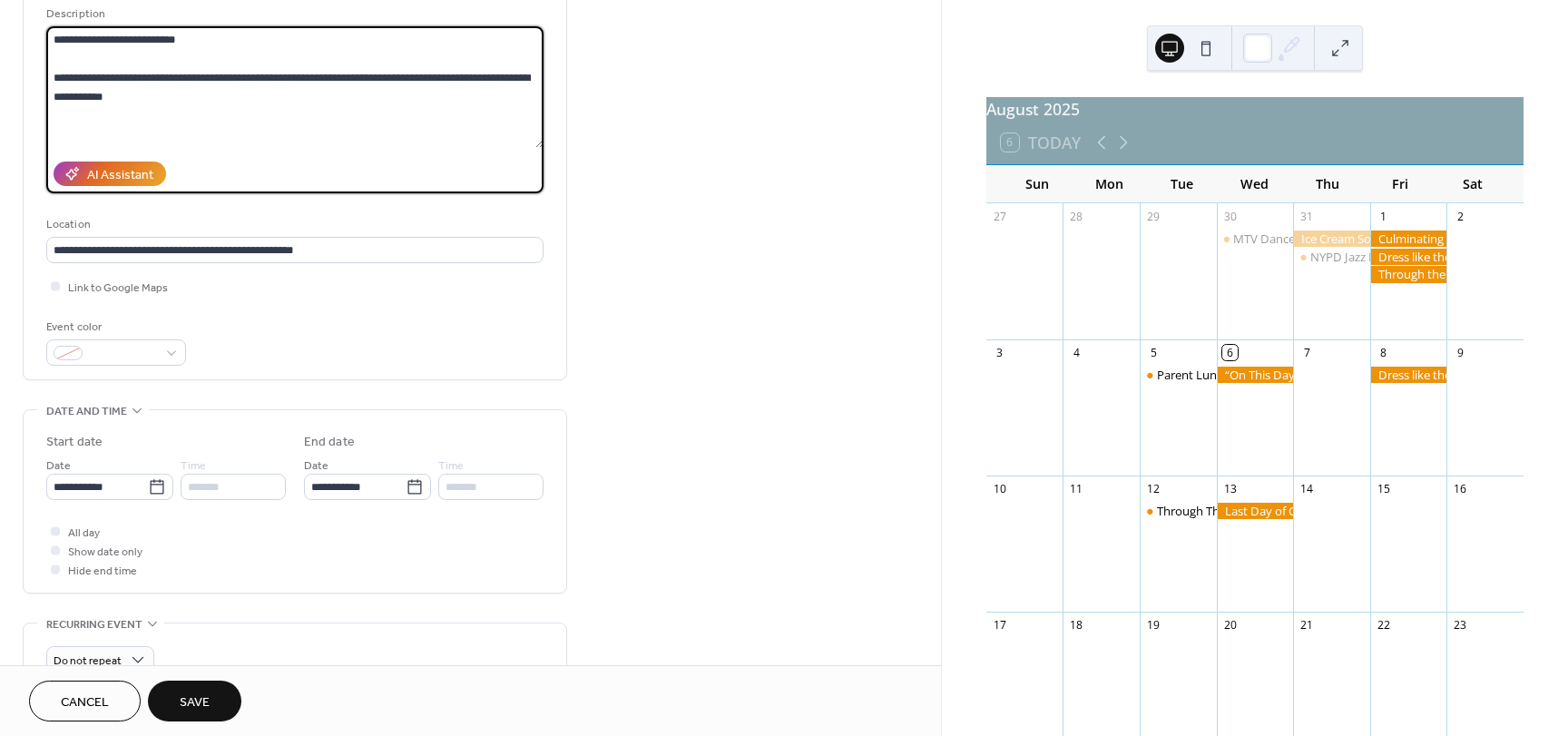 click on "**********" at bounding box center (295, 87) 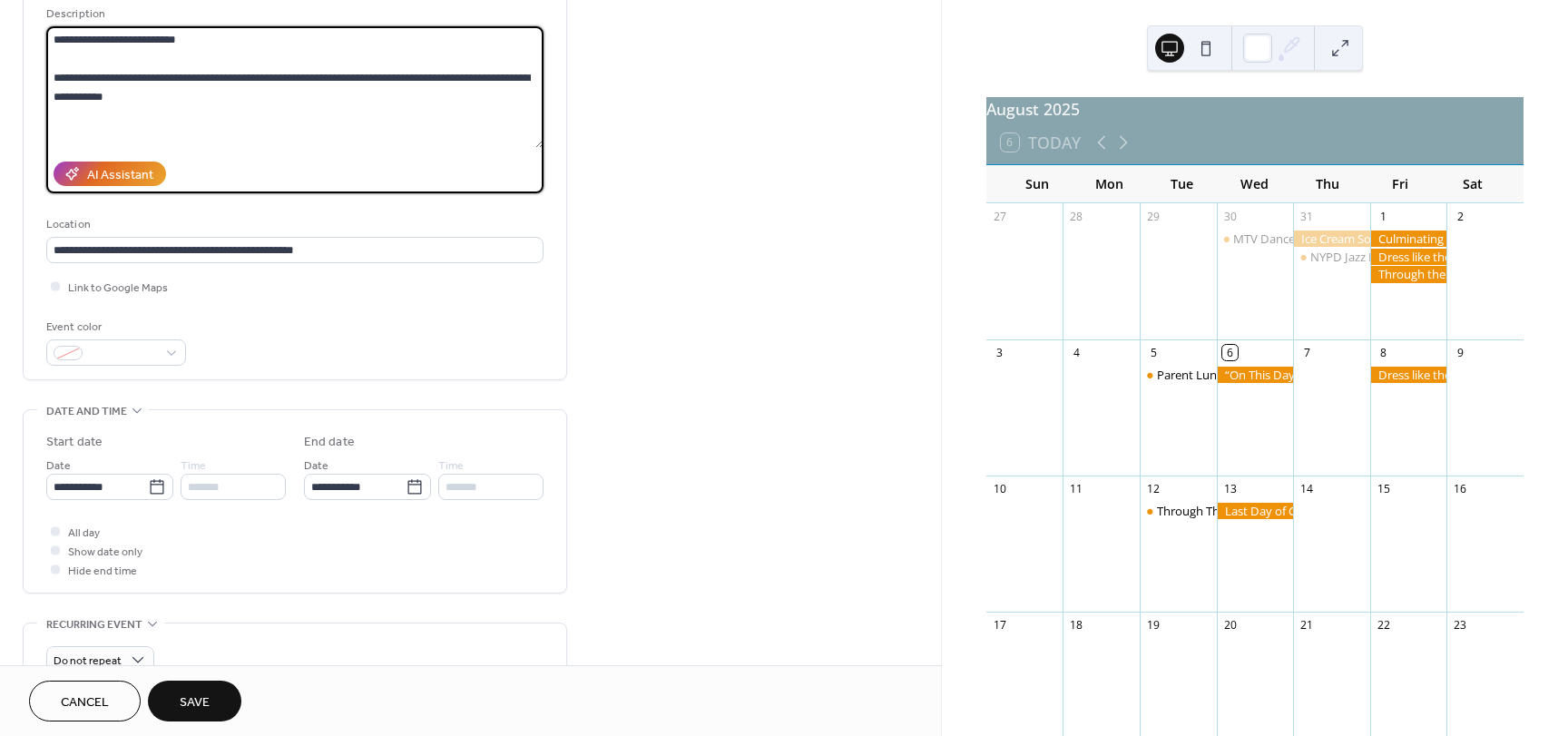 scroll, scrollTop: 1, scrollLeft: 0, axis: vertical 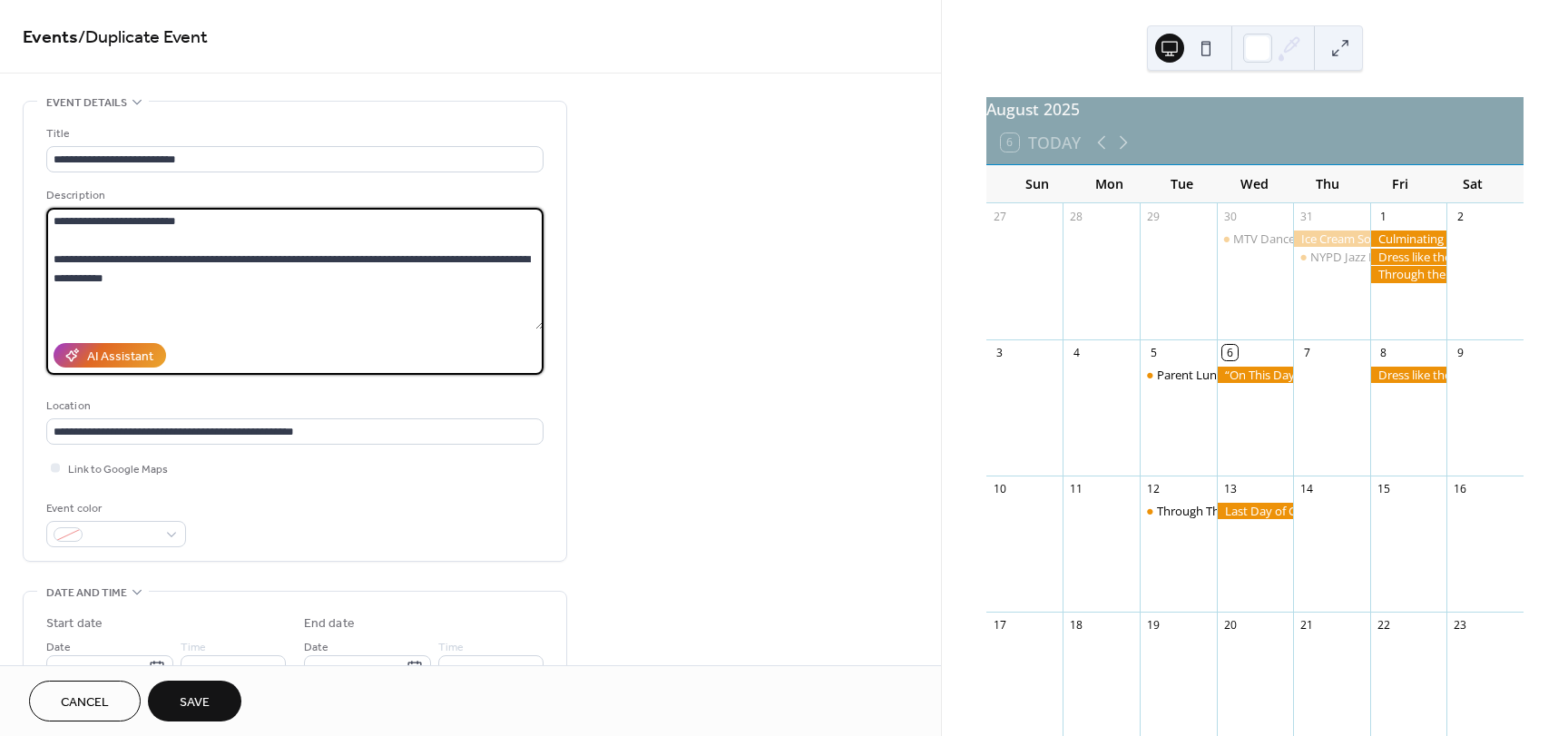 click on "Save" at bounding box center [194, 702] 